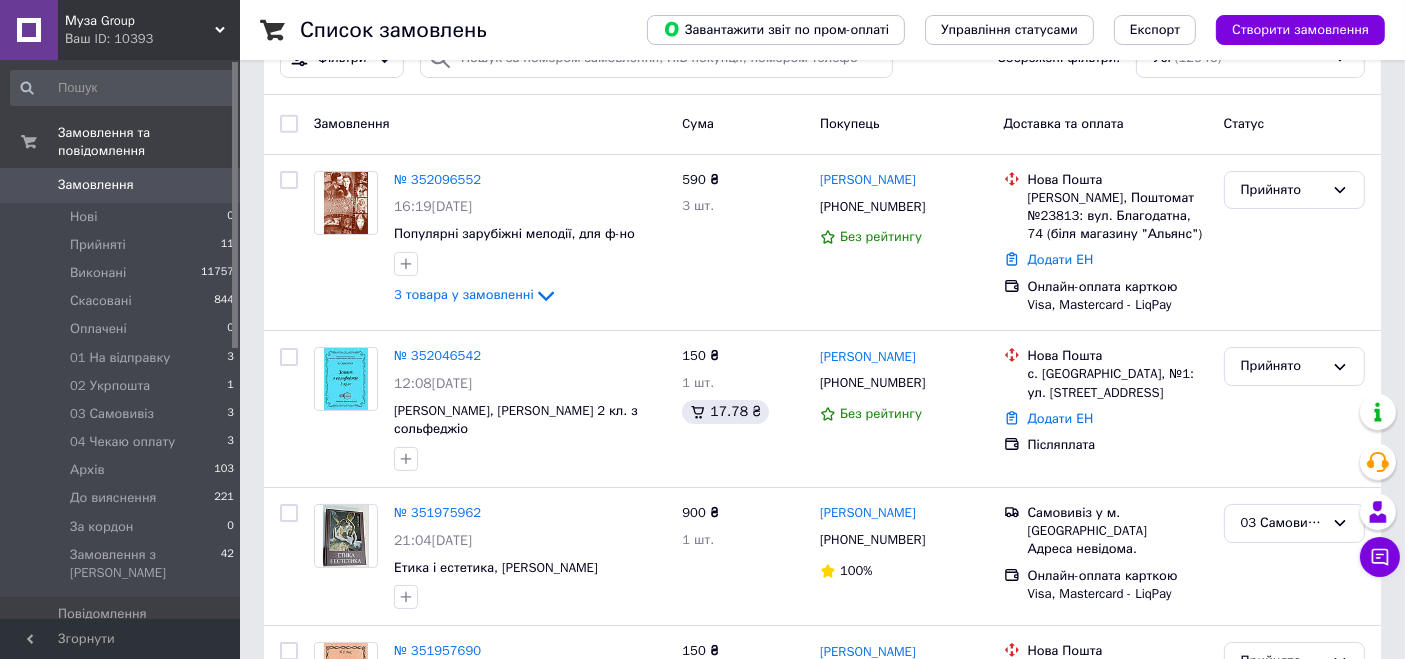 scroll, scrollTop: 0, scrollLeft: 0, axis: both 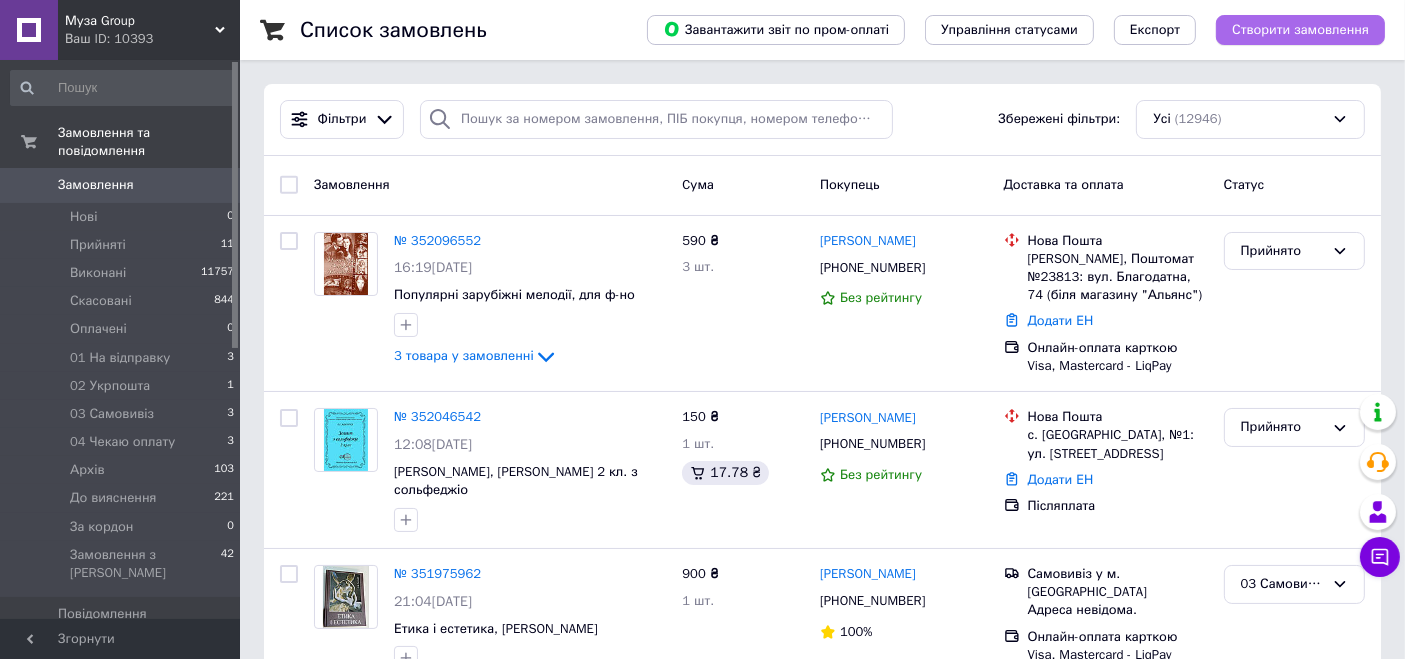 click on "Створити замовлення" at bounding box center (1300, 30) 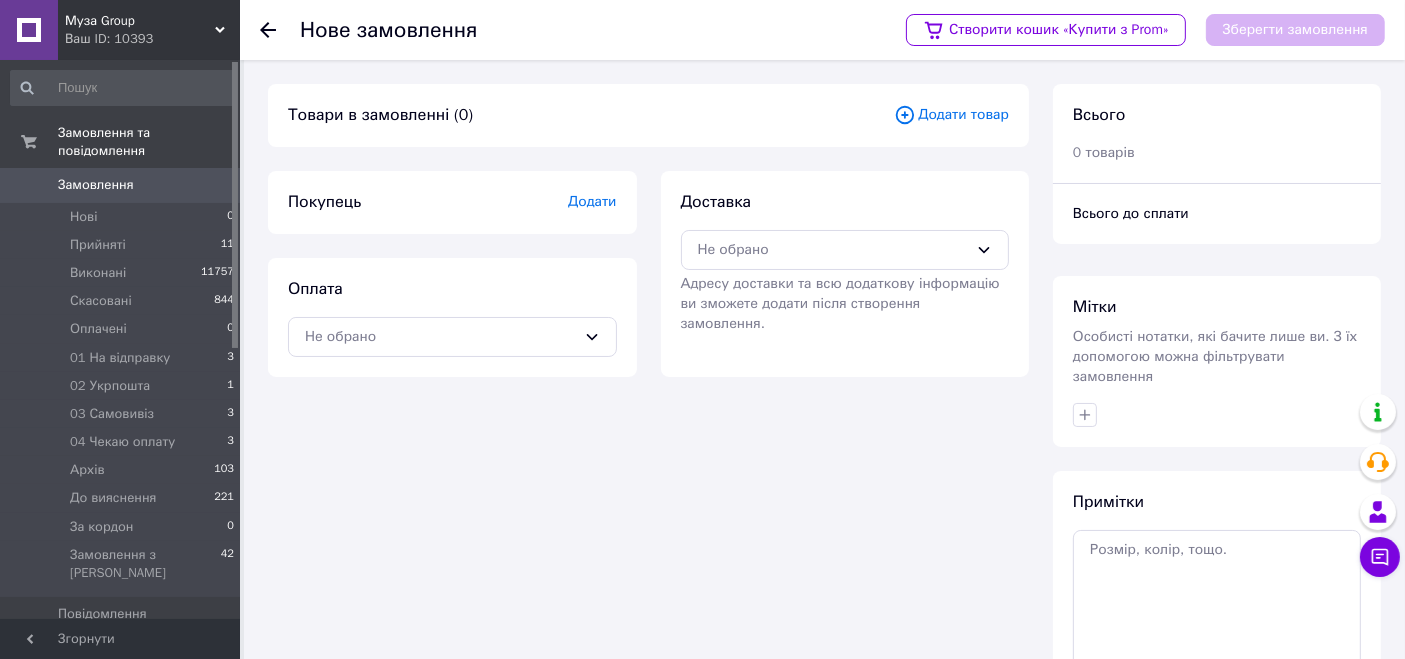 click on "Додати товар" at bounding box center (951, 115) 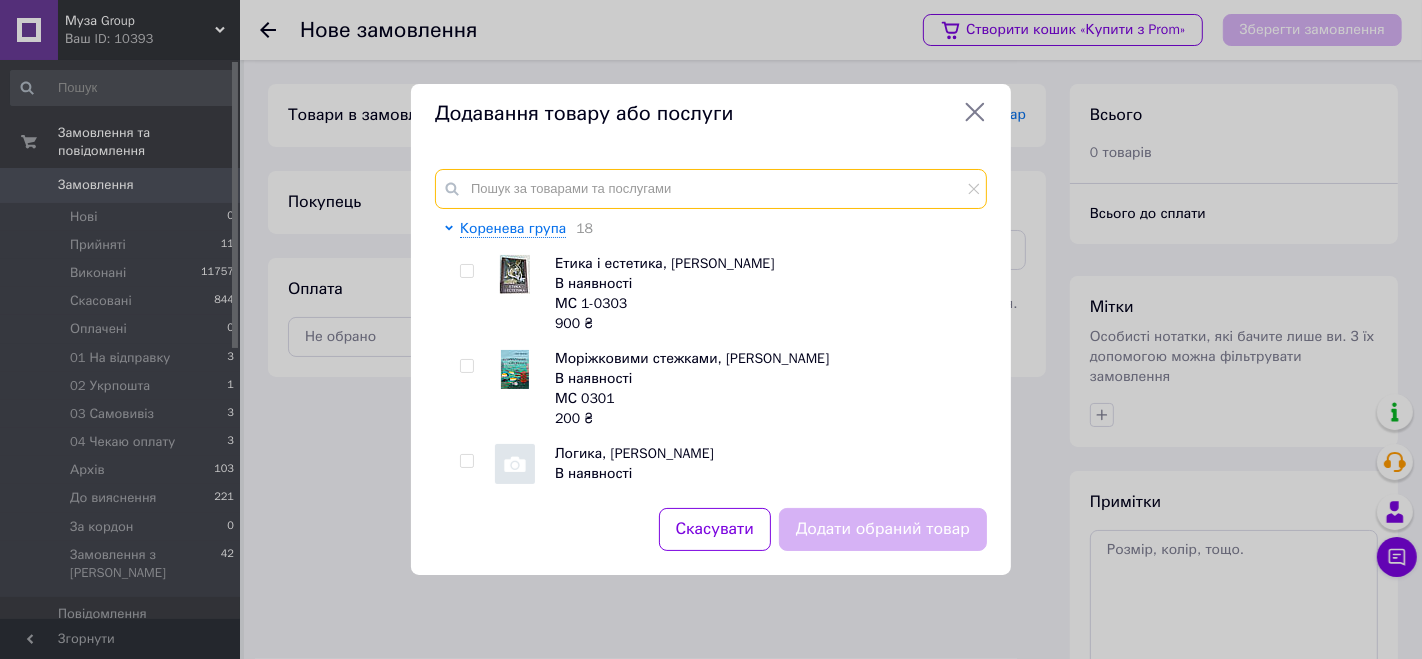 click at bounding box center (711, 189) 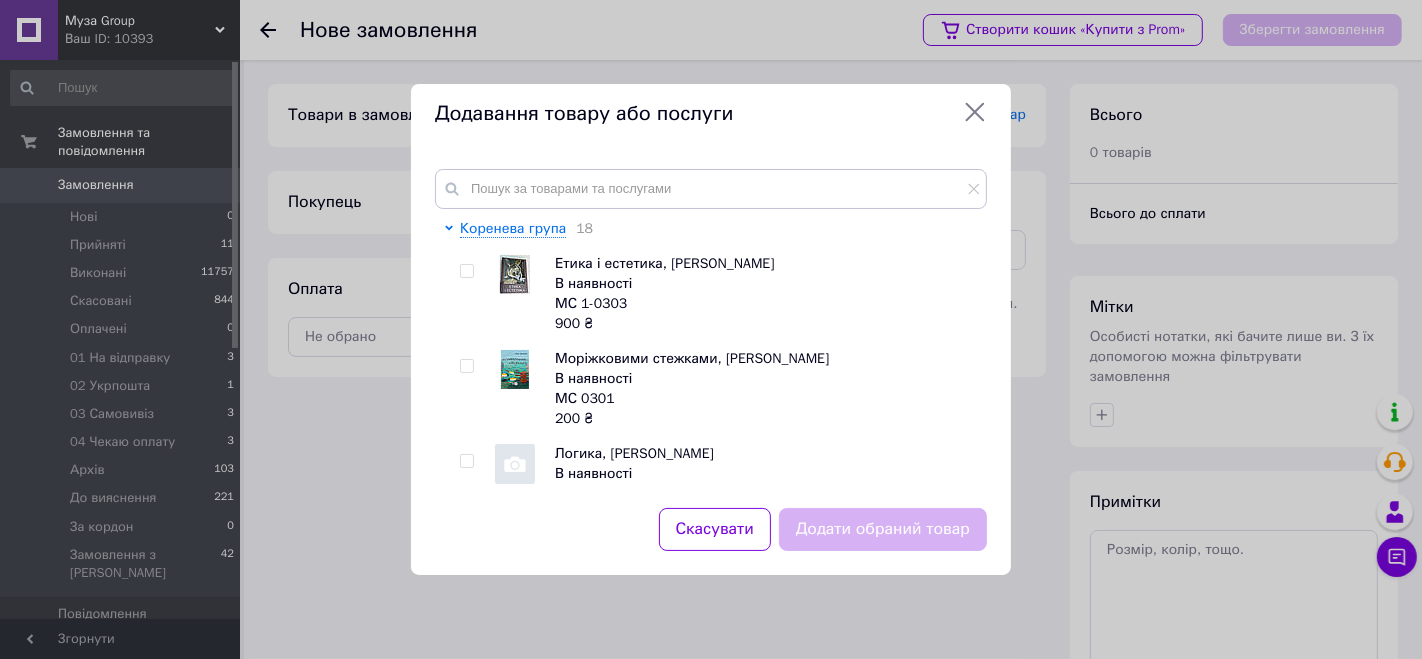 click at bounding box center [466, 271] 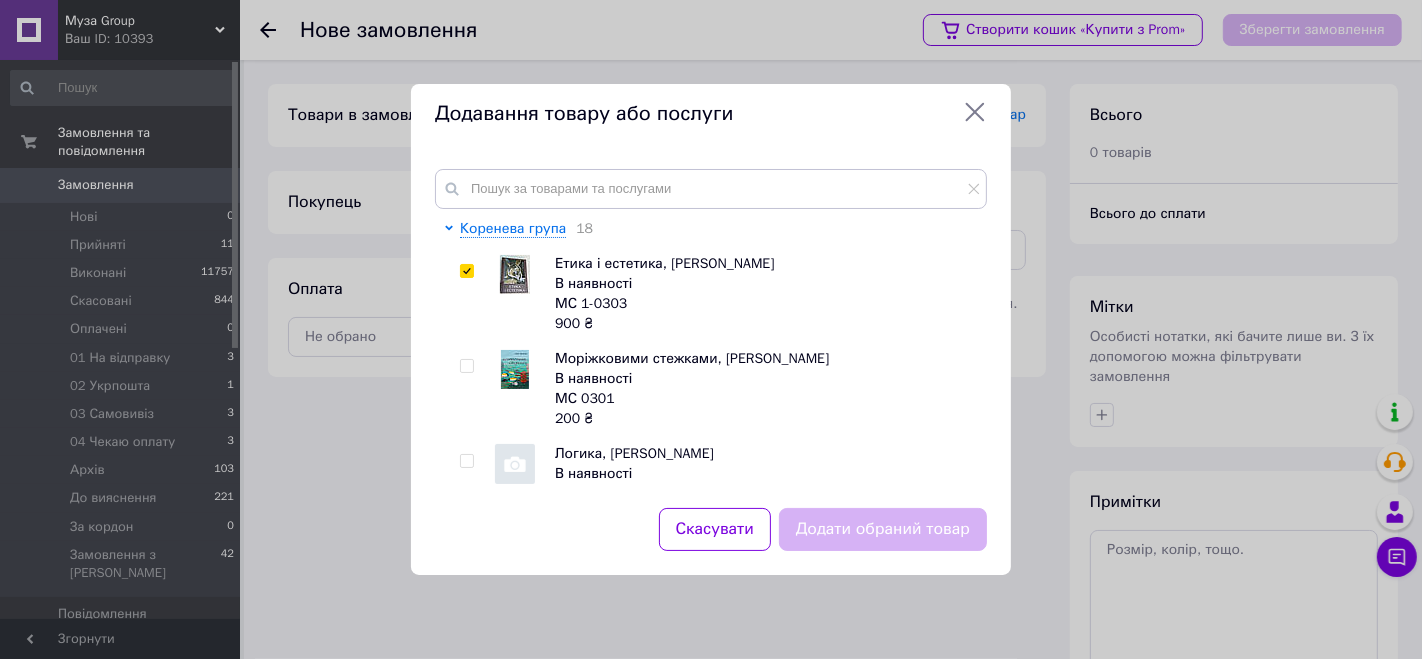 checkbox on "true" 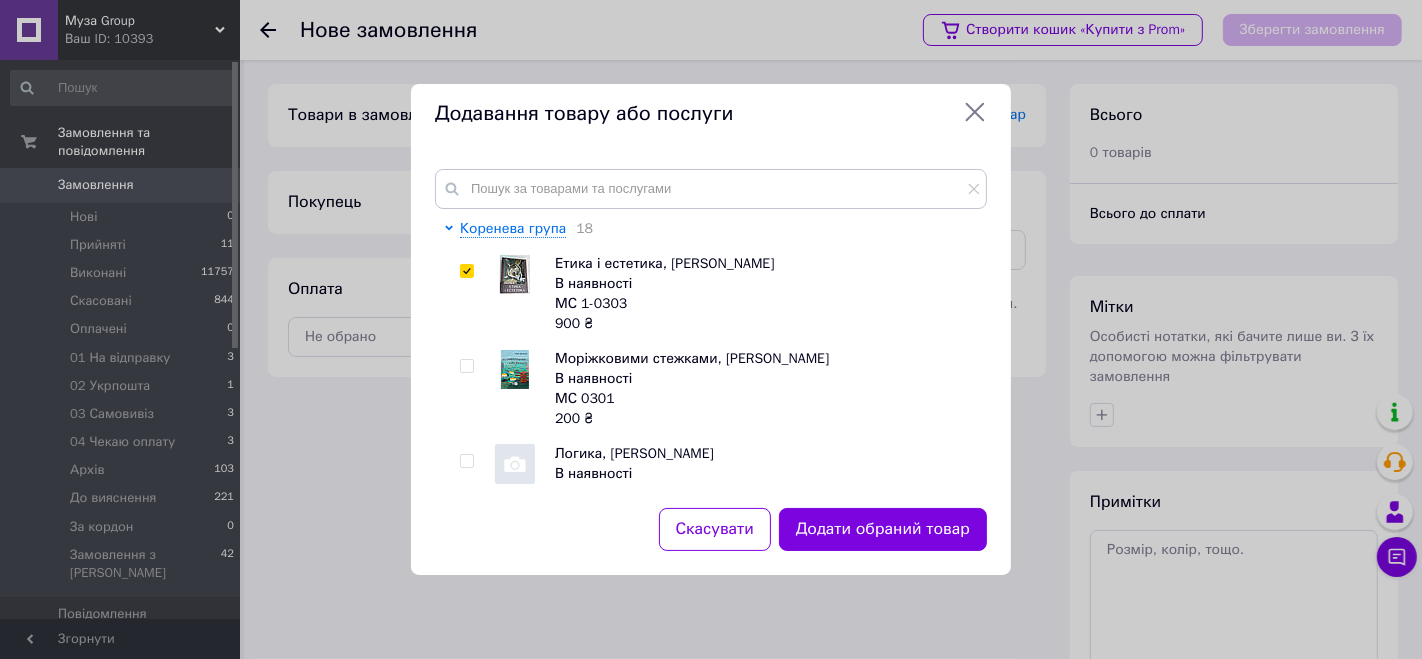 click on "Додати обраний товар" at bounding box center [883, 529] 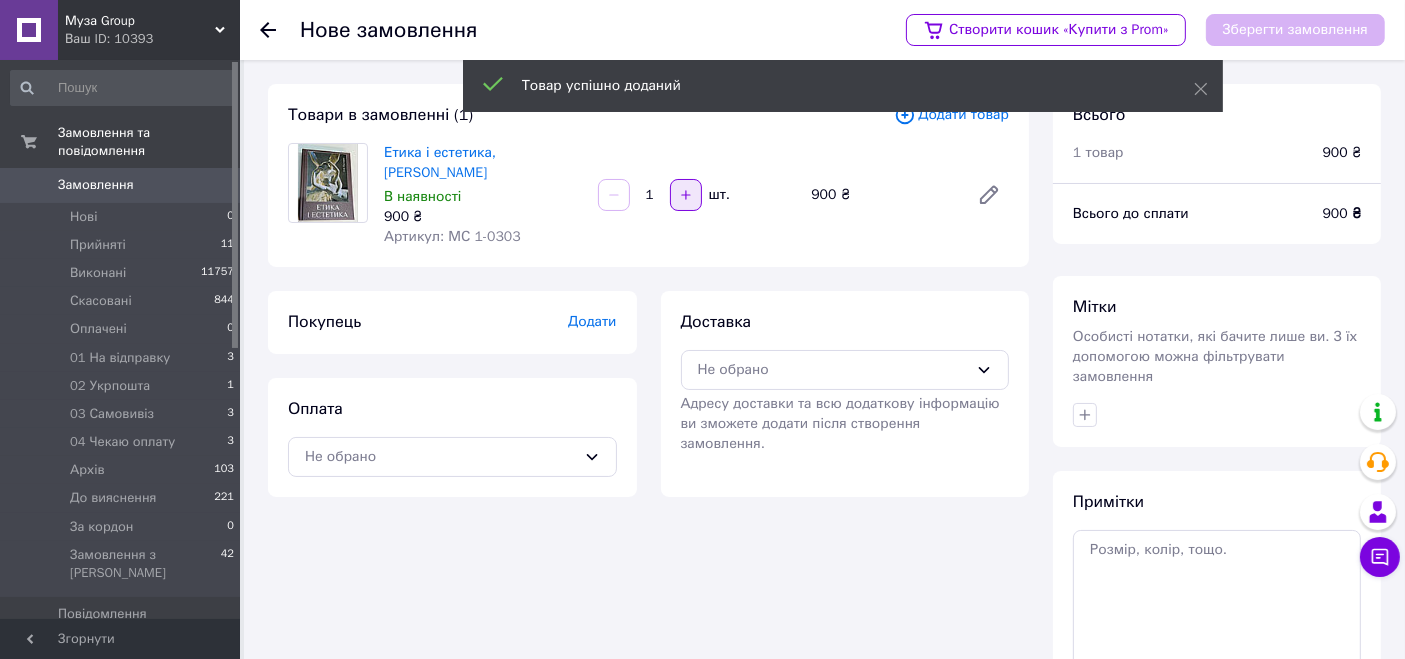 click 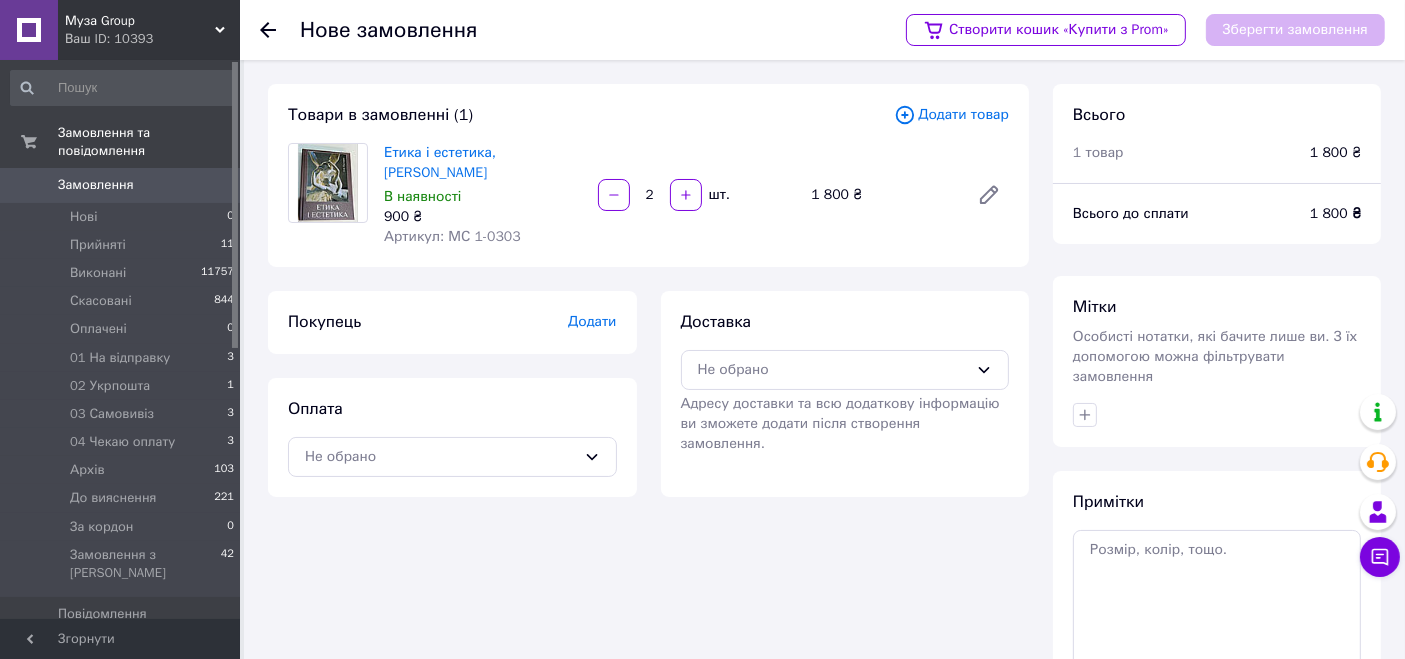 click on "Додати" at bounding box center (592, 321) 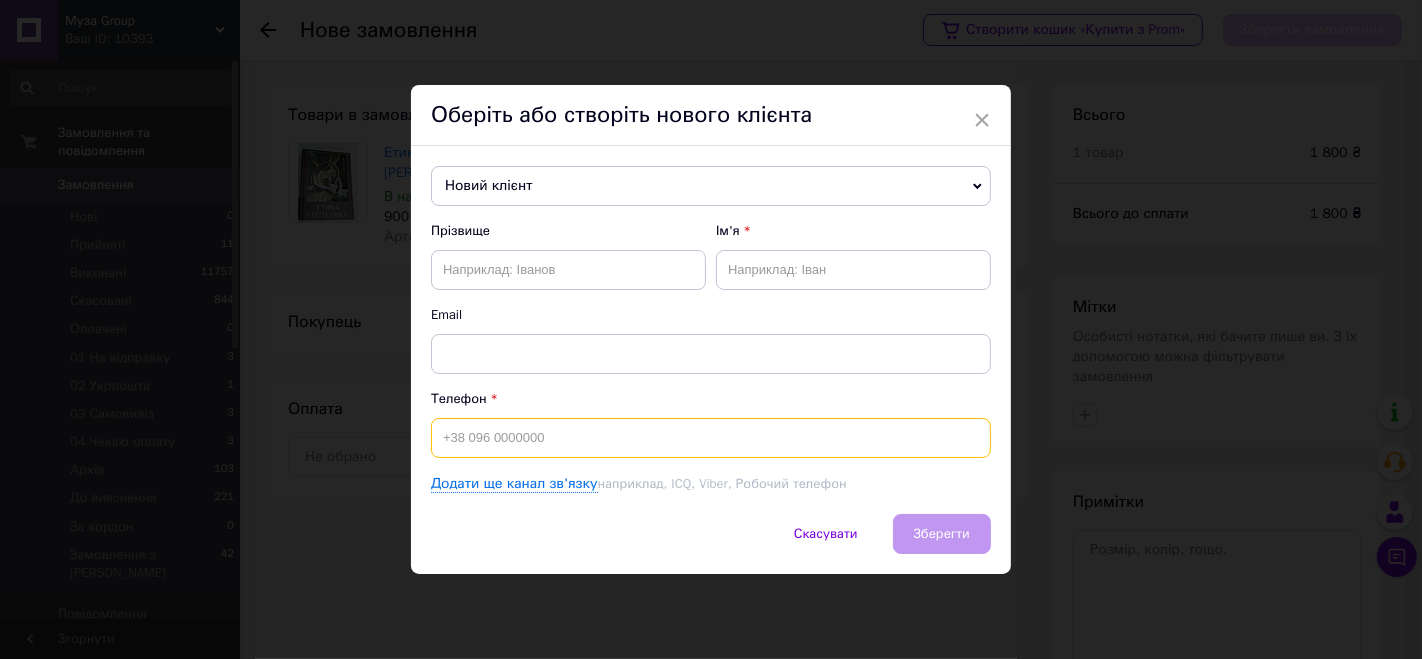 click at bounding box center [711, 438] 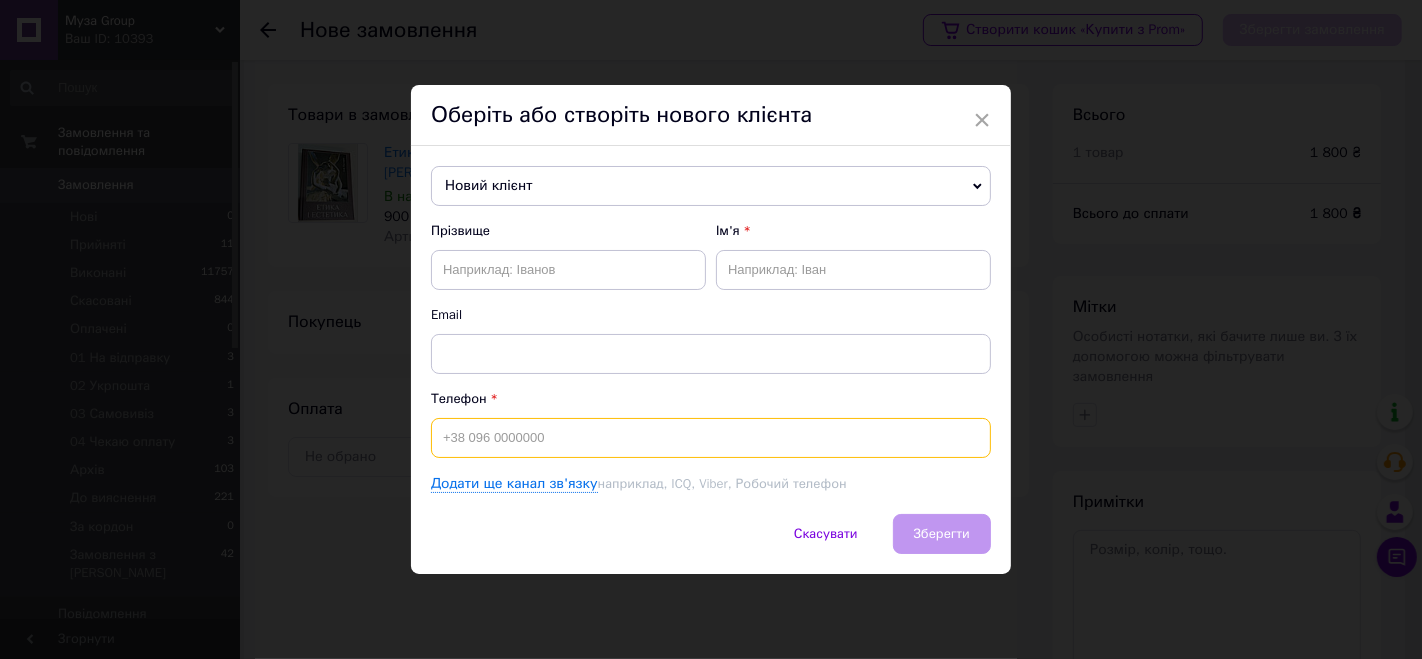 paste on "0973954628" 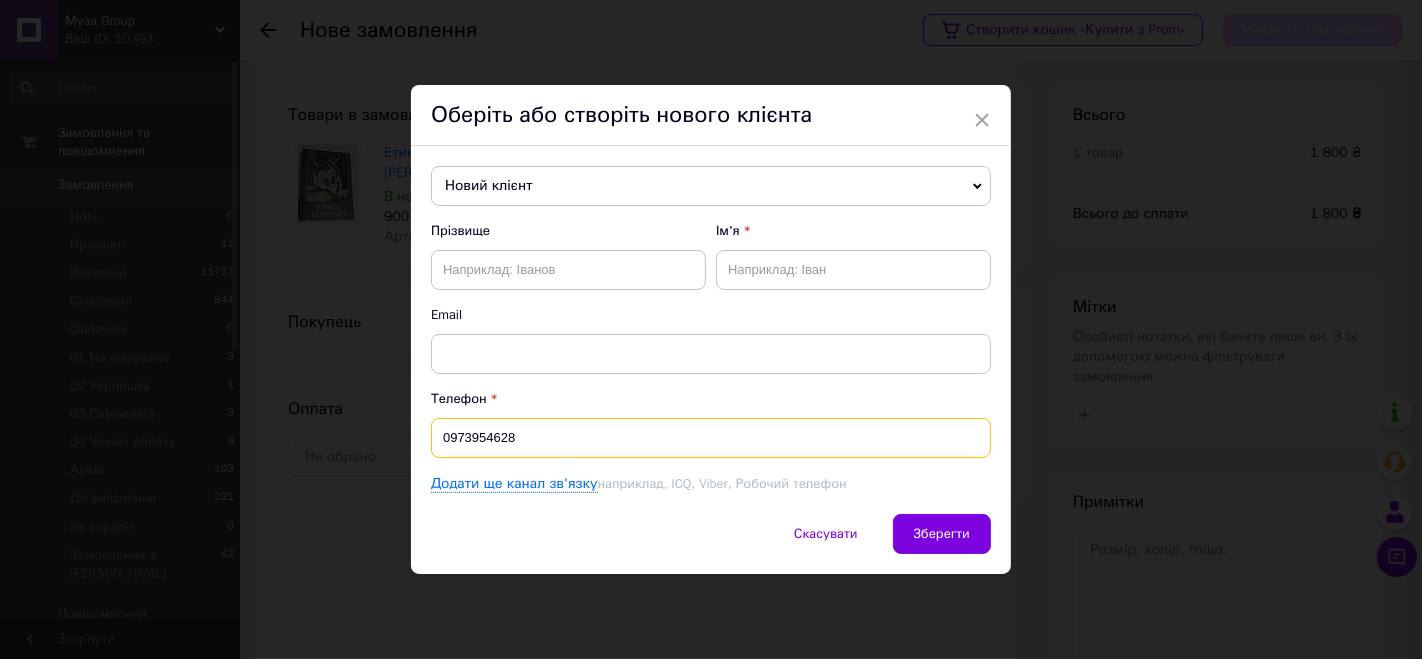 click on "0973954628" at bounding box center [711, 438] 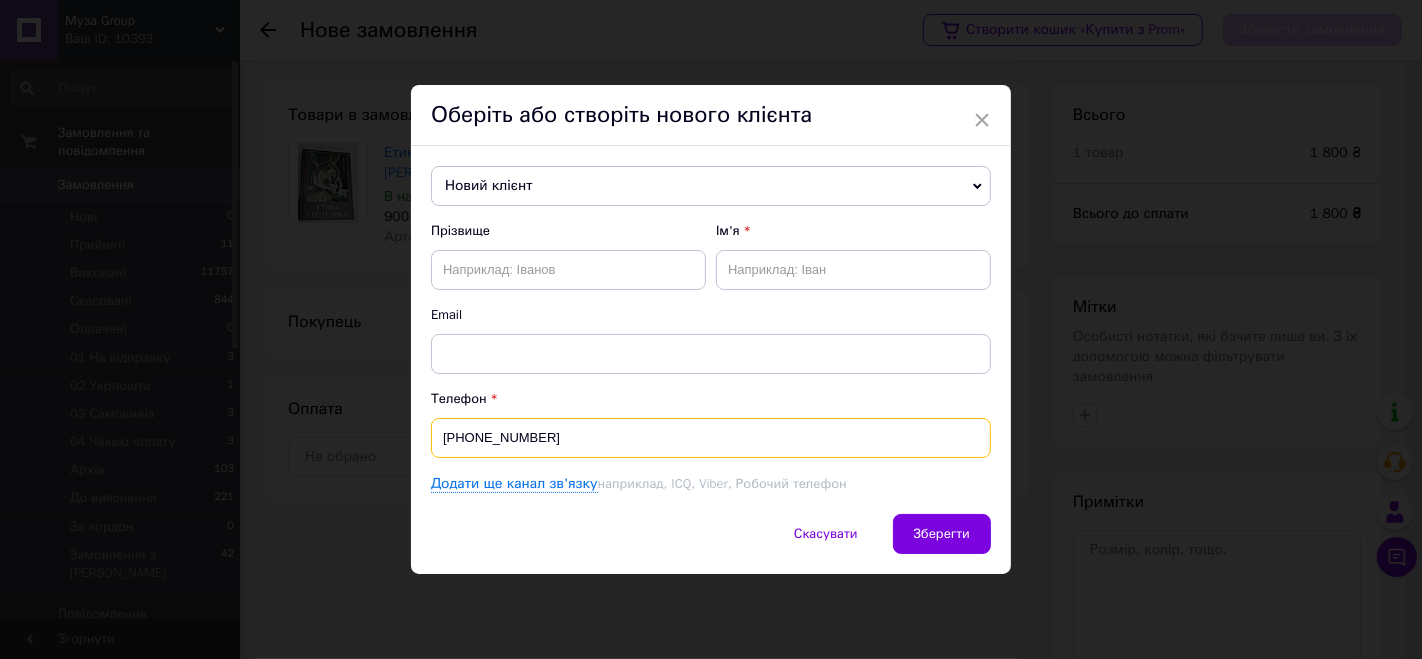 type on "[PHONE_NUMBER]" 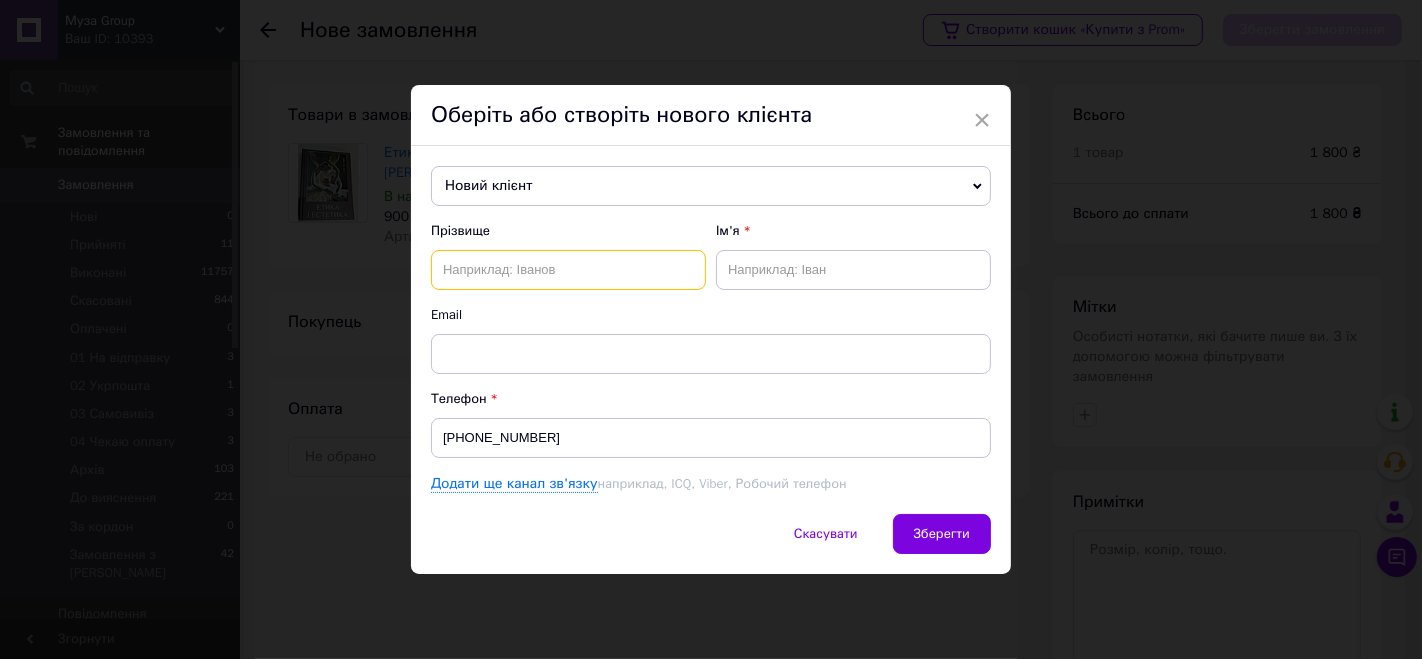 click at bounding box center (568, 270) 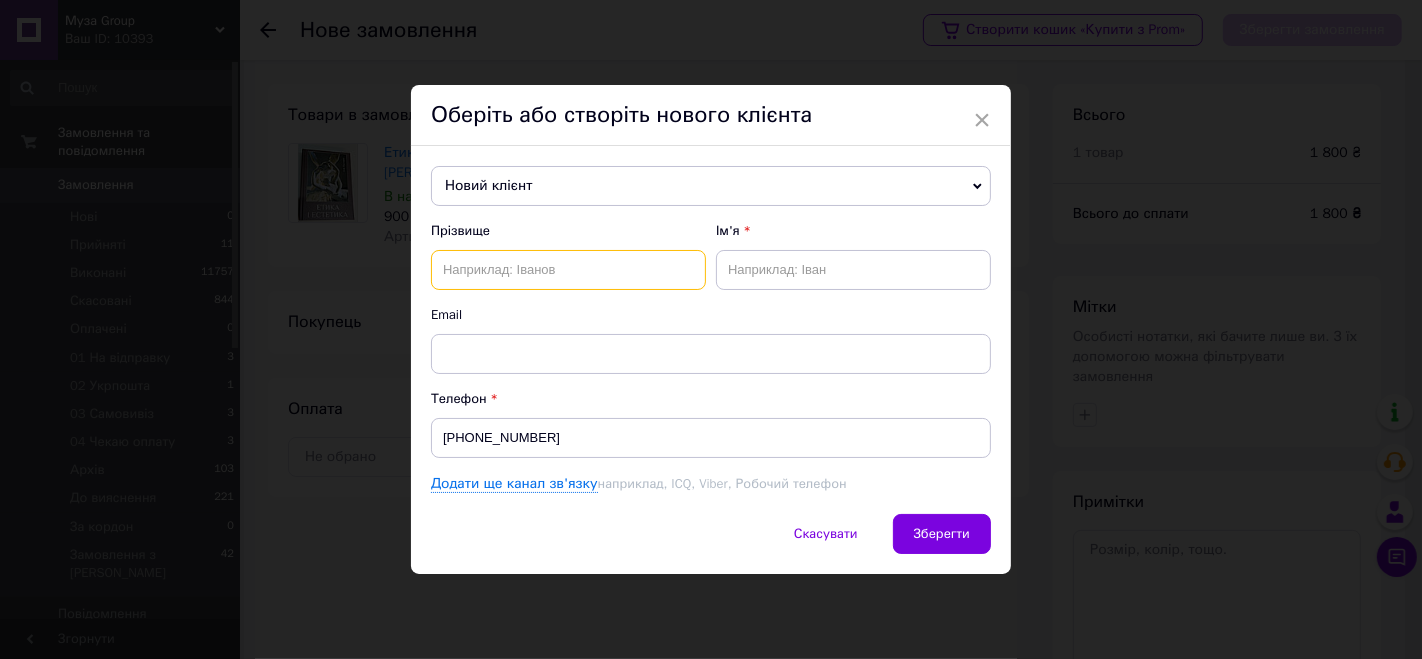 click at bounding box center (568, 270) 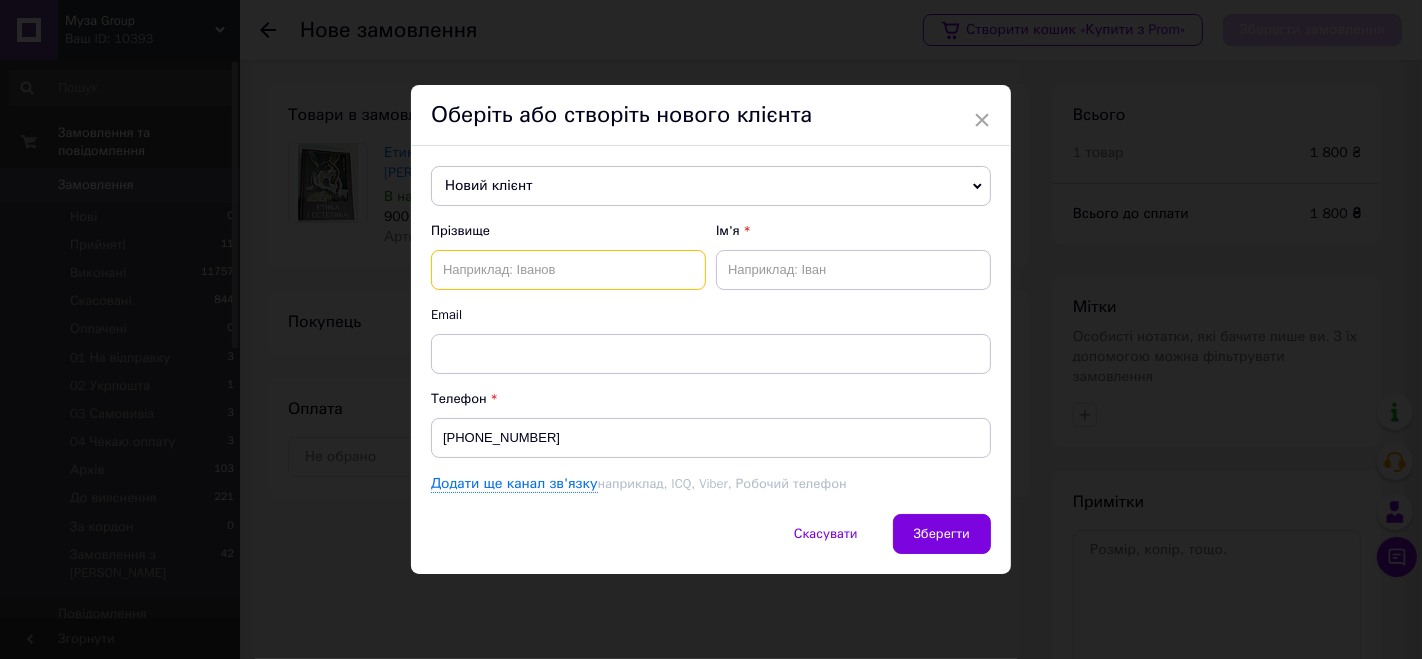 paste on "[PERSON_NAME]" 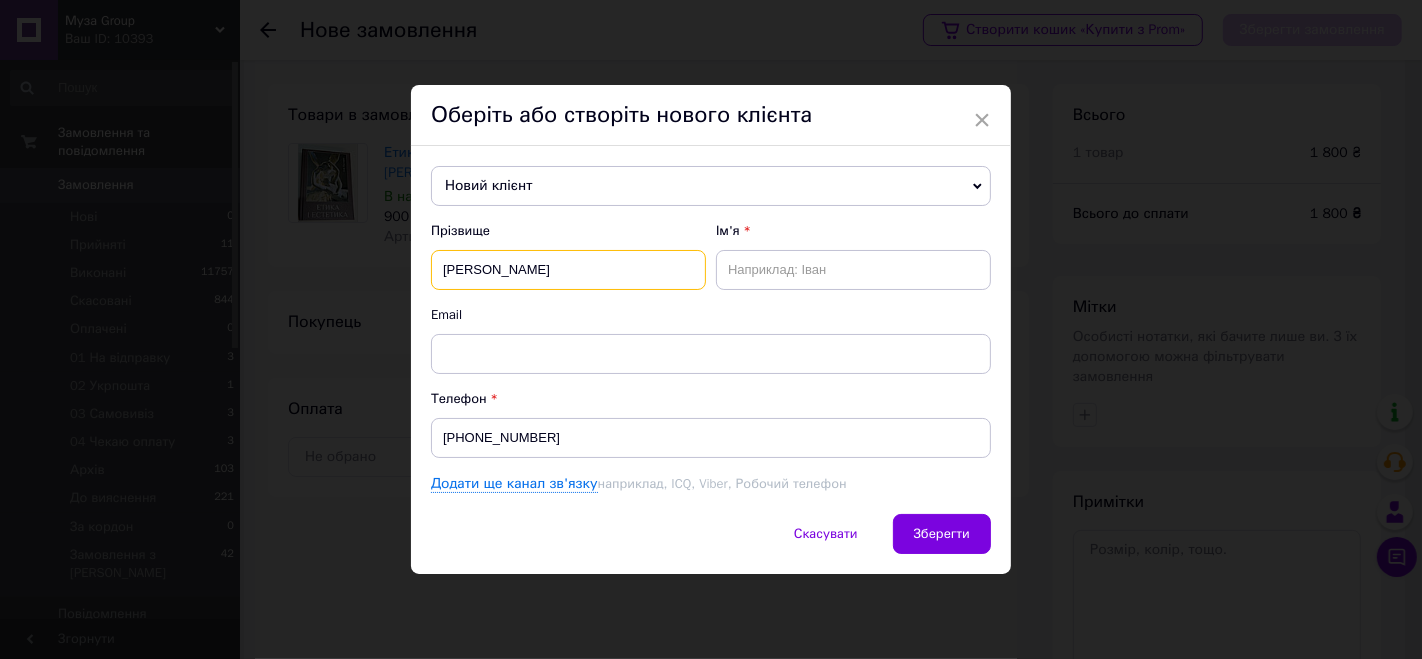 click on "[PERSON_NAME]" at bounding box center (568, 270) 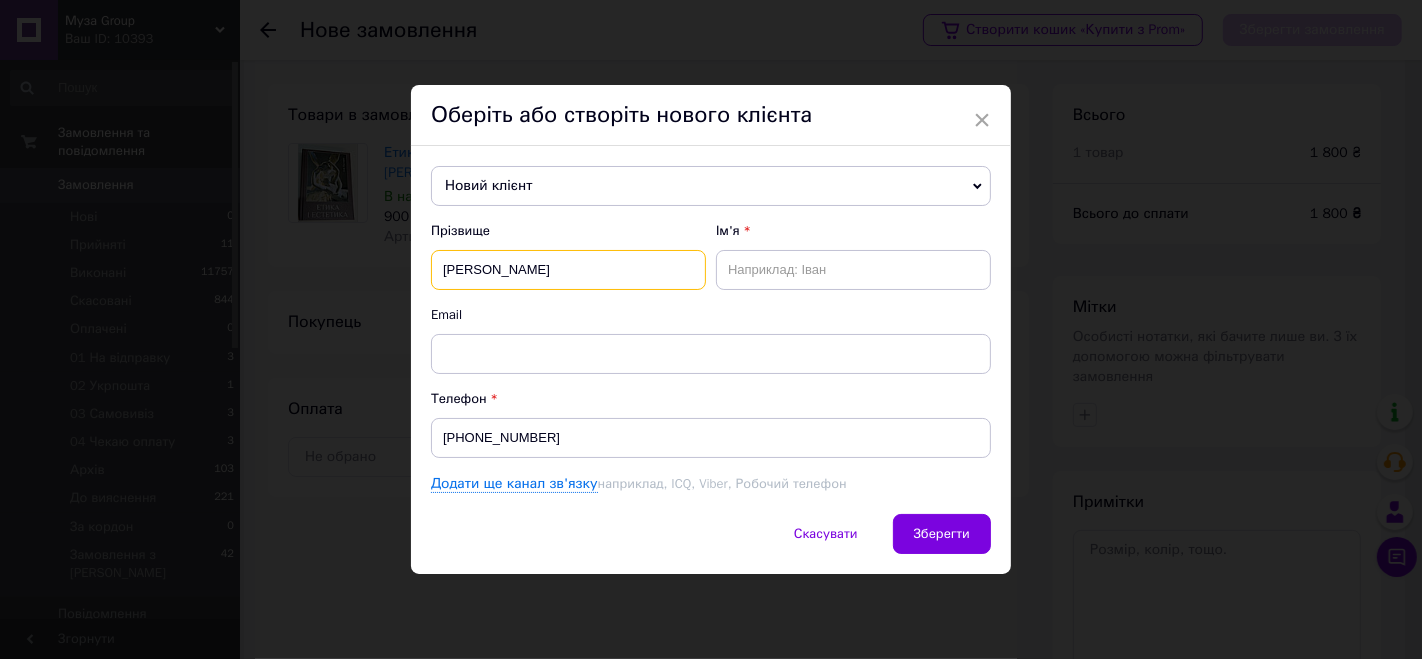 type on "[PERSON_NAME]" 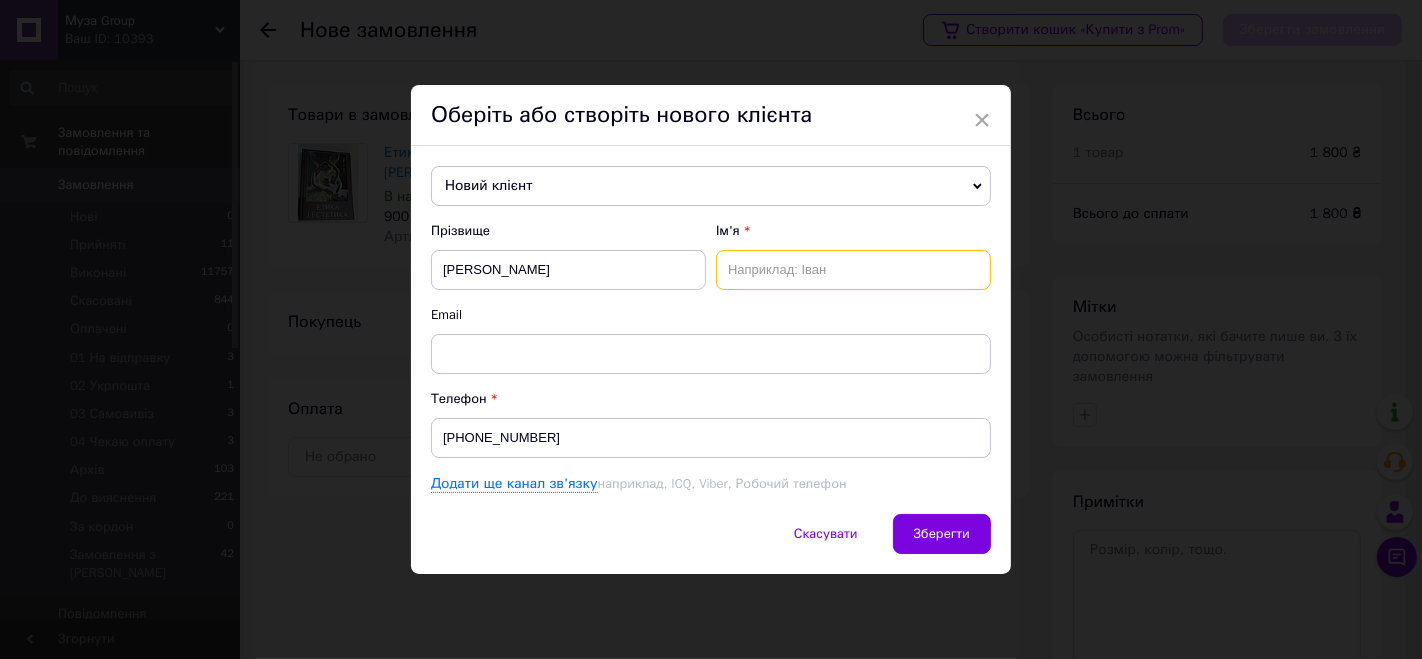 click at bounding box center [853, 270] 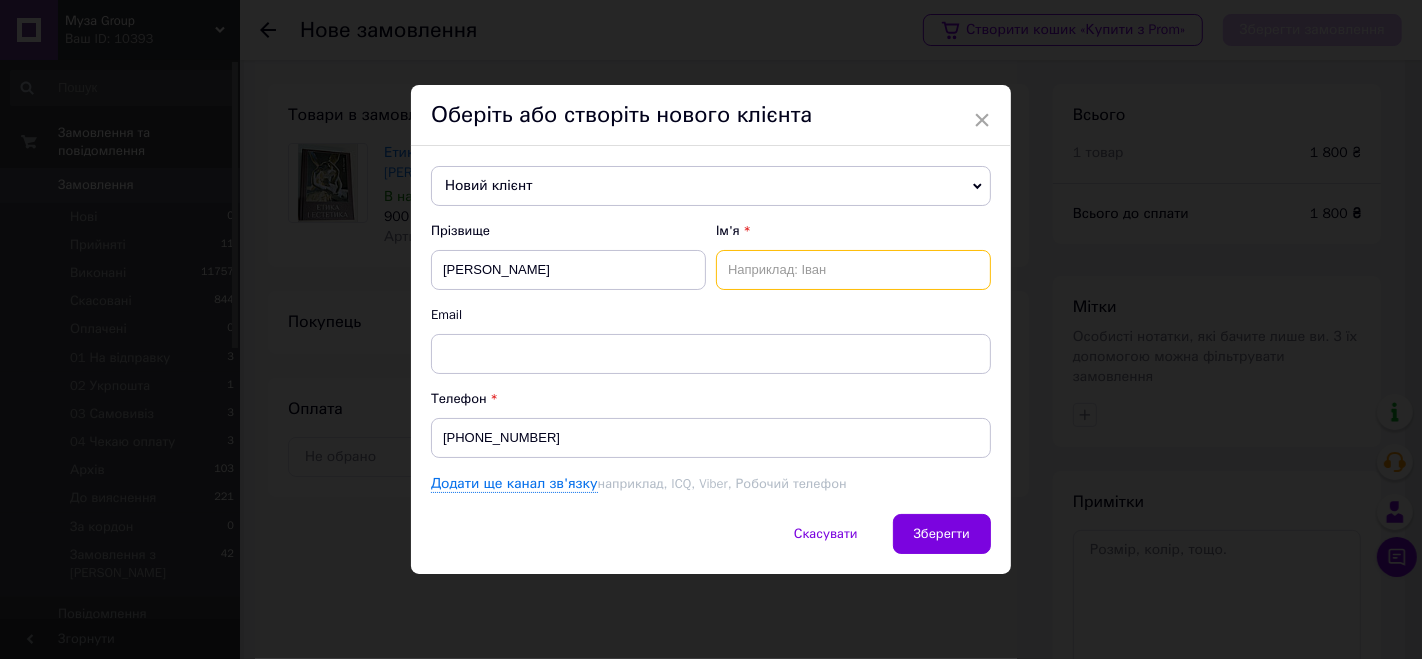 paste on "[PERSON_NAME]" 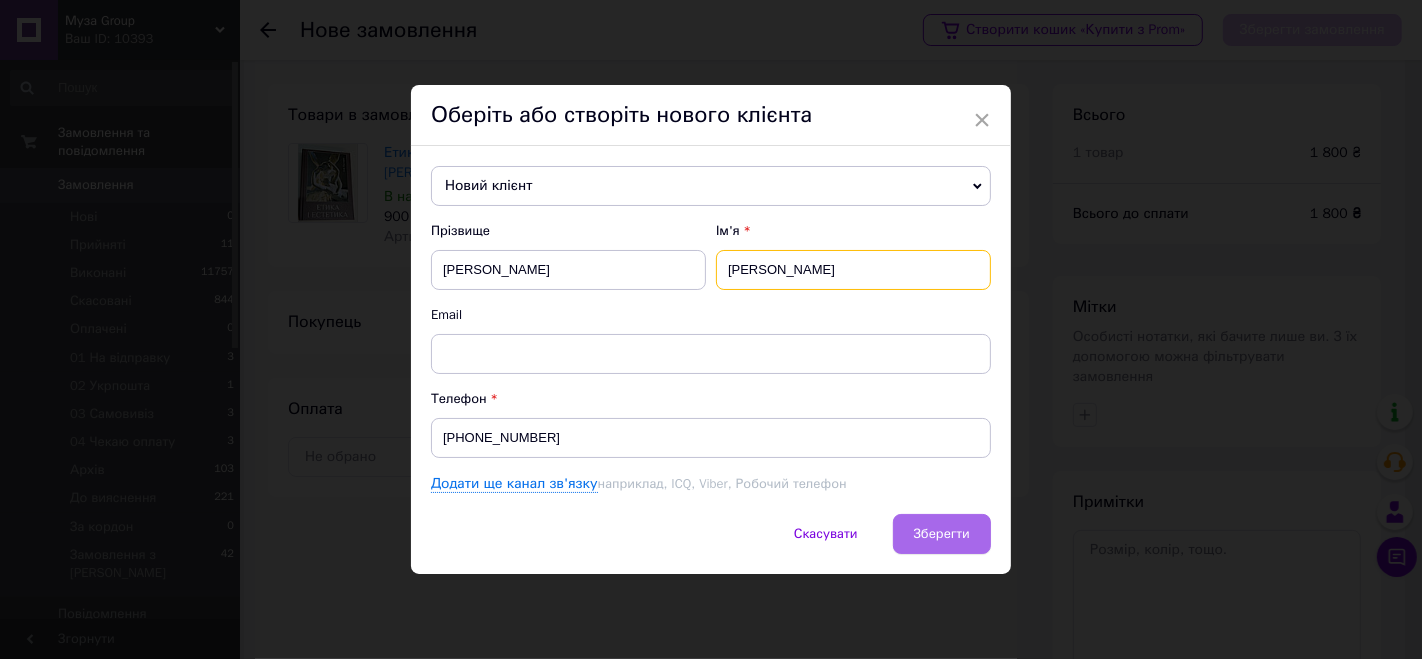 type on "[PERSON_NAME]" 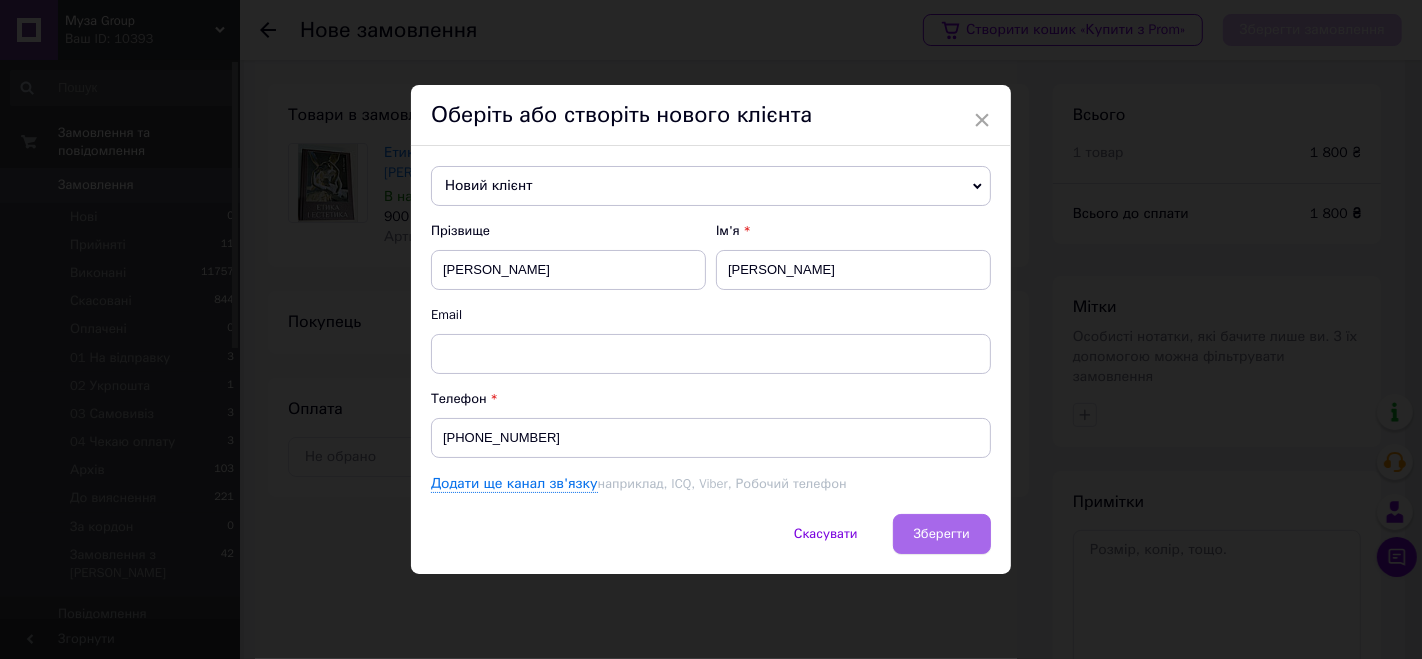 click on "Зберегти" at bounding box center (942, 533) 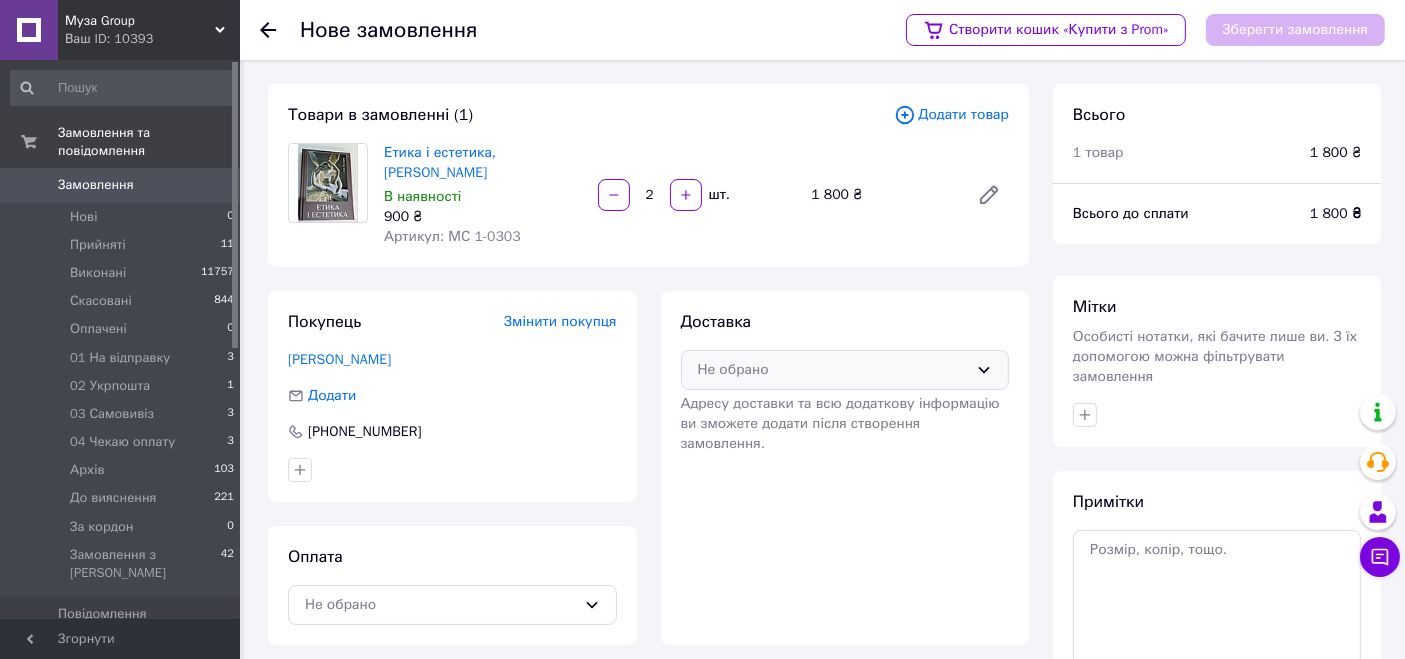 click 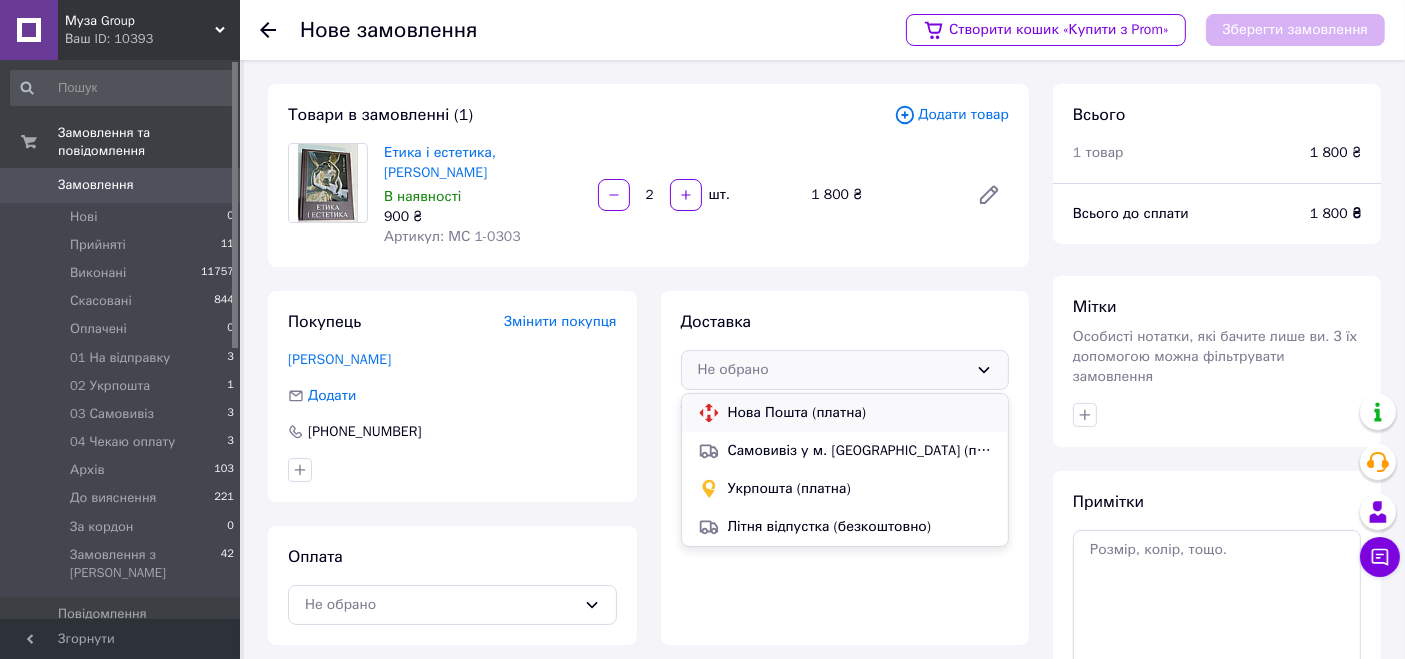 click on "Нова Пошта (платна)" at bounding box center [860, 413] 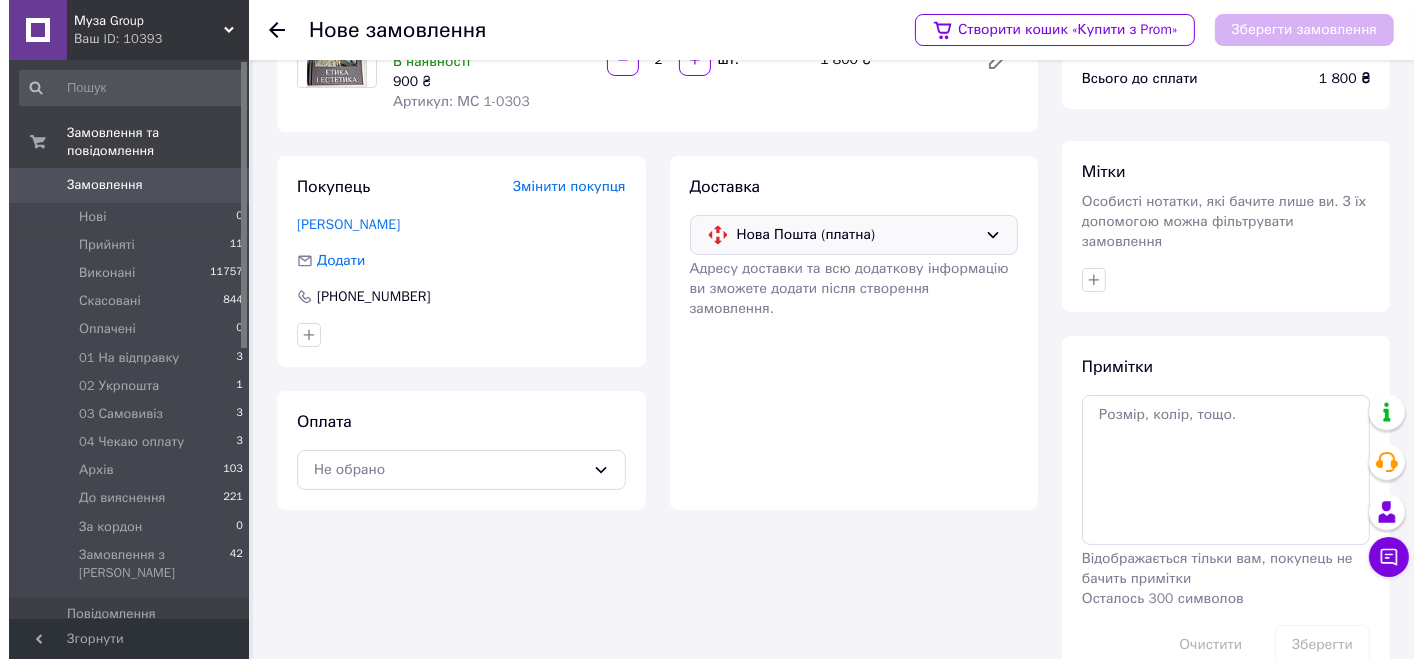 scroll, scrollTop: 148, scrollLeft: 0, axis: vertical 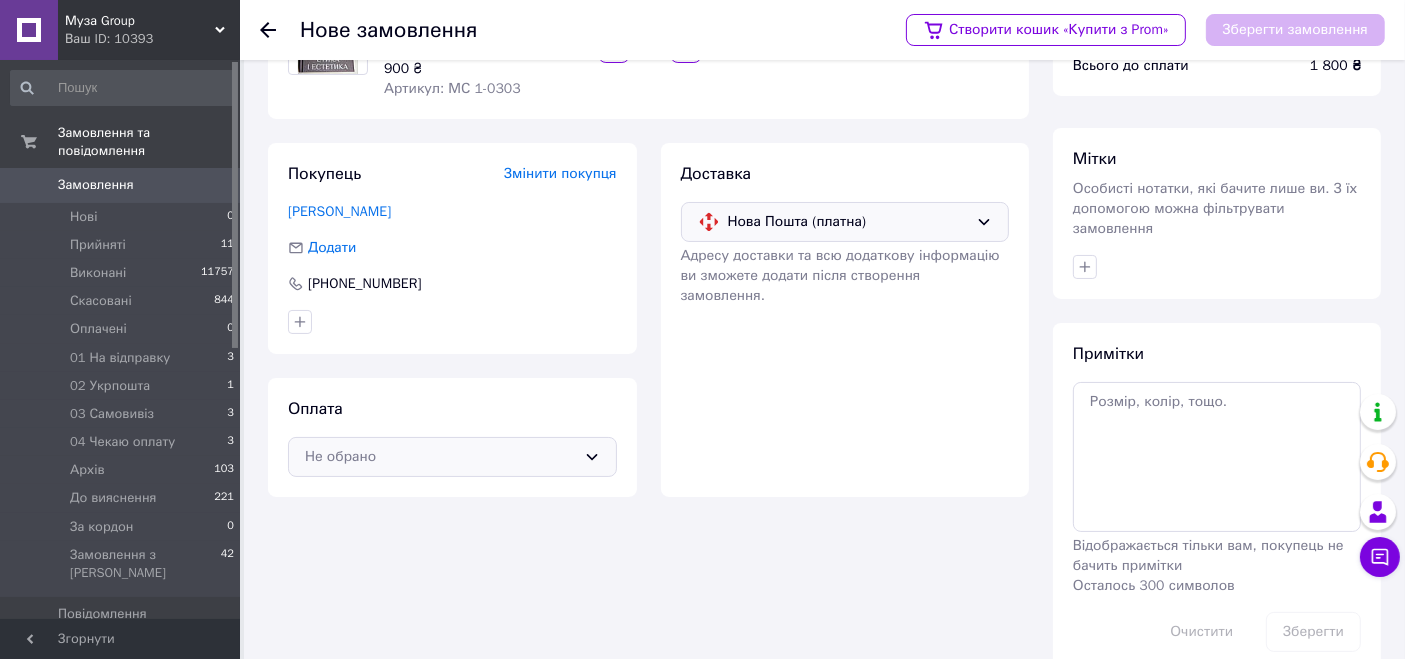 click 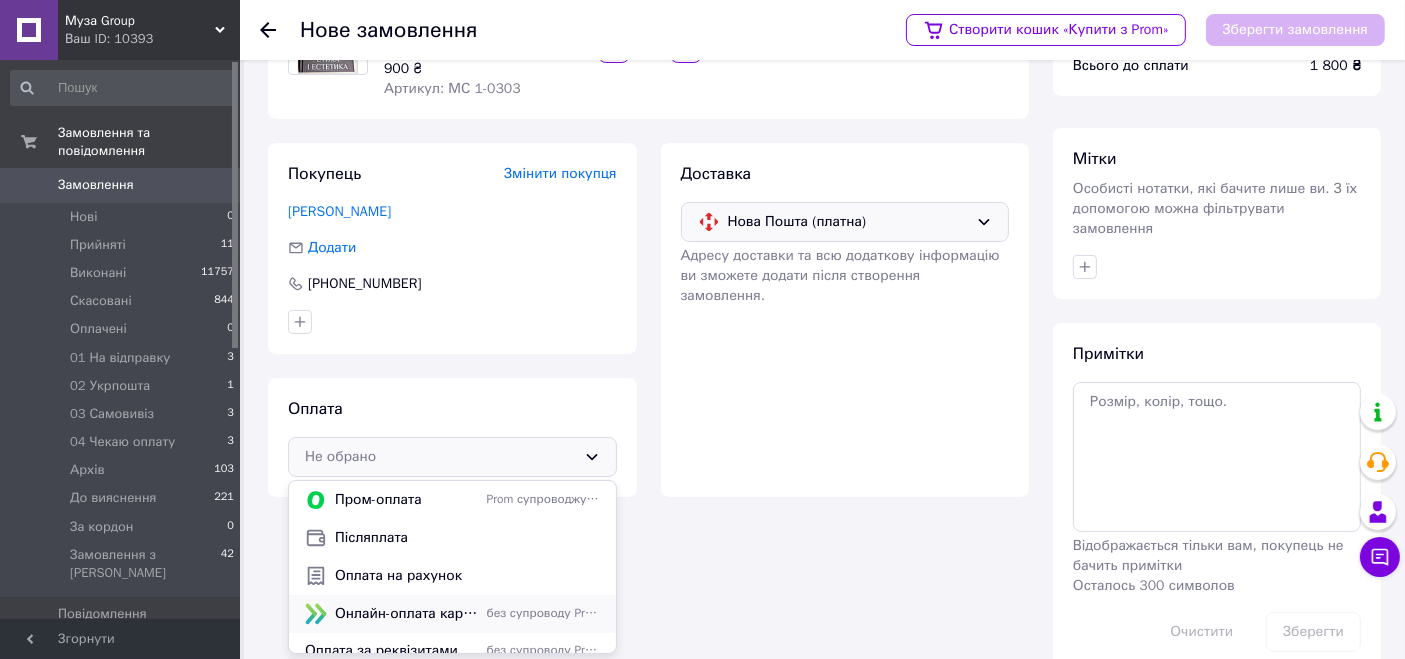 click on "без супроводу Prom" at bounding box center (543, 613) 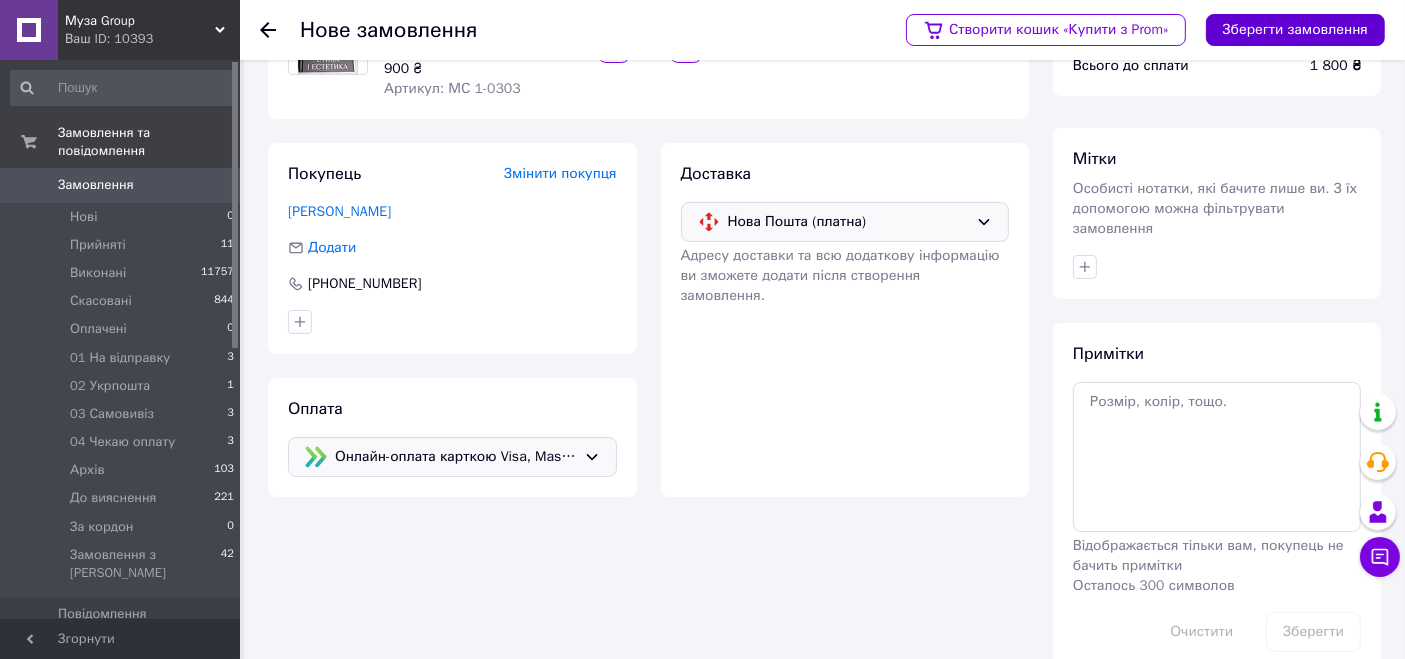 click on "Зберегти замовлення" at bounding box center [1295, 30] 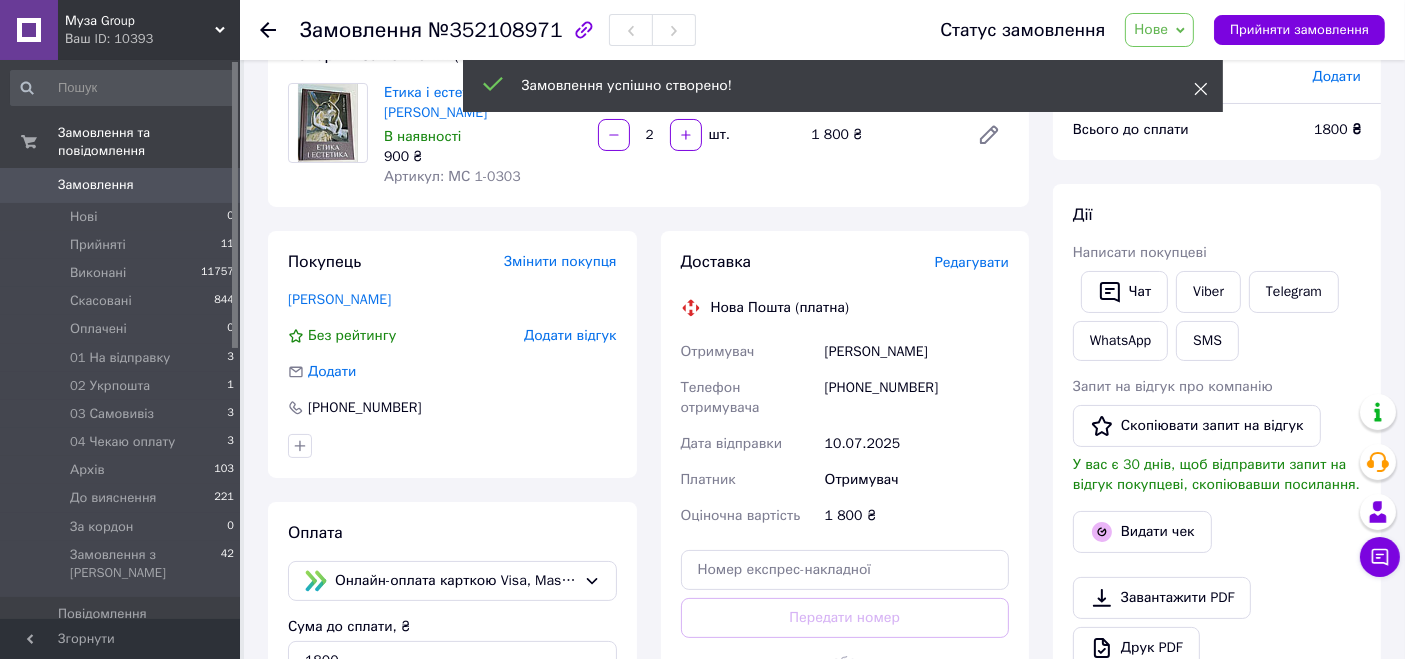 click 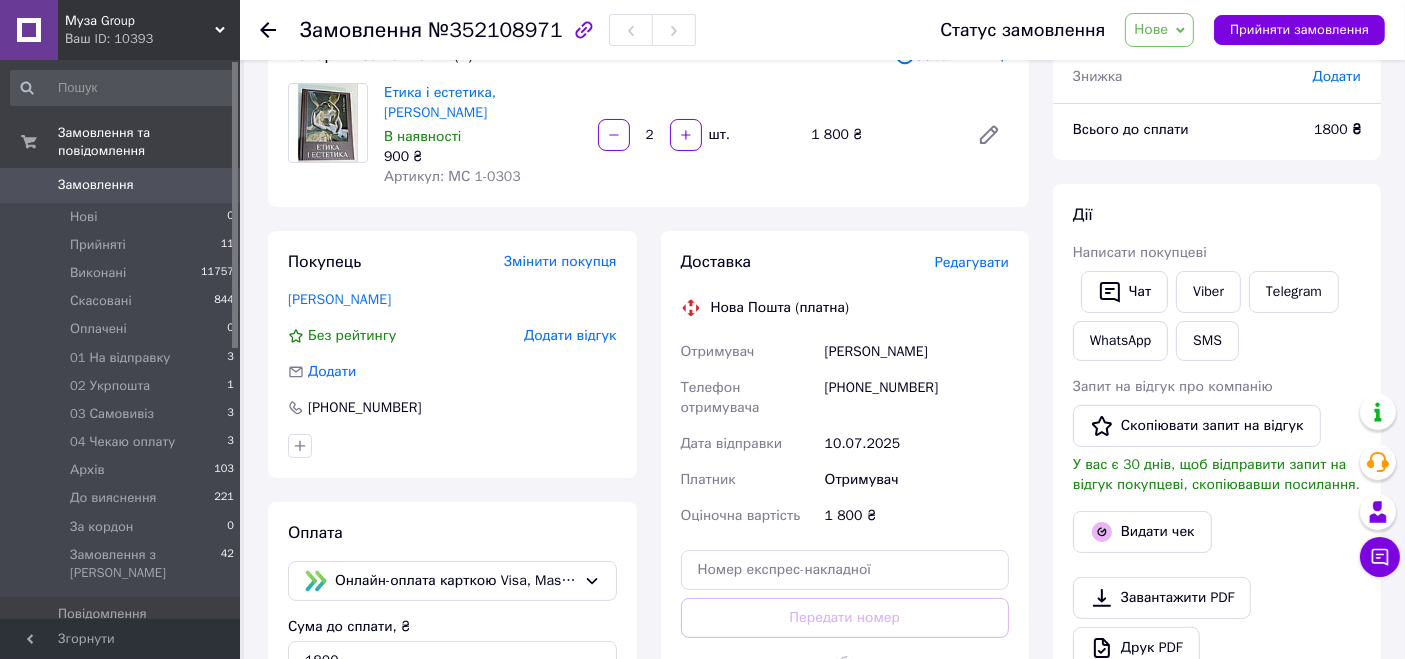 click 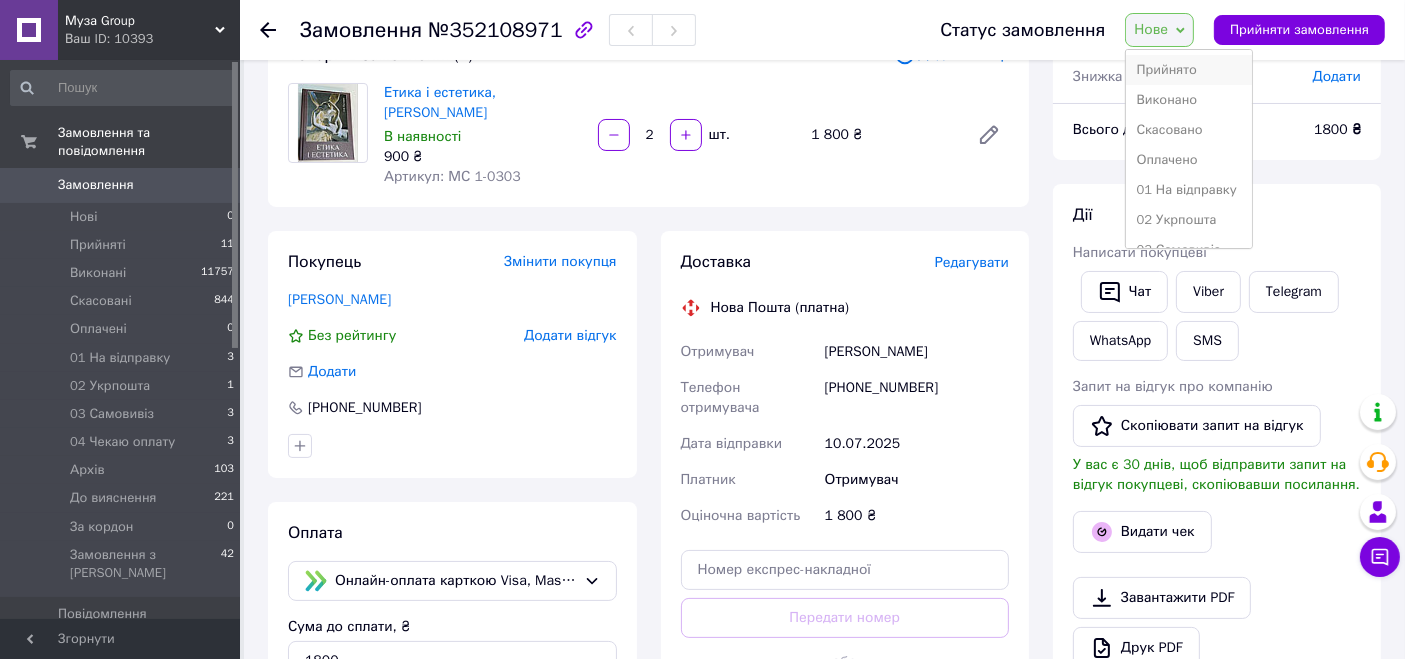click on "Прийнято" at bounding box center (1188, 70) 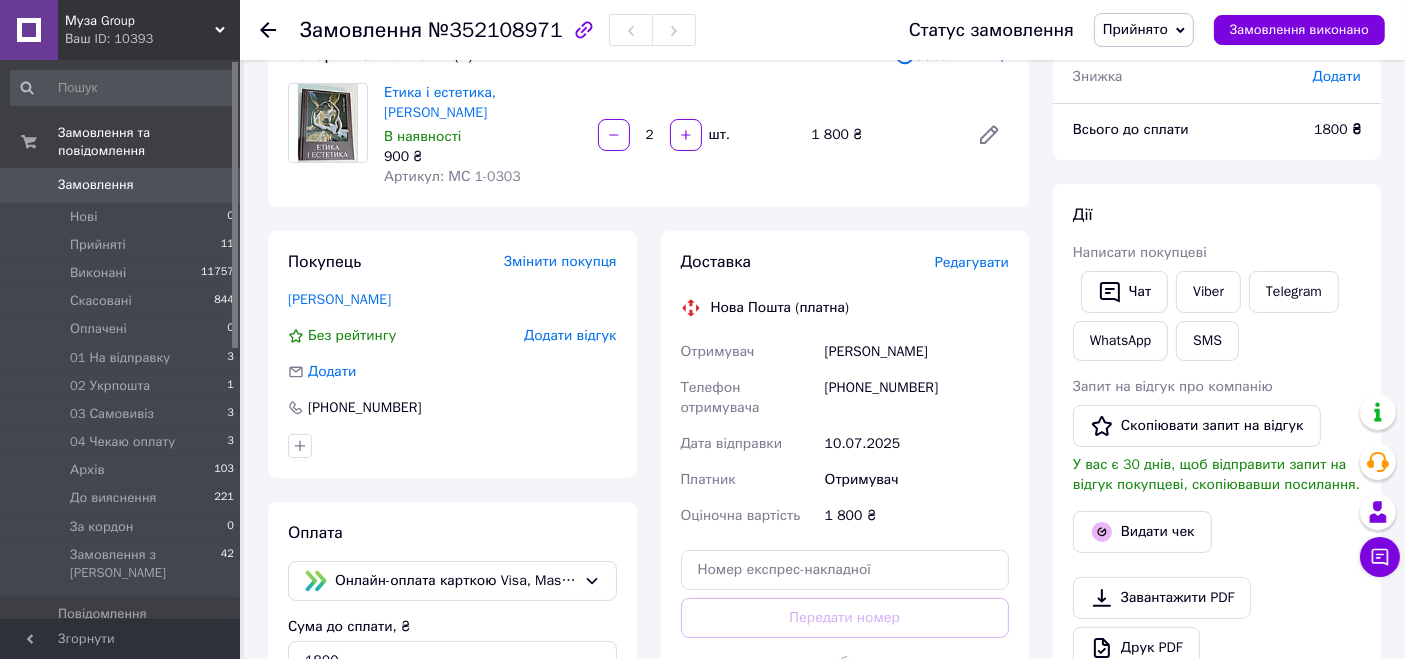 click on "Редагувати" at bounding box center [972, 262] 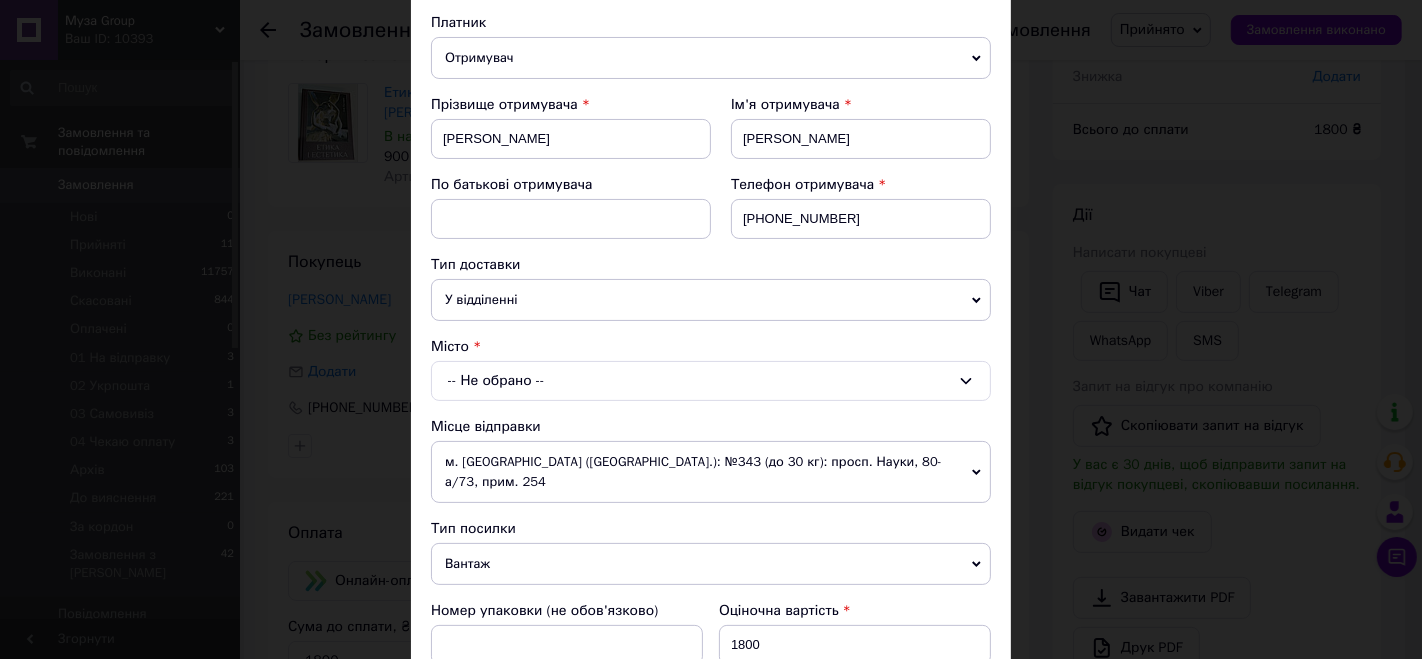 scroll, scrollTop: 222, scrollLeft: 0, axis: vertical 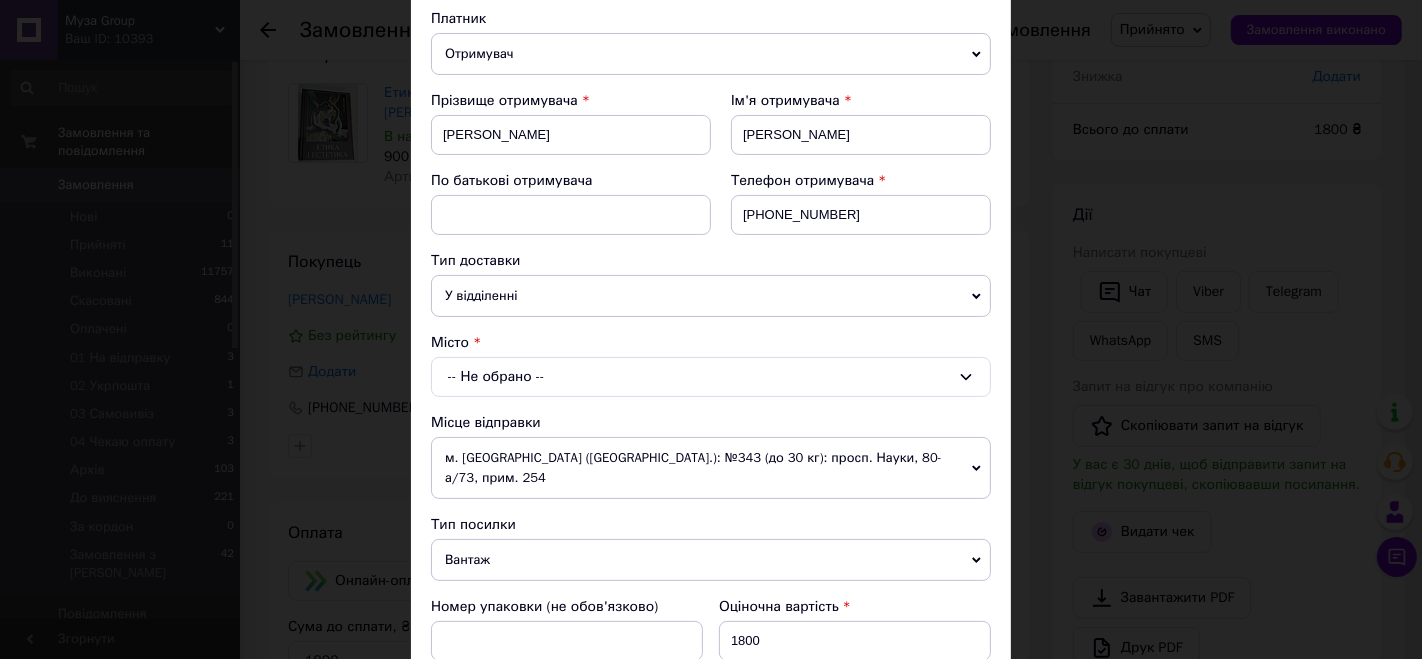 click 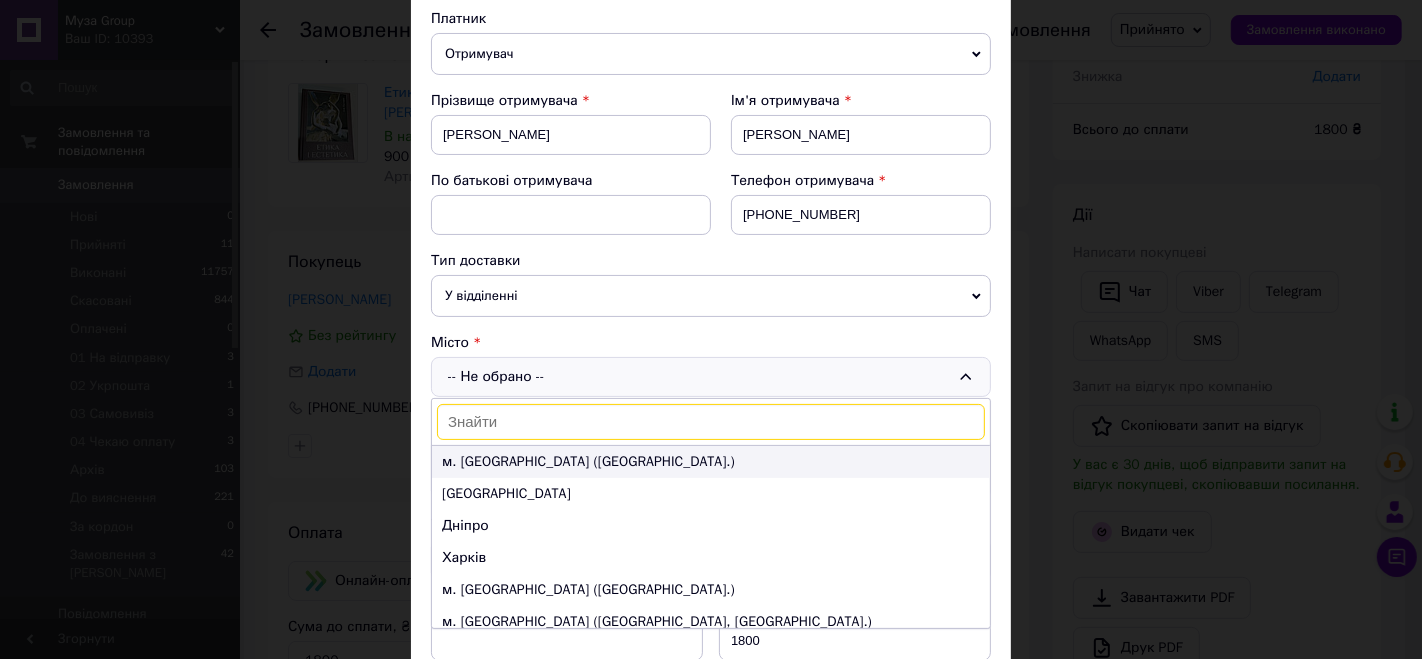 click on "м. [GEOGRAPHIC_DATA] ([GEOGRAPHIC_DATA].)" at bounding box center (711, 462) 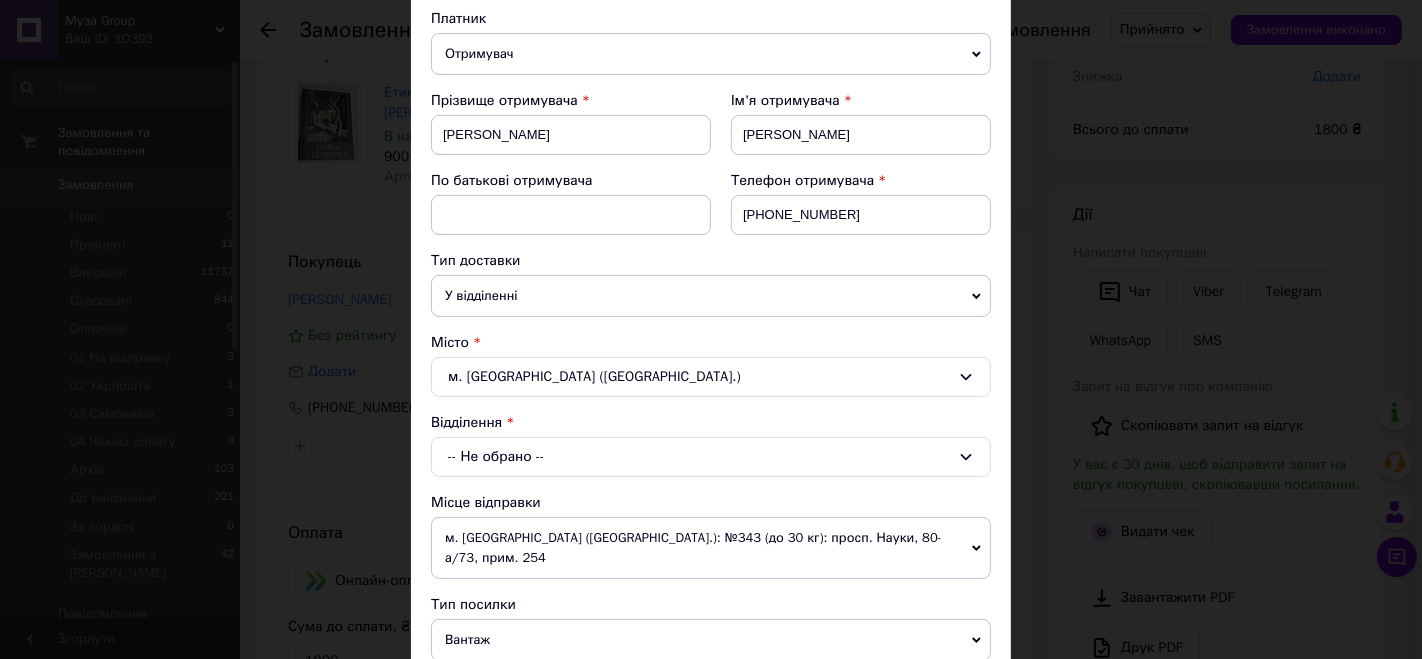 click 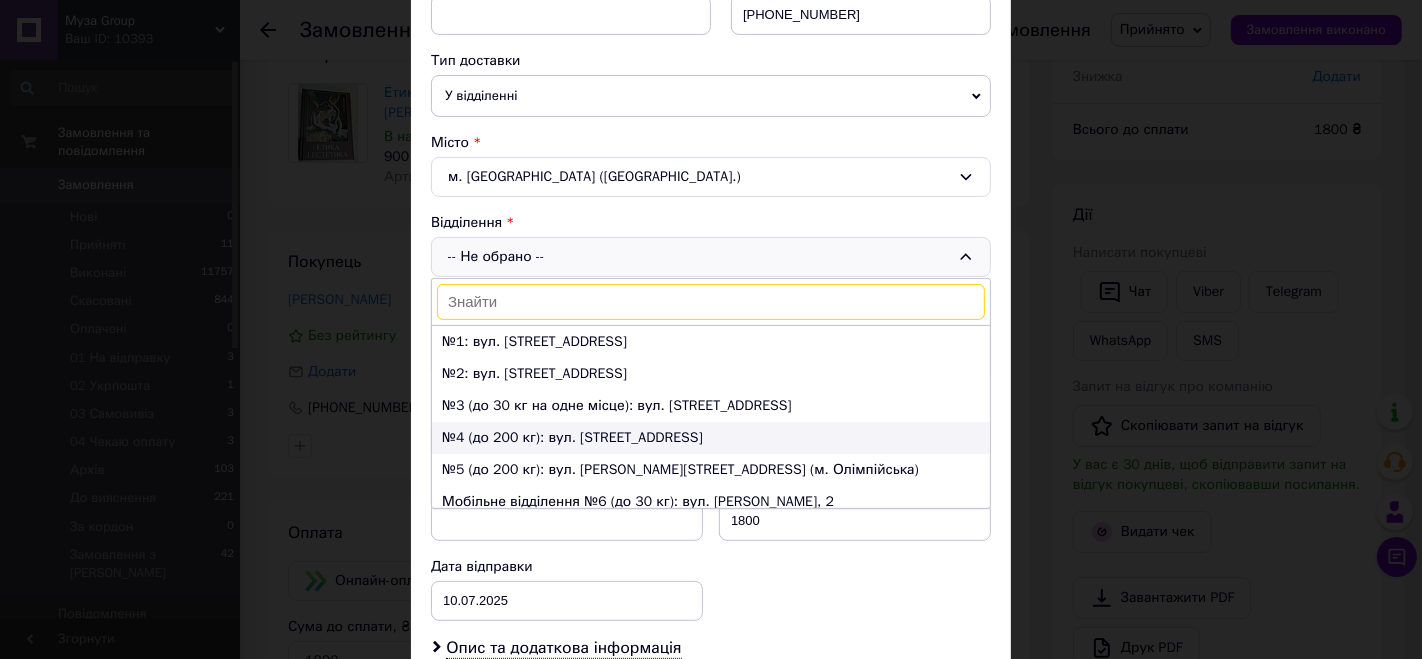scroll, scrollTop: 444, scrollLeft: 0, axis: vertical 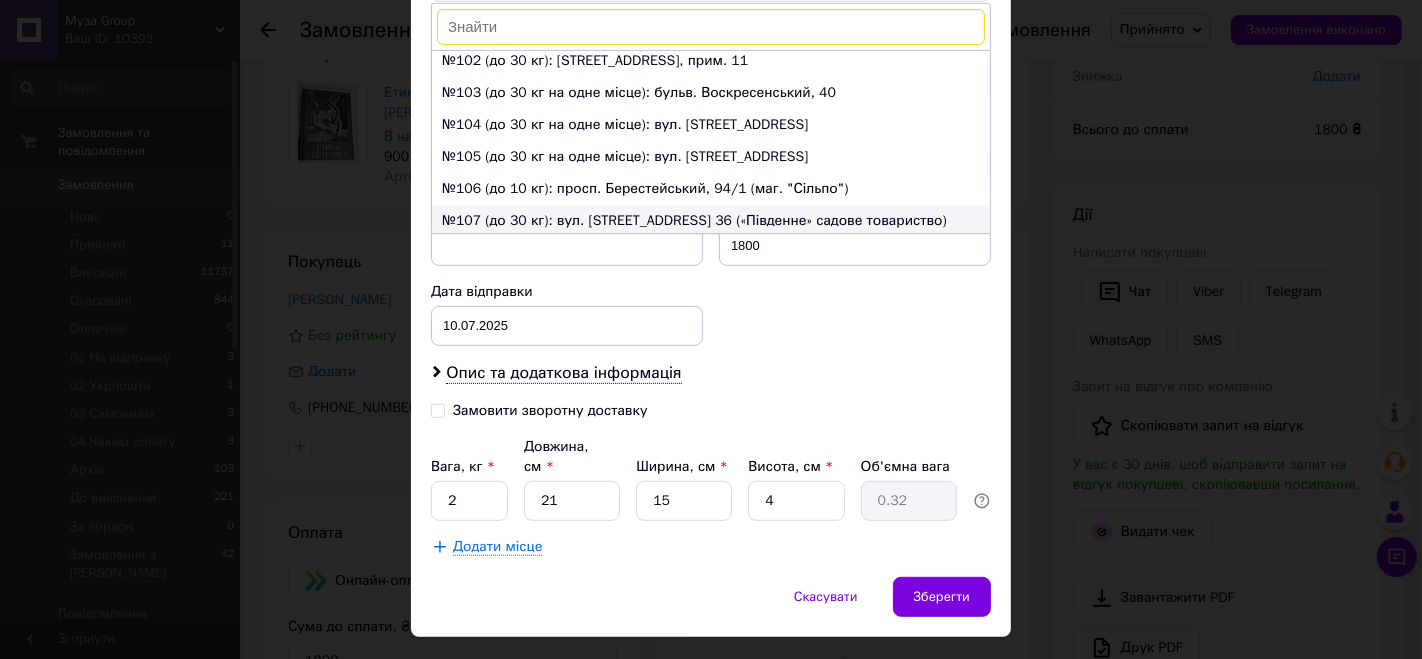 click on "№107 (до 30 кг): вул. [STREET_ADDRESS] 36 («Південне» садове товариство)" at bounding box center (711, 221) 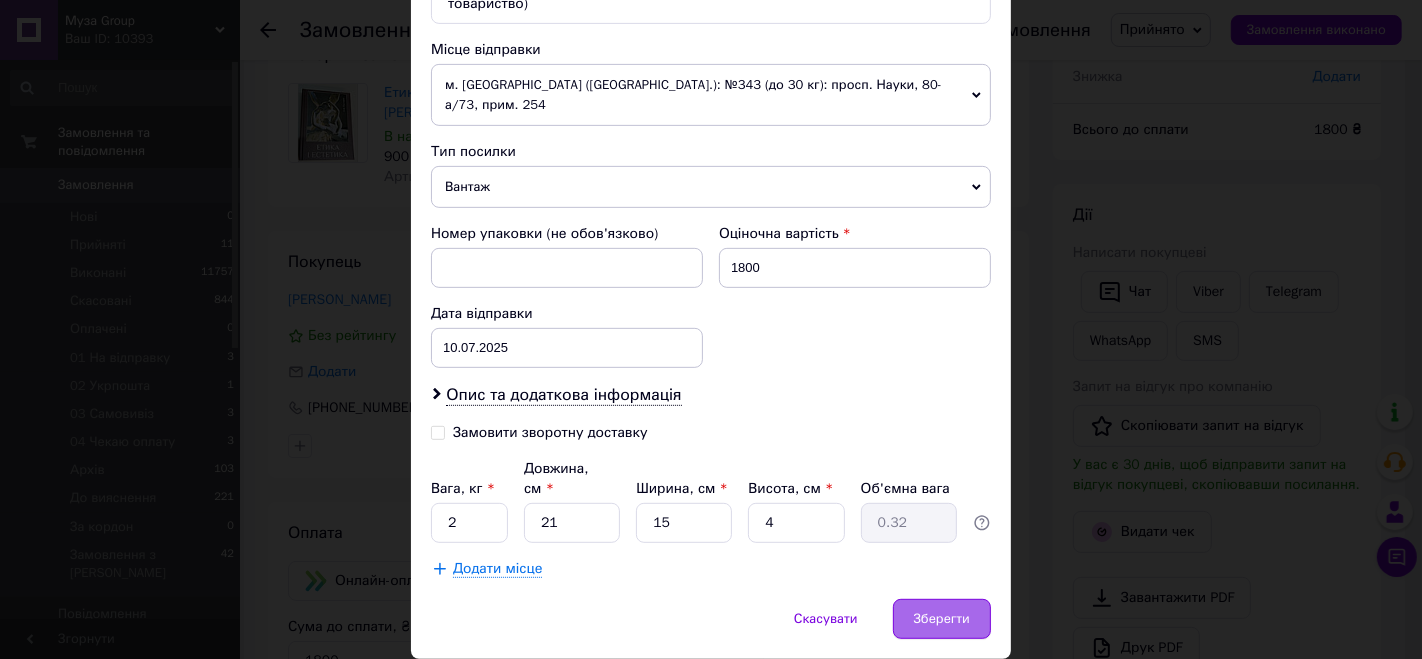 click on "Зберегти" at bounding box center (942, 619) 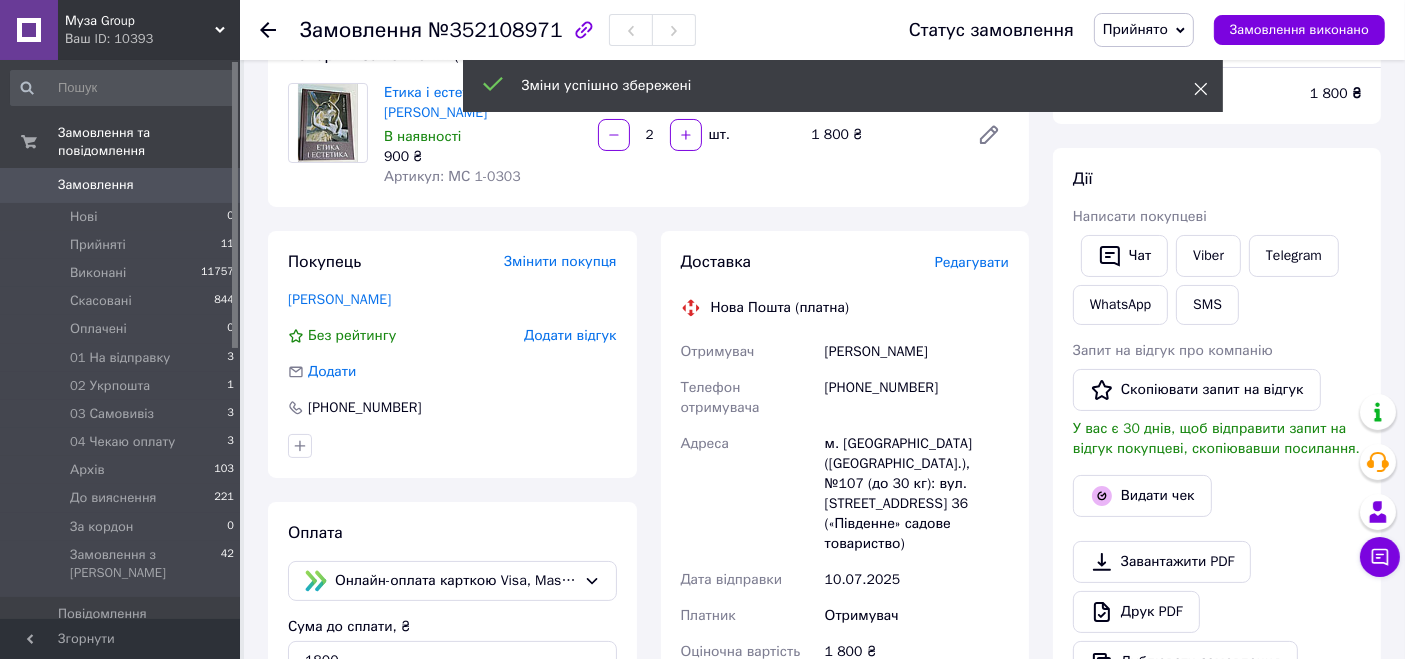 click 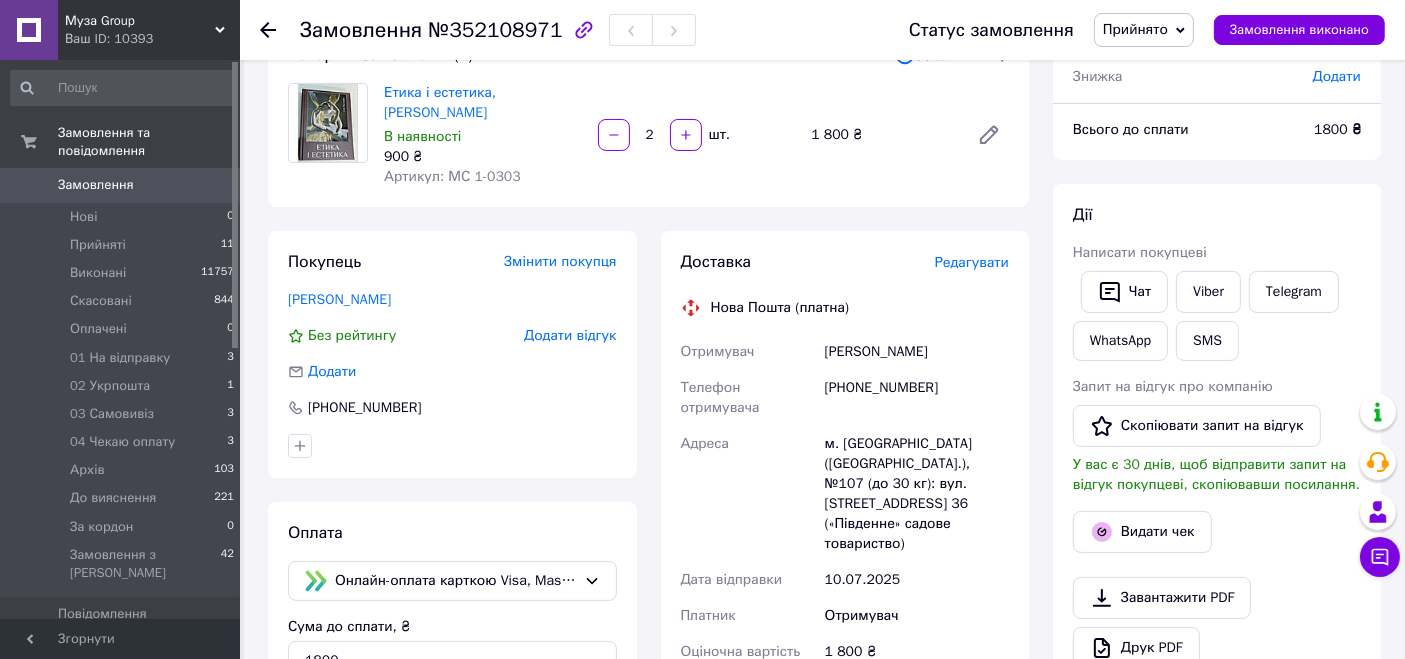 scroll, scrollTop: 0, scrollLeft: 0, axis: both 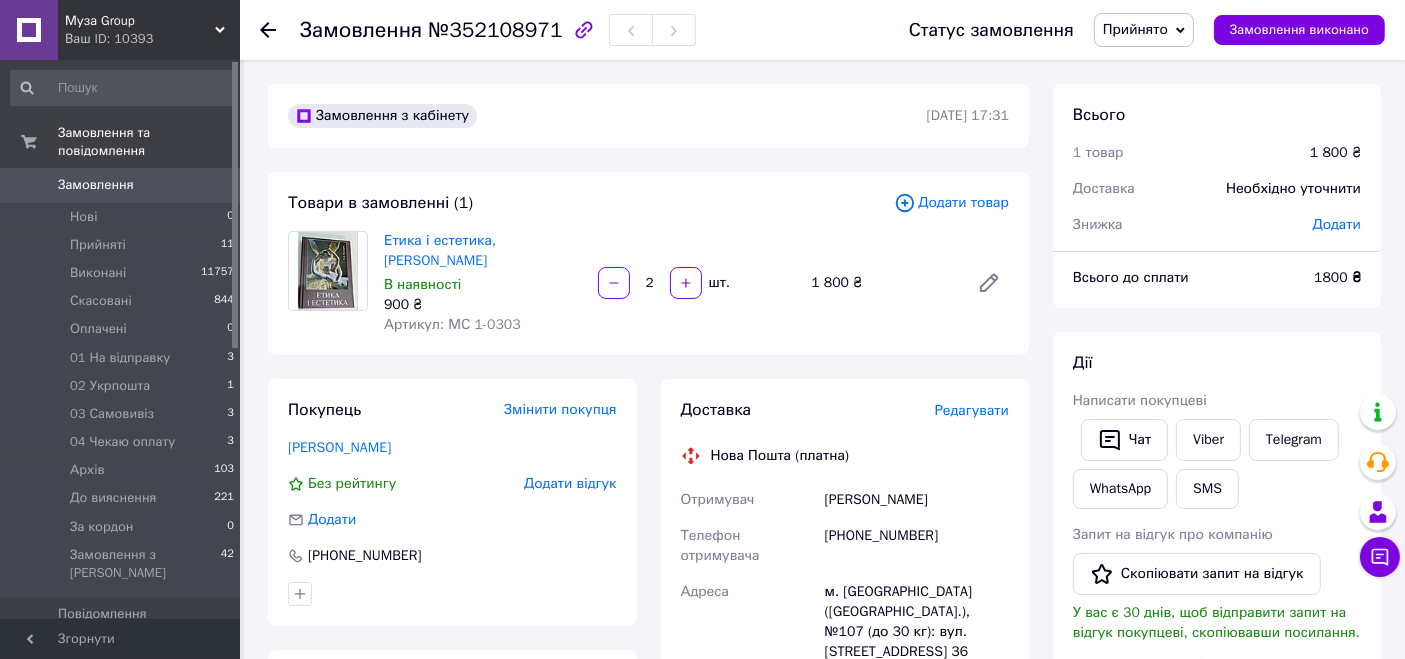 click on "Додати товар" at bounding box center (951, 203) 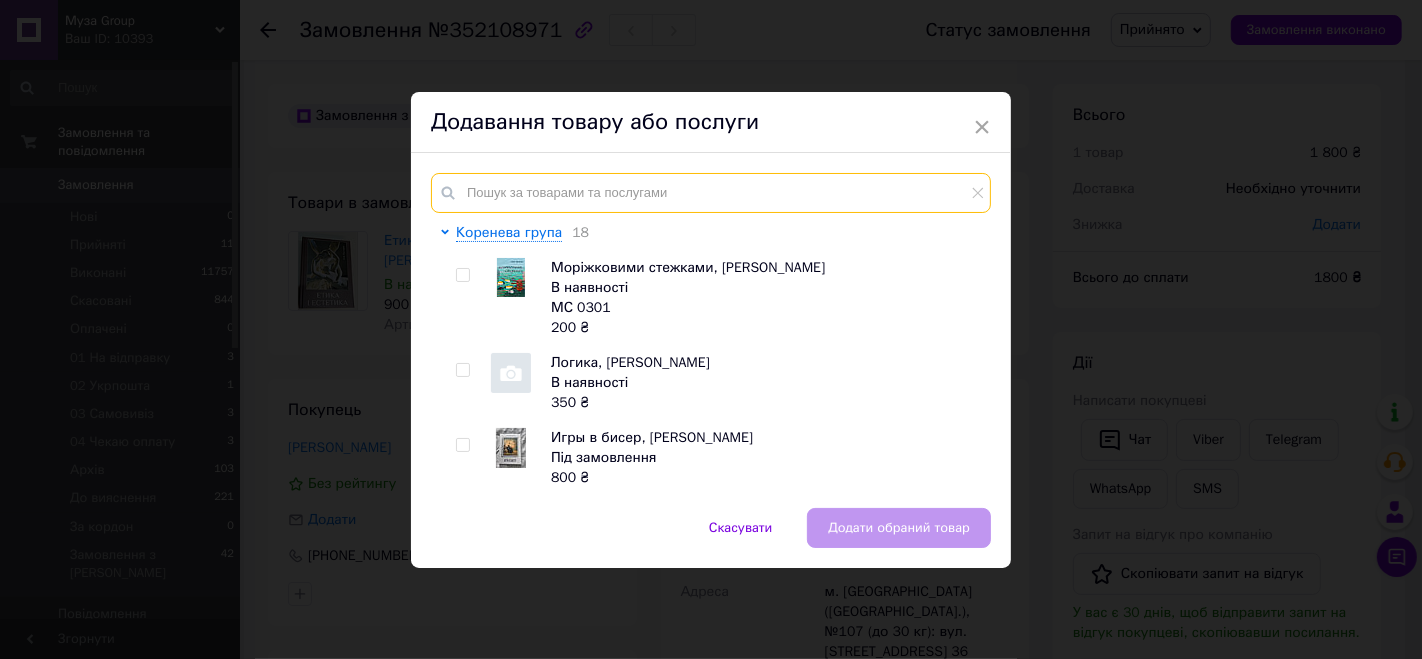 click at bounding box center [711, 193] 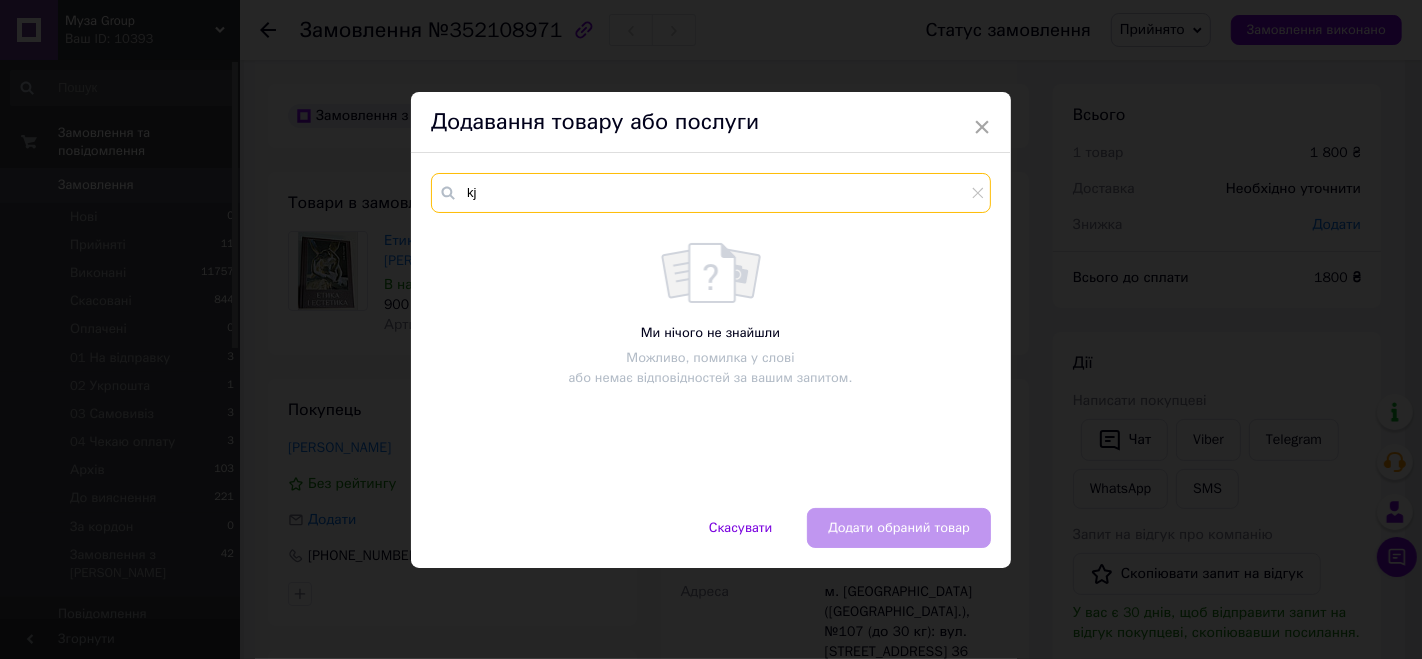 type on "k" 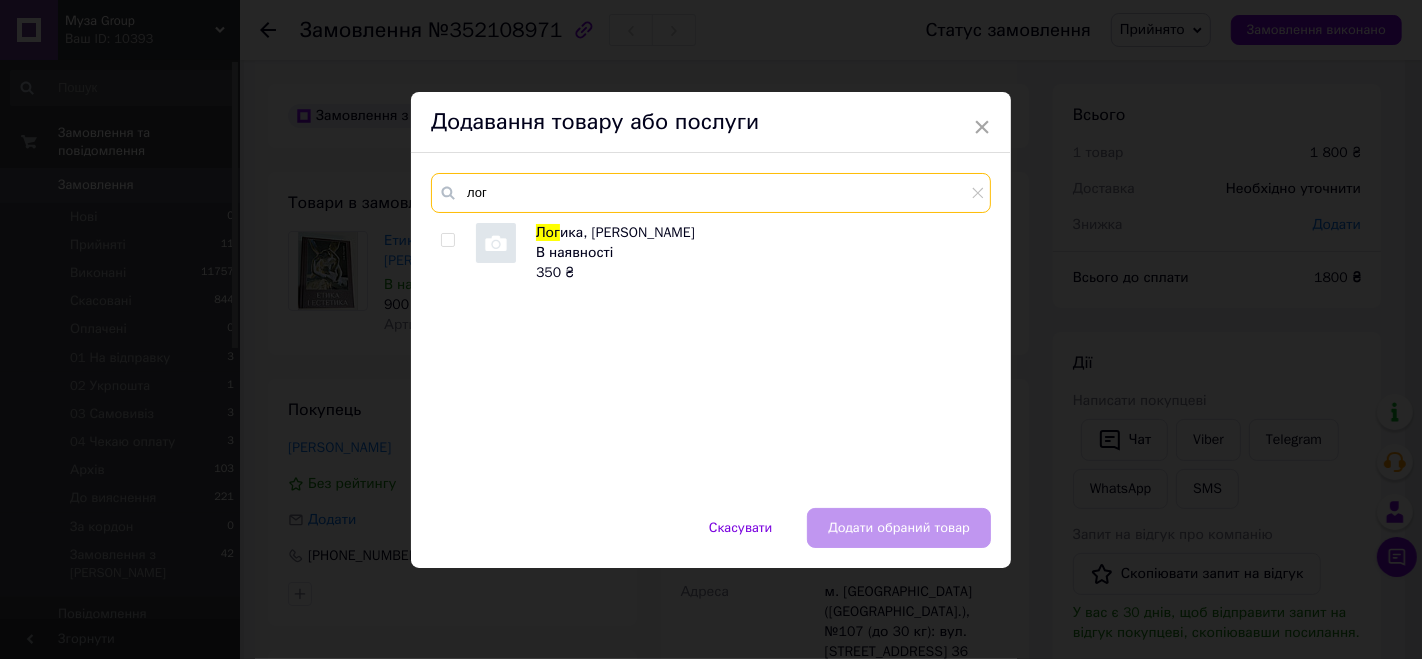 type on "лог" 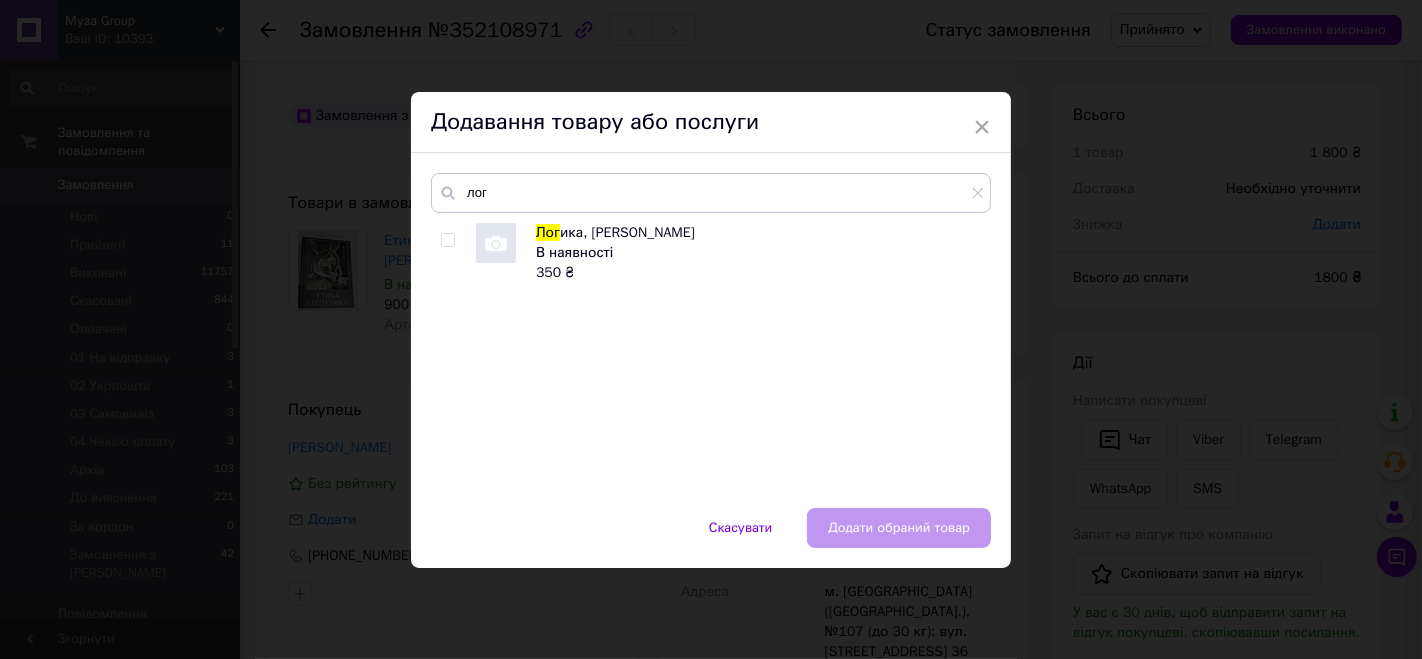 click at bounding box center [447, 240] 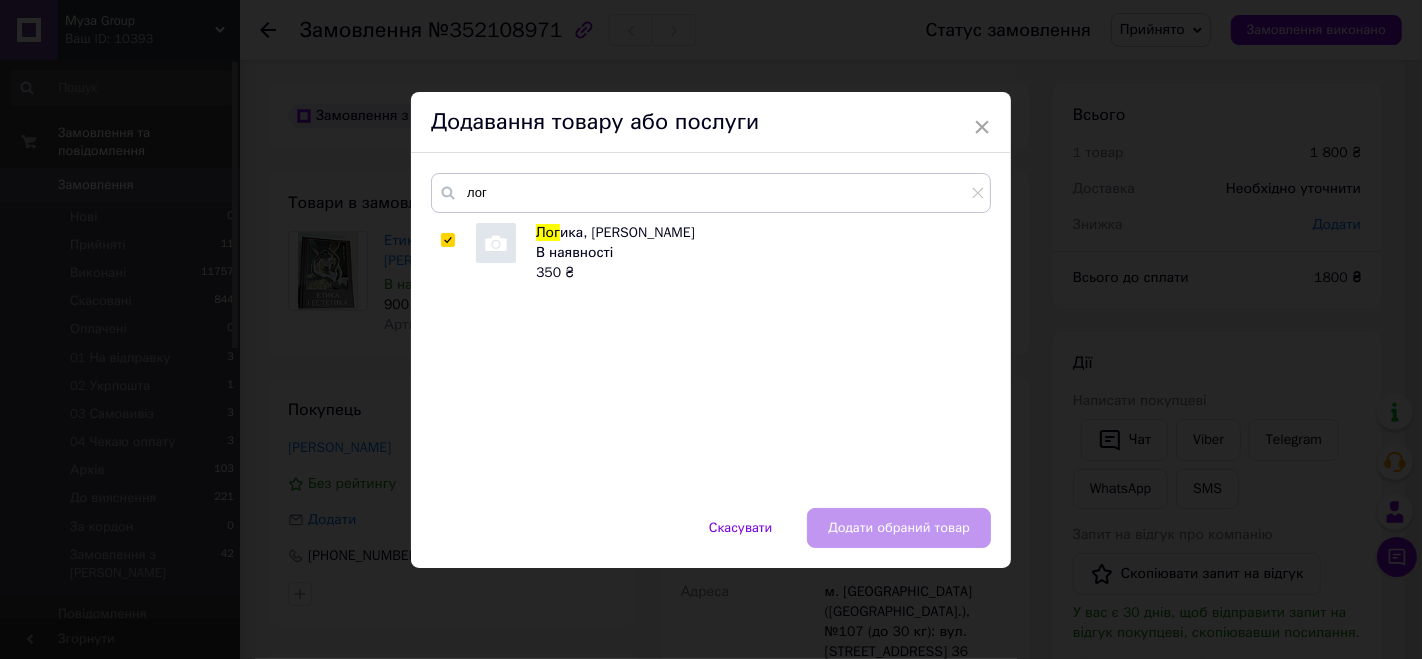 checkbox on "true" 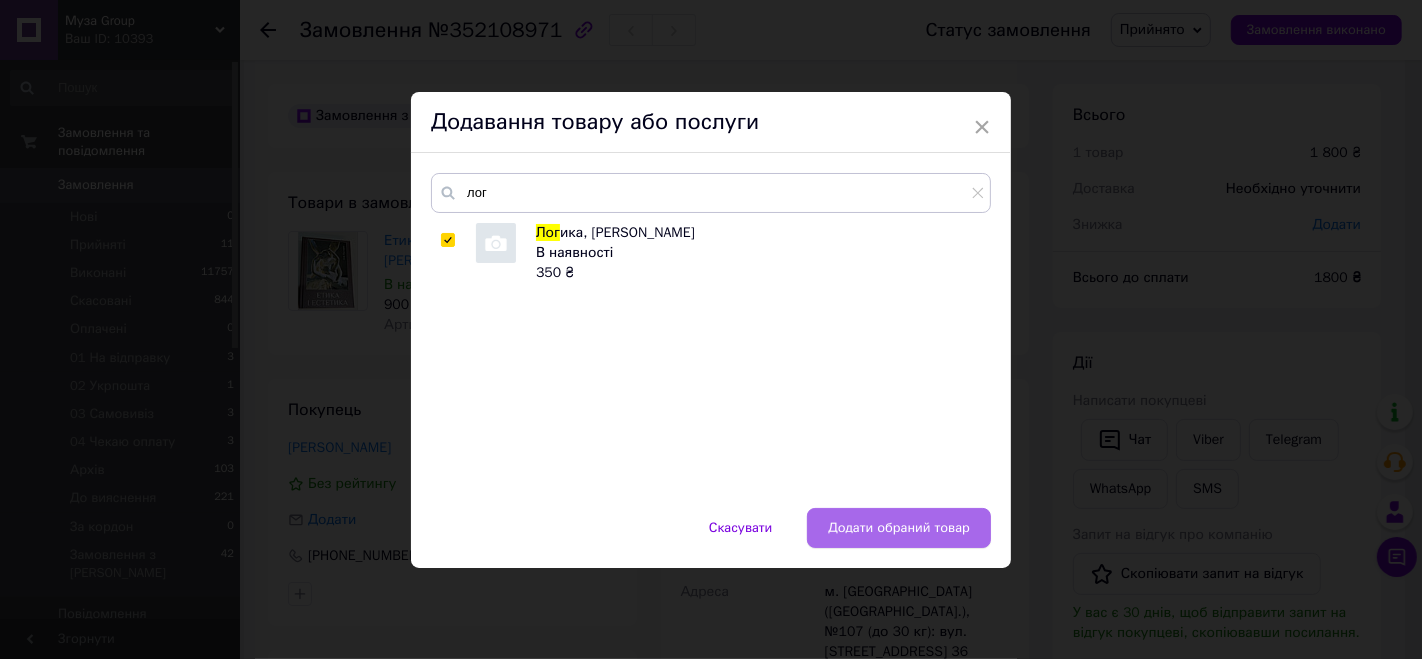 click on "Додати обраний товар" at bounding box center (899, 528) 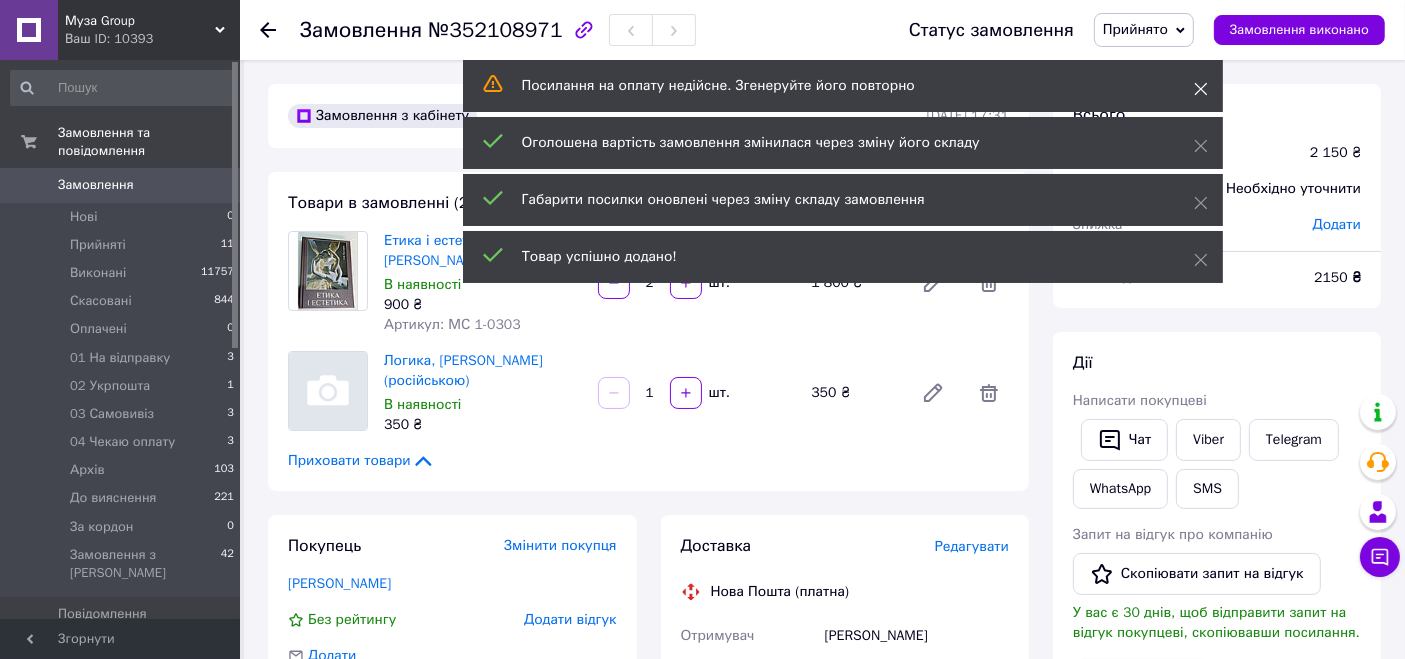 click 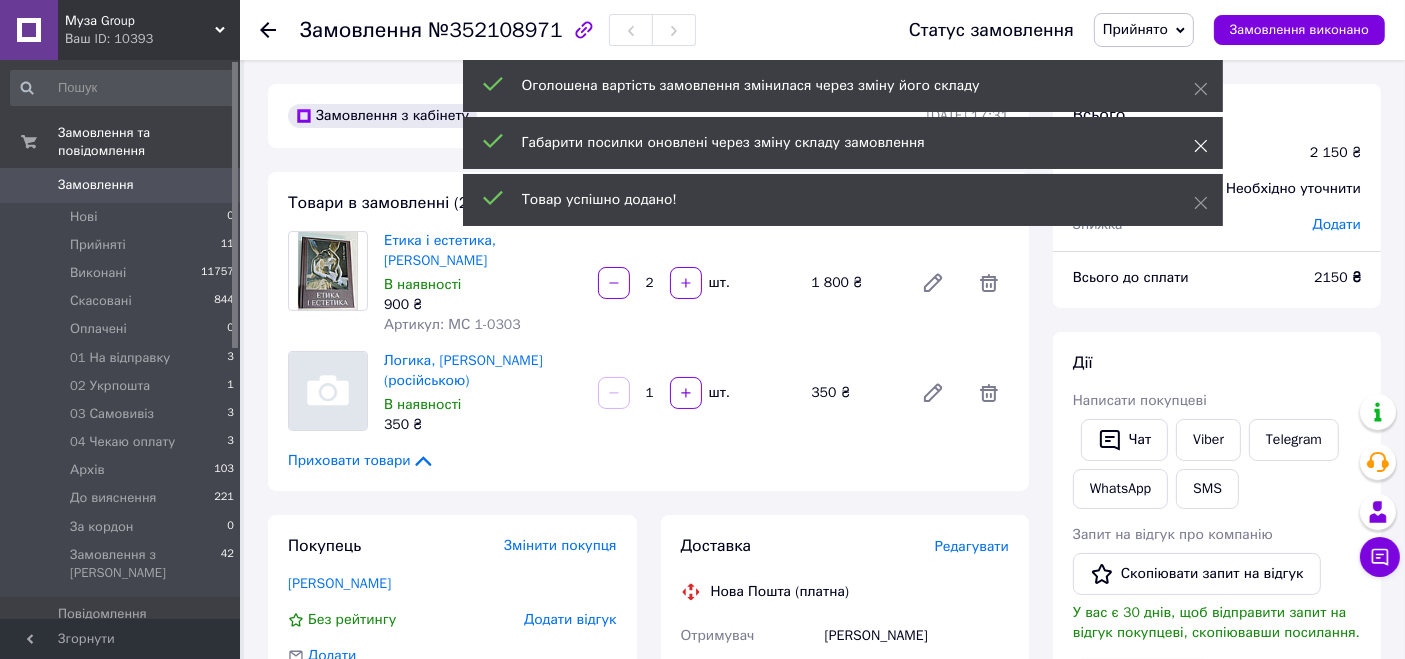 click 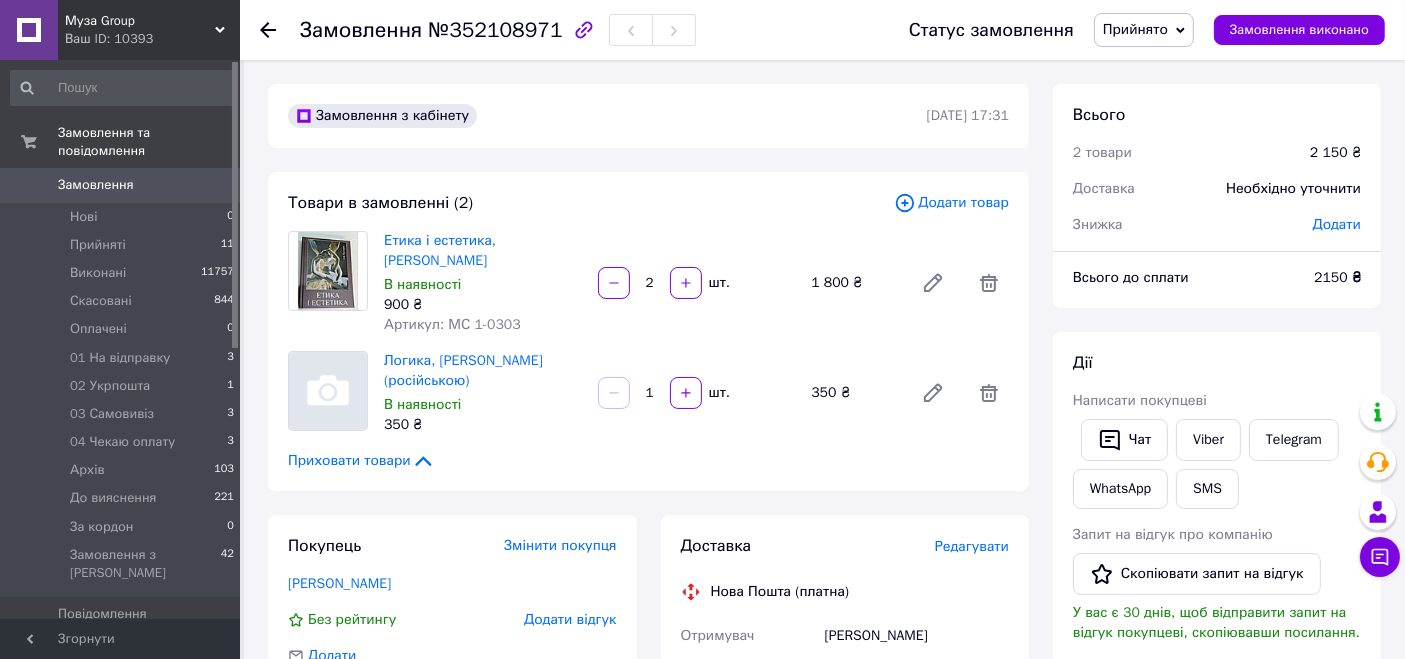 click on "Знижка" at bounding box center [1181, 225] 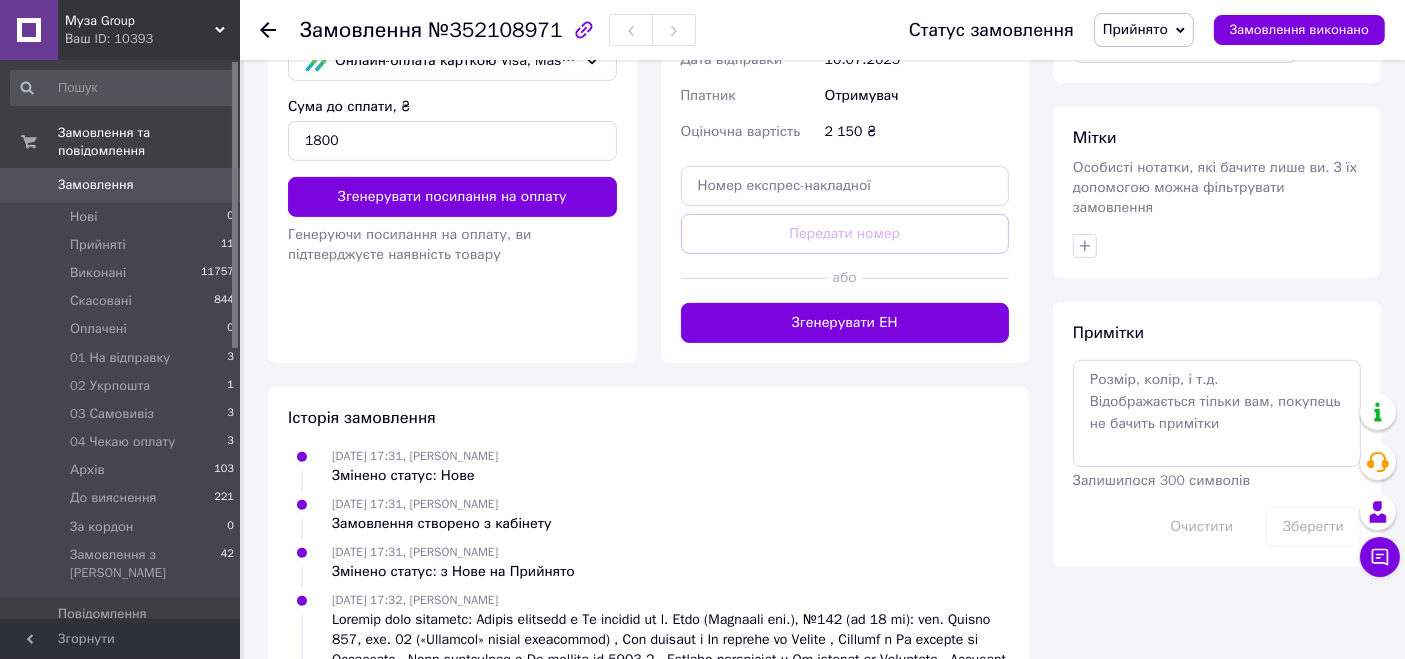 scroll, scrollTop: 814, scrollLeft: 0, axis: vertical 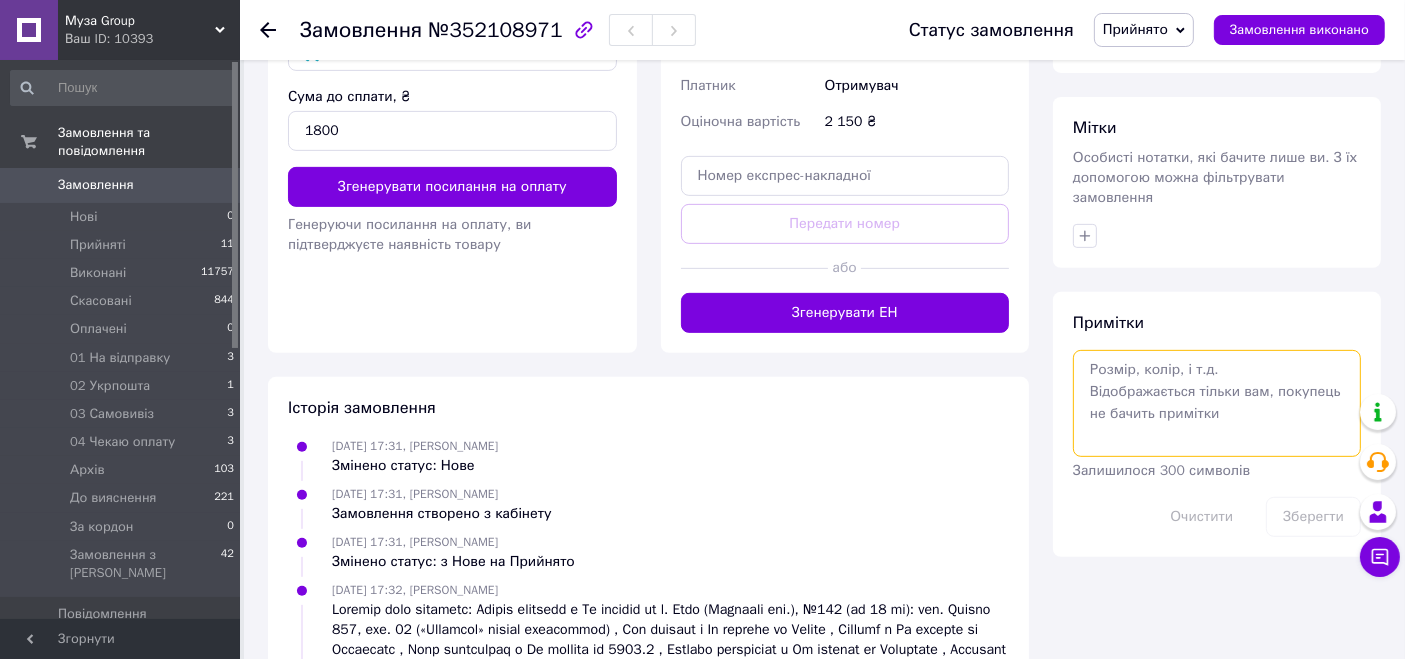 click at bounding box center (1217, 403) 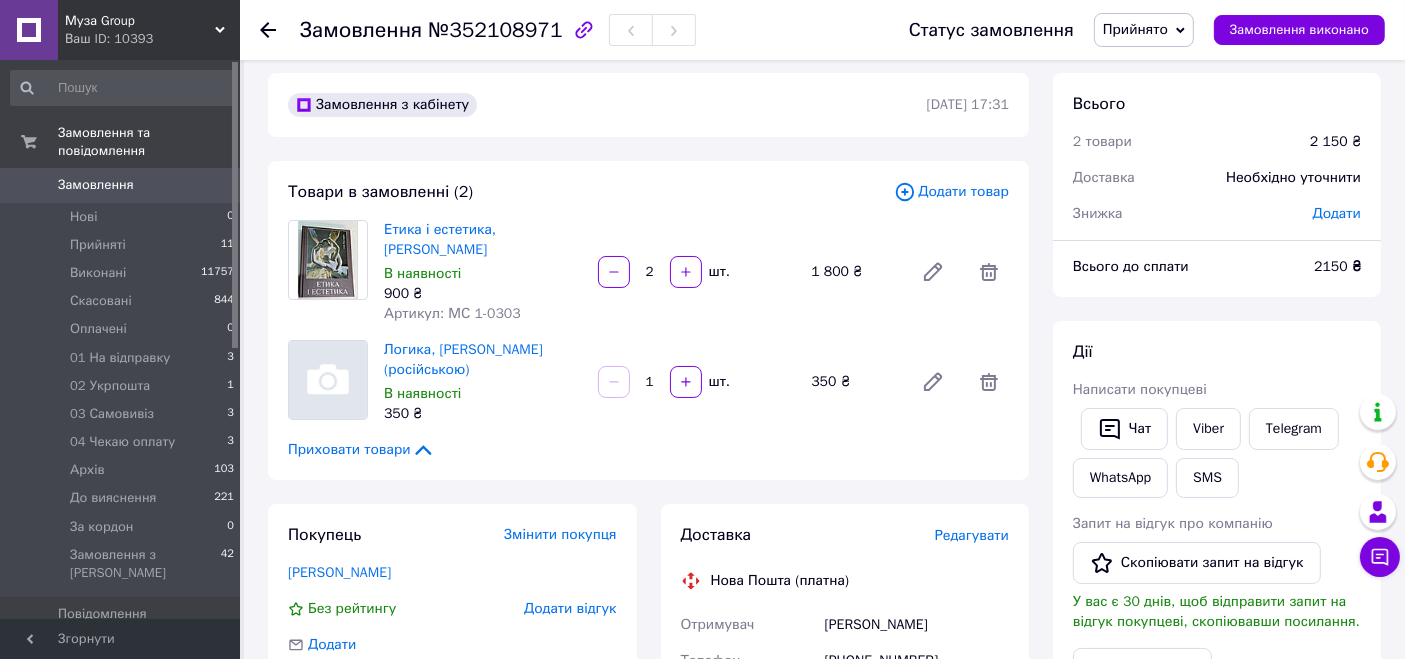 scroll, scrollTop: 0, scrollLeft: 0, axis: both 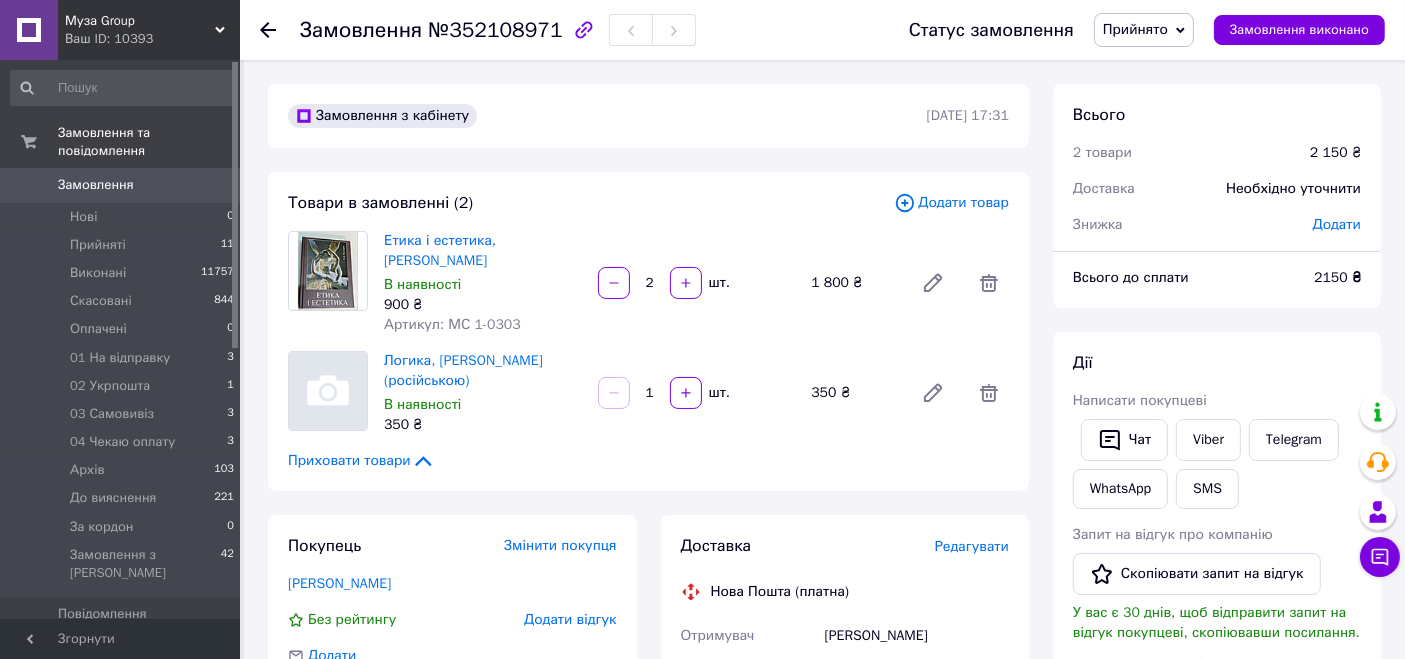type on "опл на карту)" 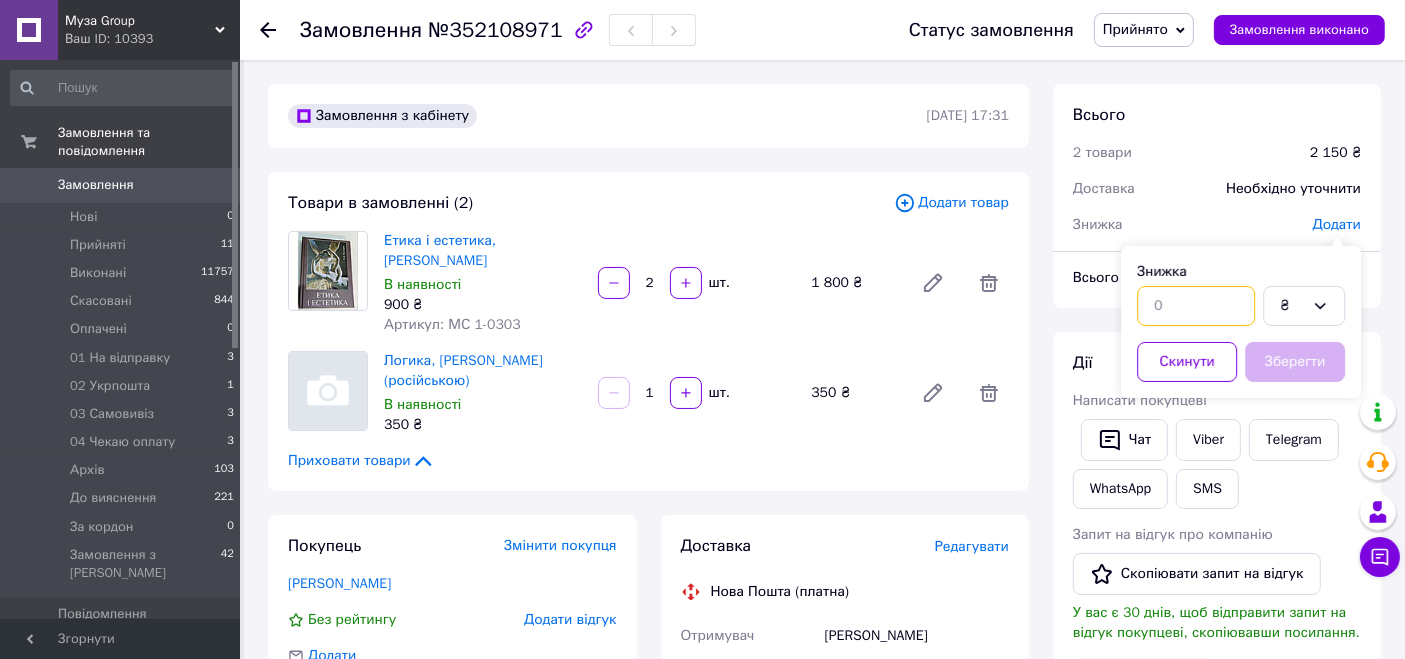 click at bounding box center [1196, 306] 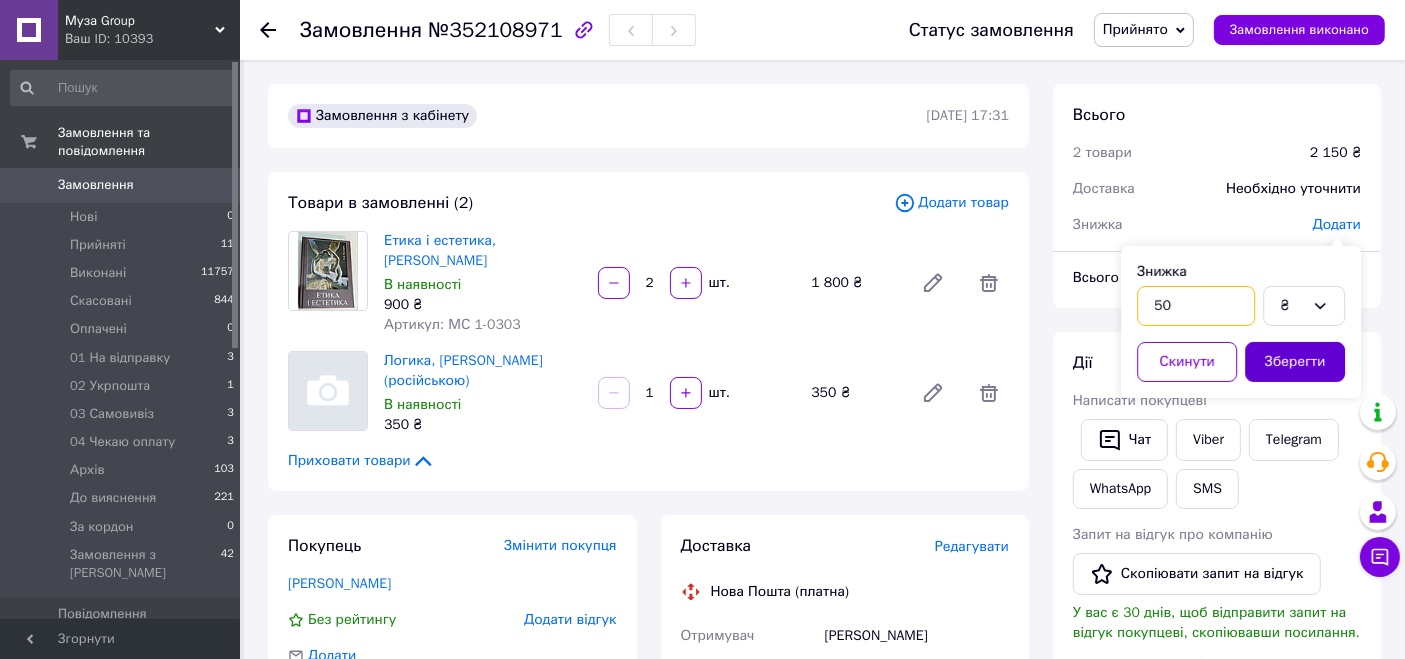 type on "50" 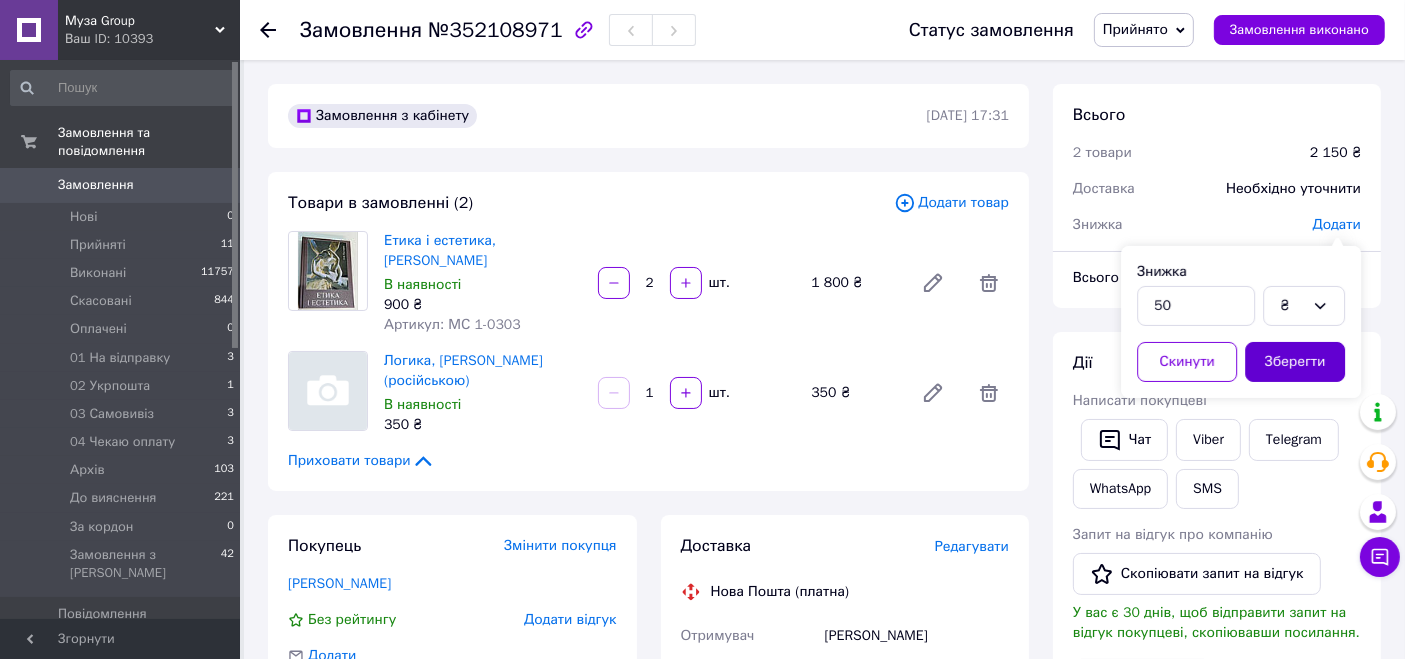 click on "Зберегти" at bounding box center (1295, 362) 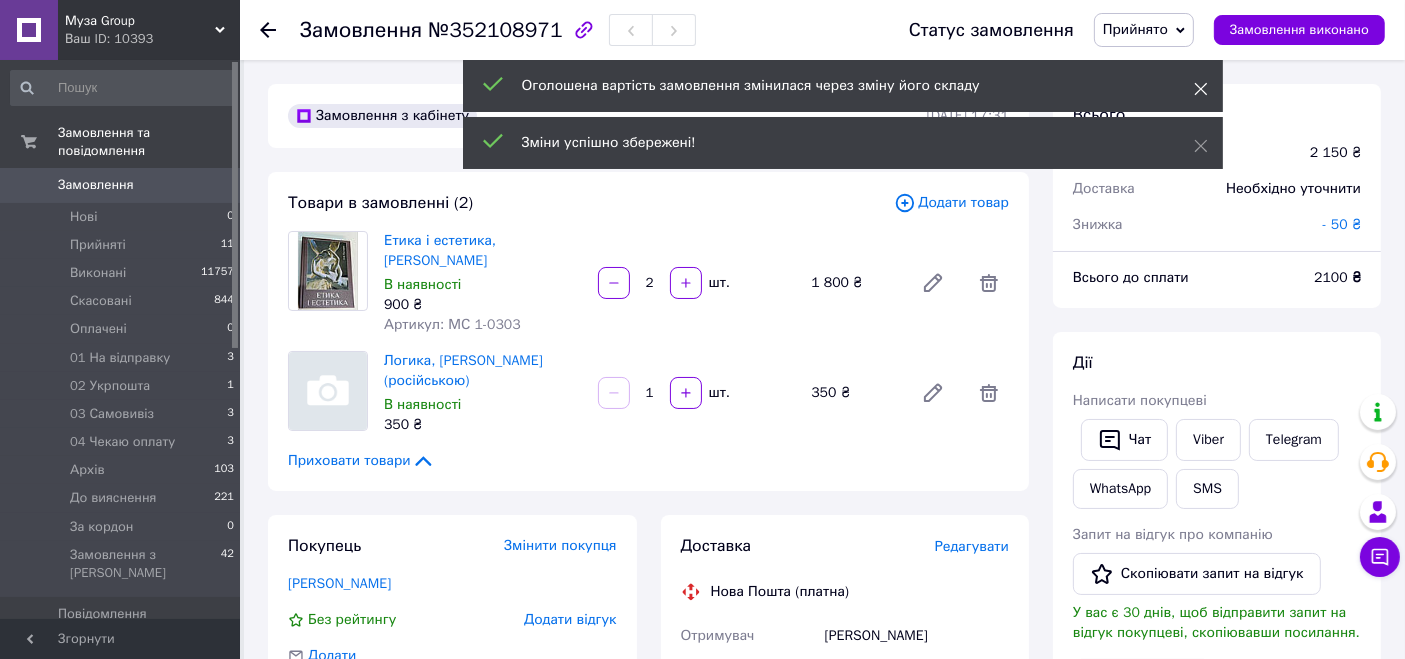 click 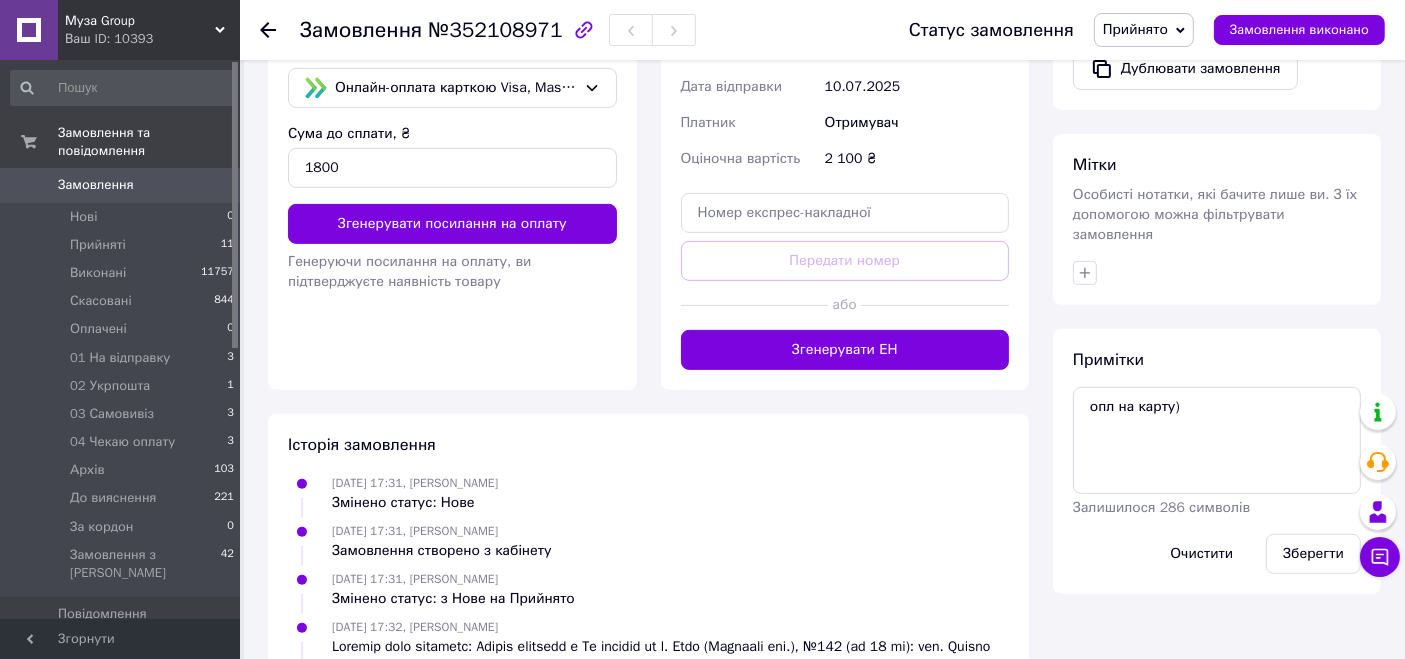 scroll, scrollTop: 777, scrollLeft: 0, axis: vertical 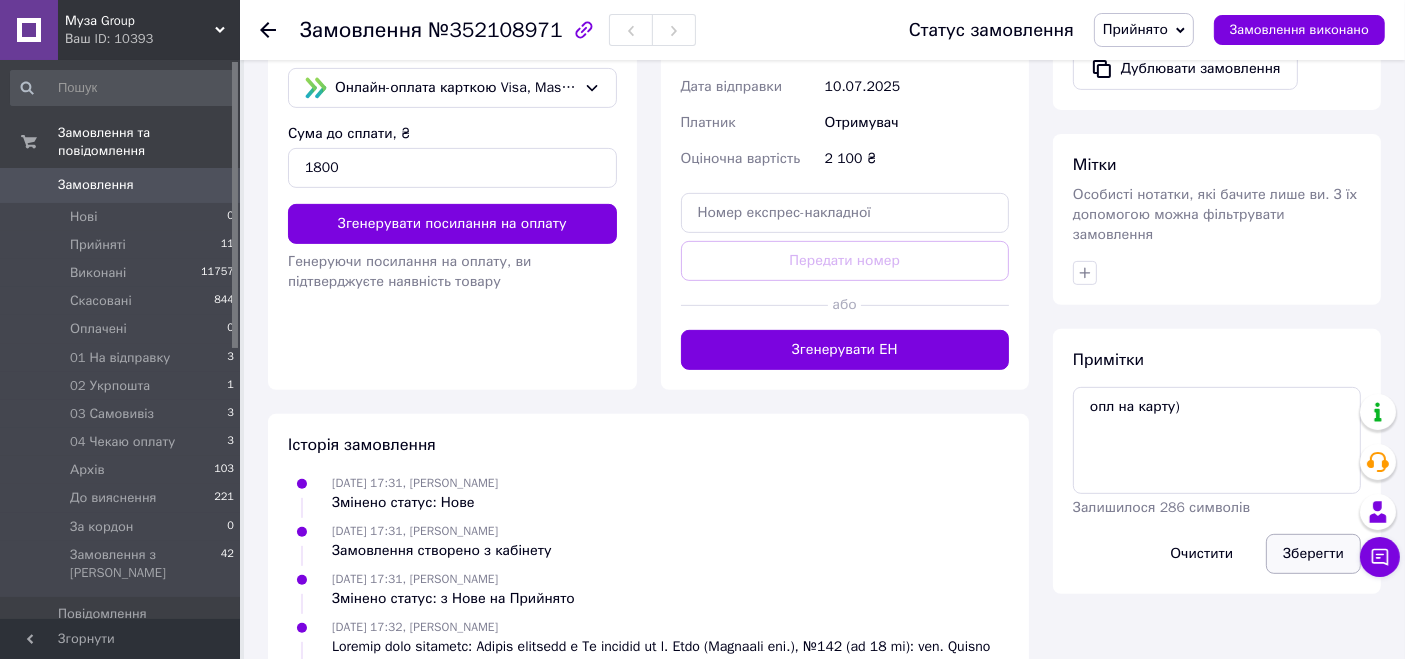 click on "Зберегти" at bounding box center (1313, 554) 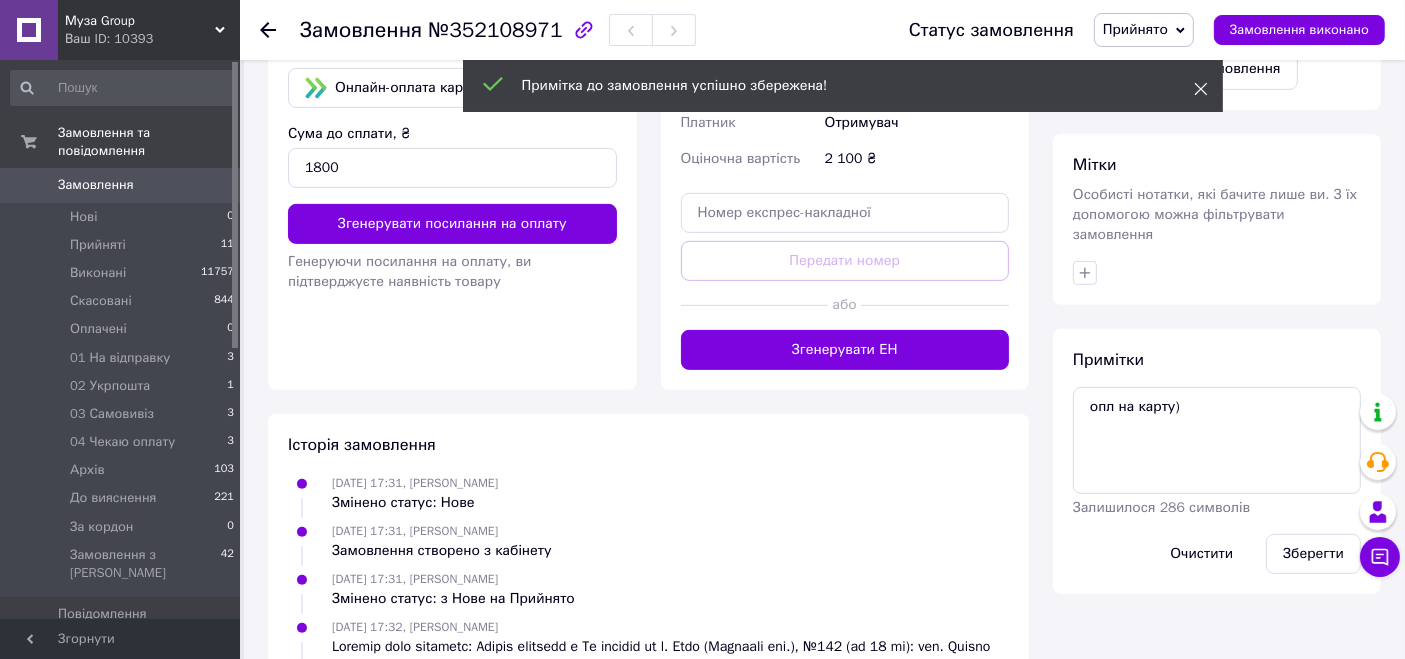click 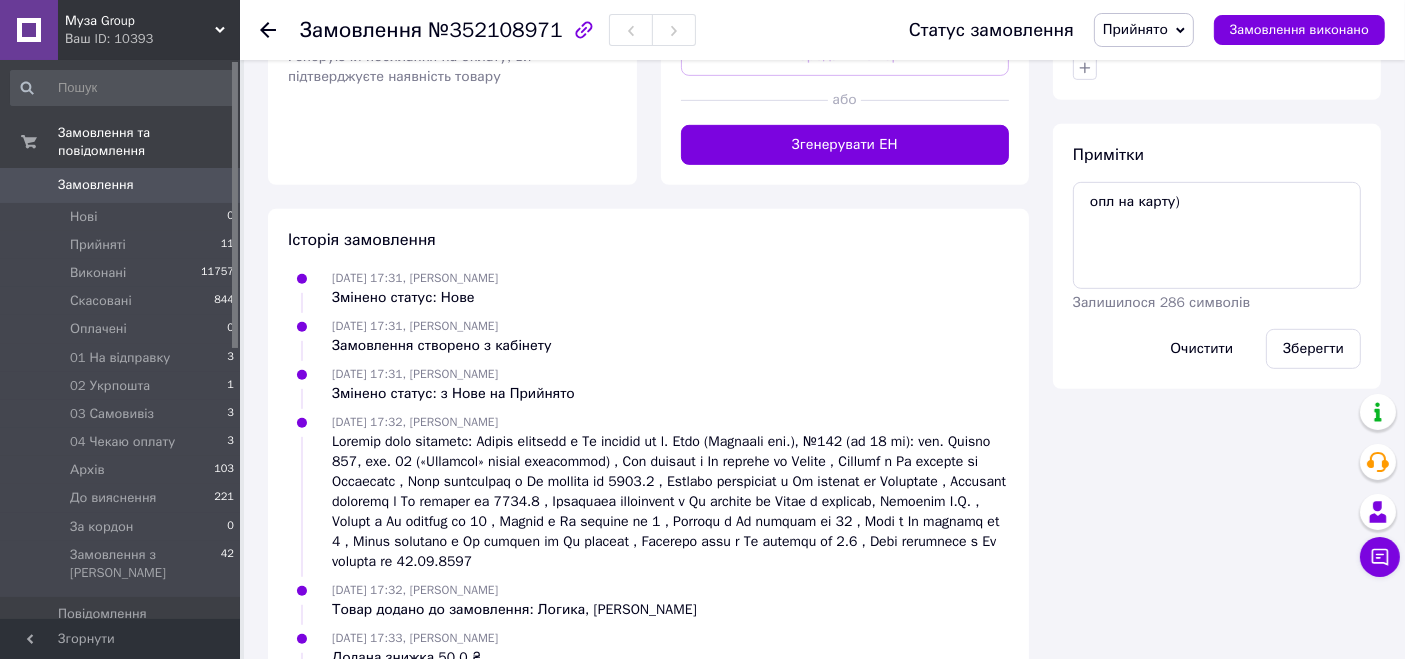 scroll, scrollTop: 1000, scrollLeft: 0, axis: vertical 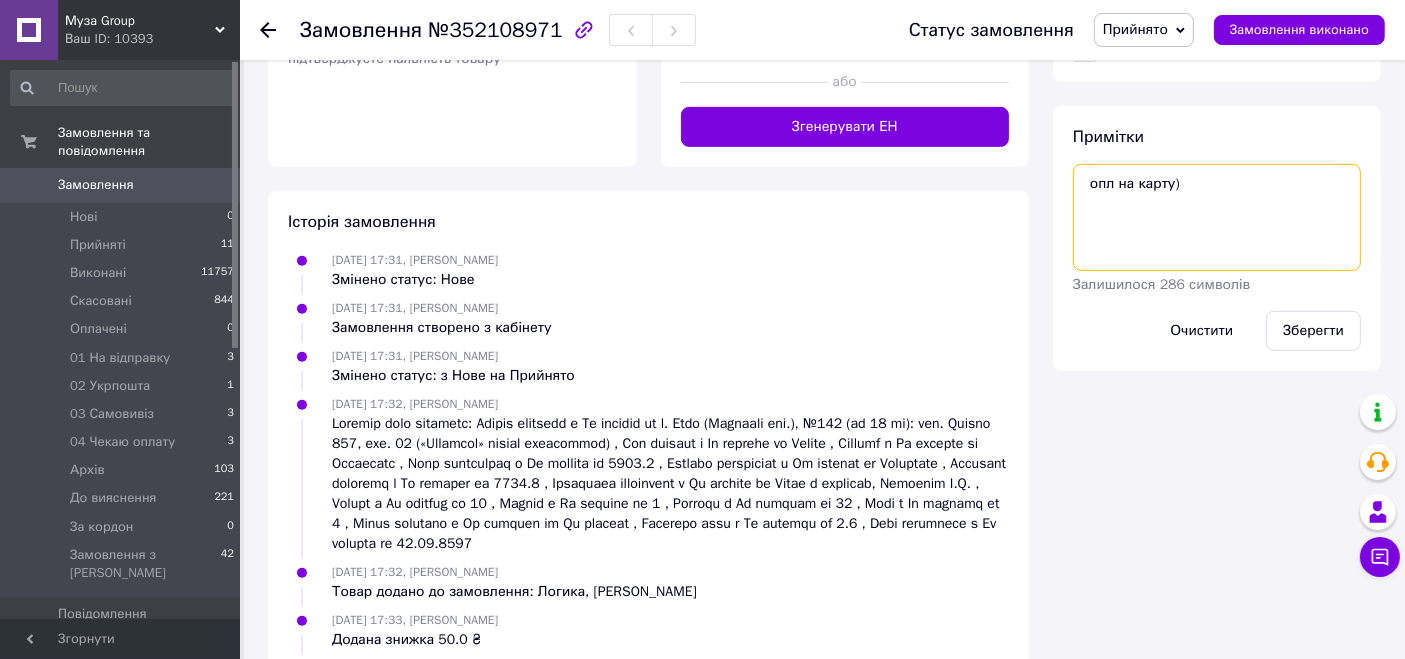 click on "опл на карту)" at bounding box center (1217, 217) 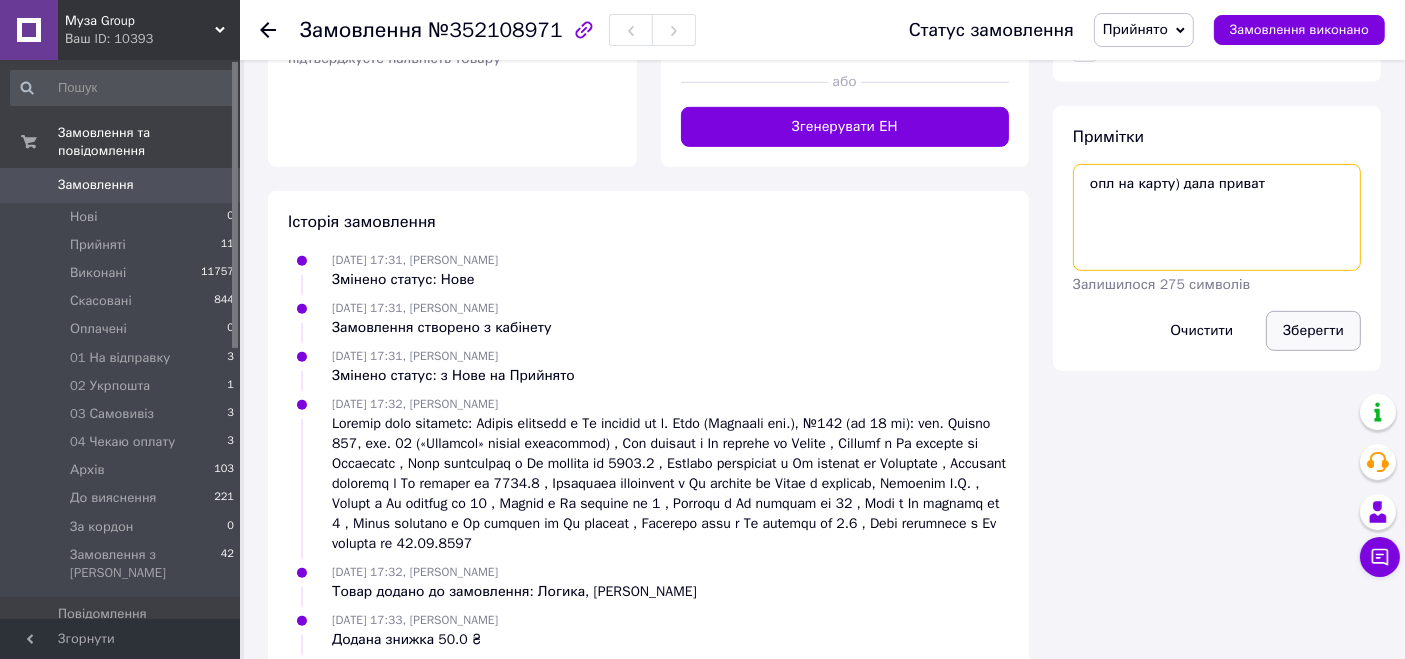 type on "опл на карту) дала приват" 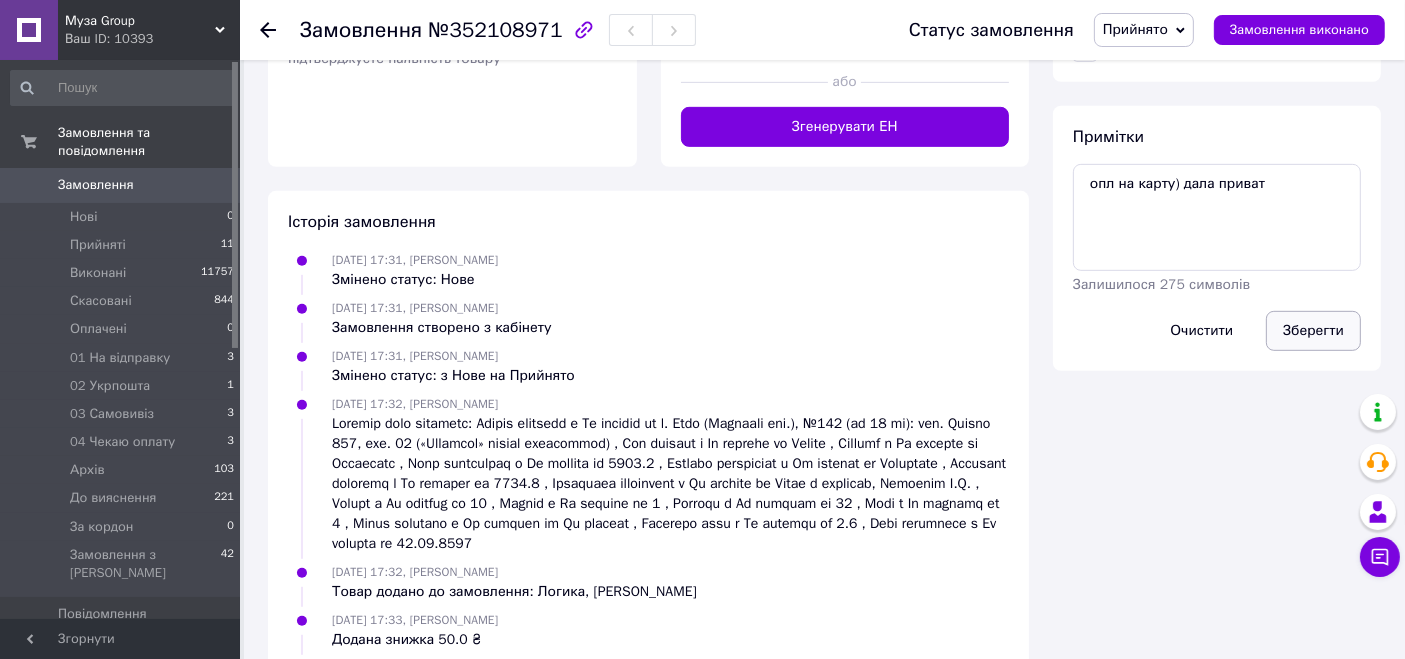 click on "Зберегти" at bounding box center [1313, 331] 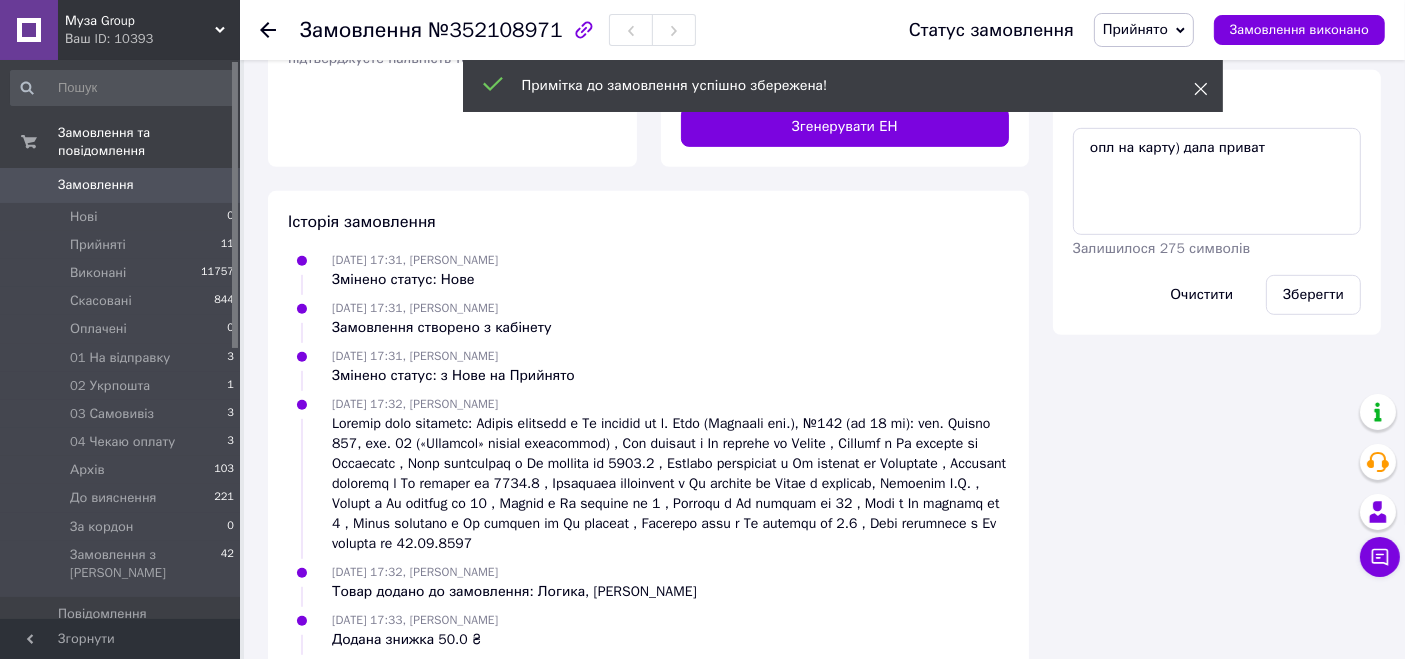 click 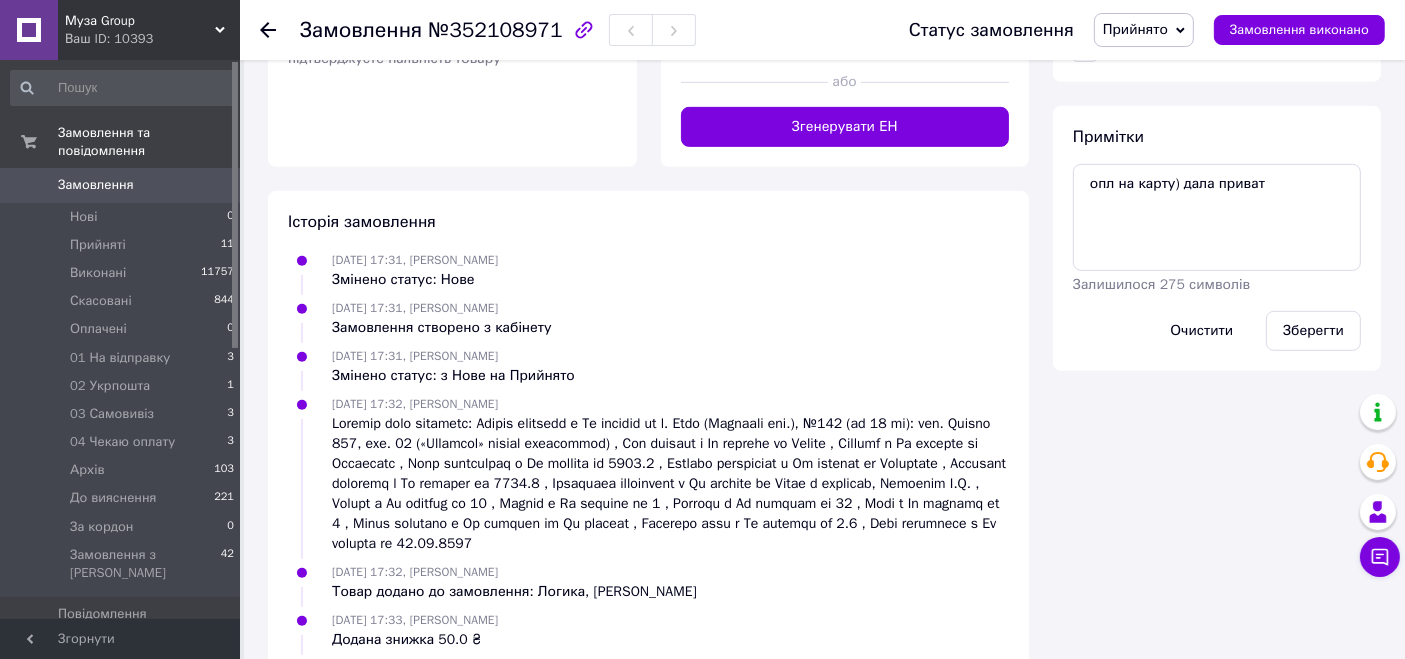 click 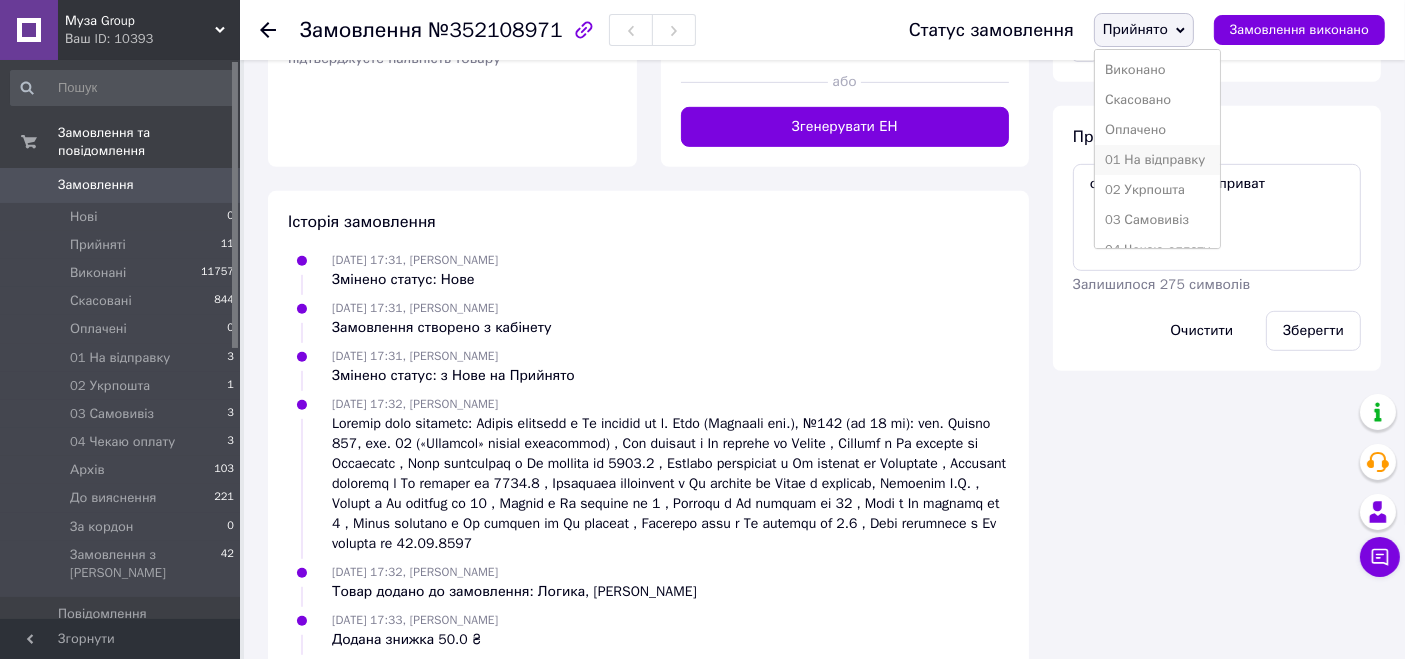 click on "01 На відправку" at bounding box center (1157, 160) 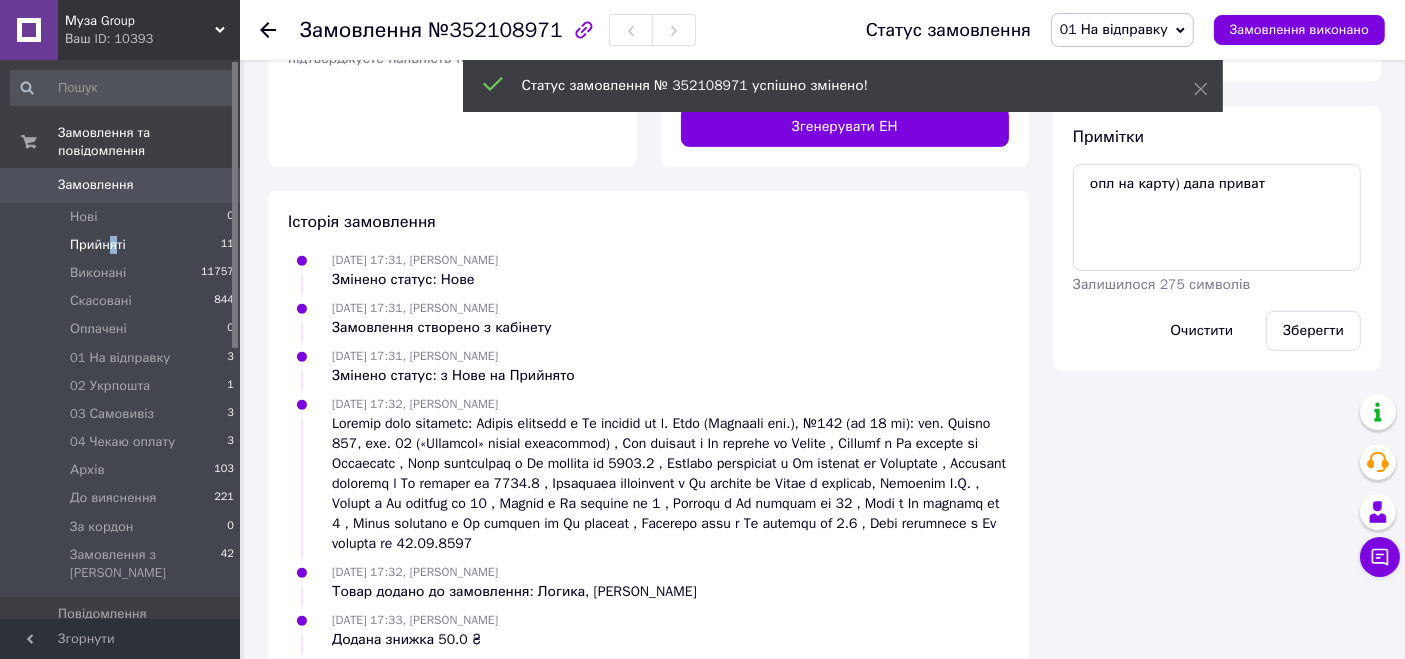 click on "Прийняті" at bounding box center [98, 245] 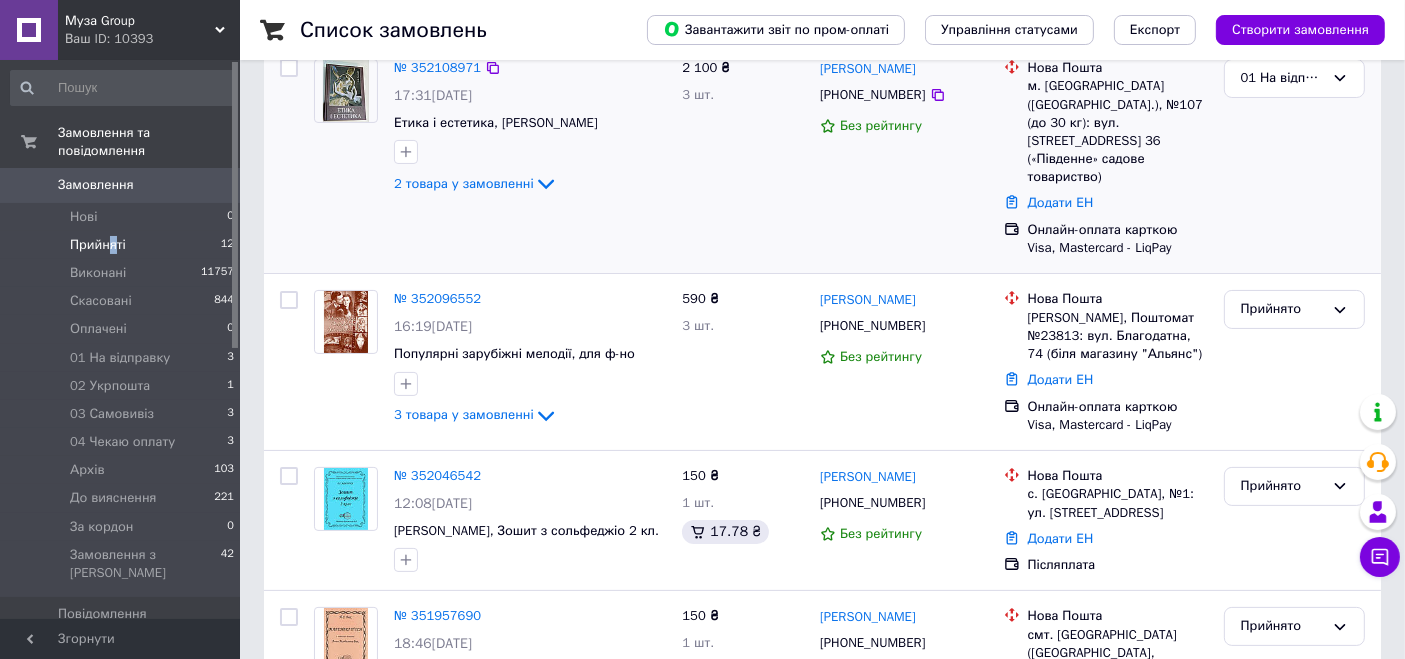 scroll, scrollTop: 259, scrollLeft: 0, axis: vertical 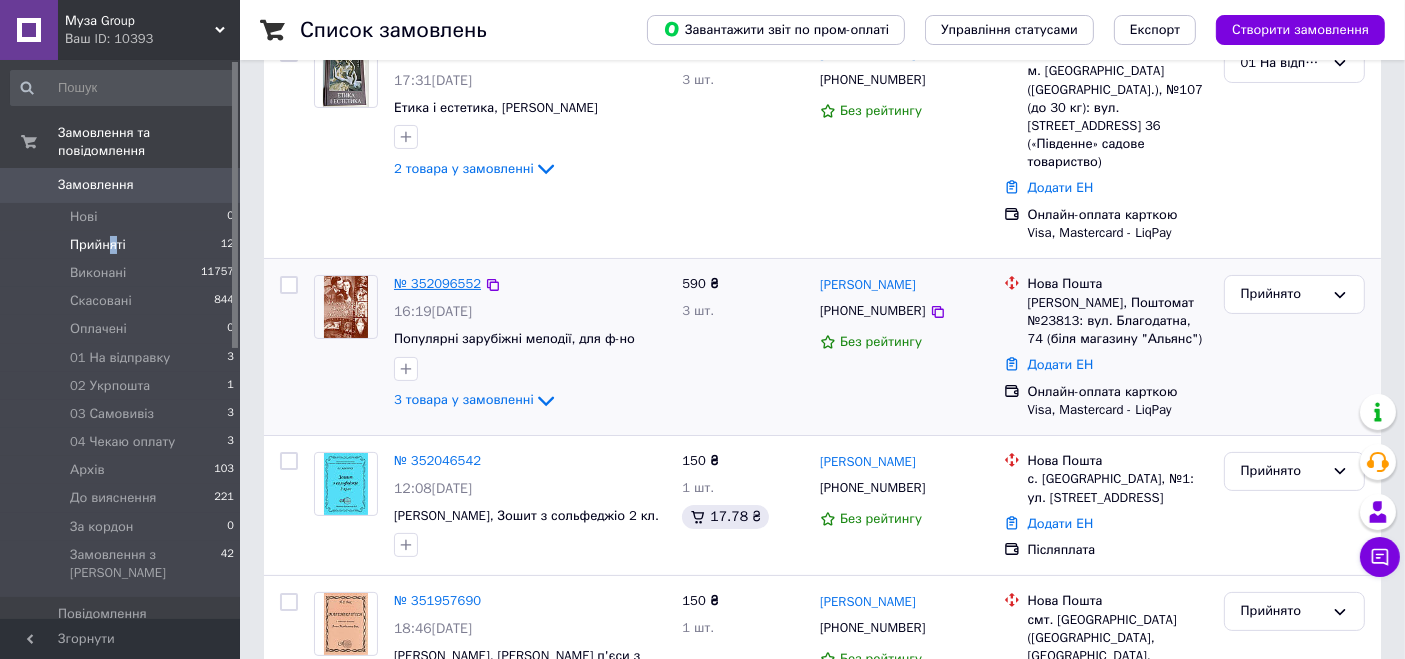 click on "№ 352096552" at bounding box center (437, 283) 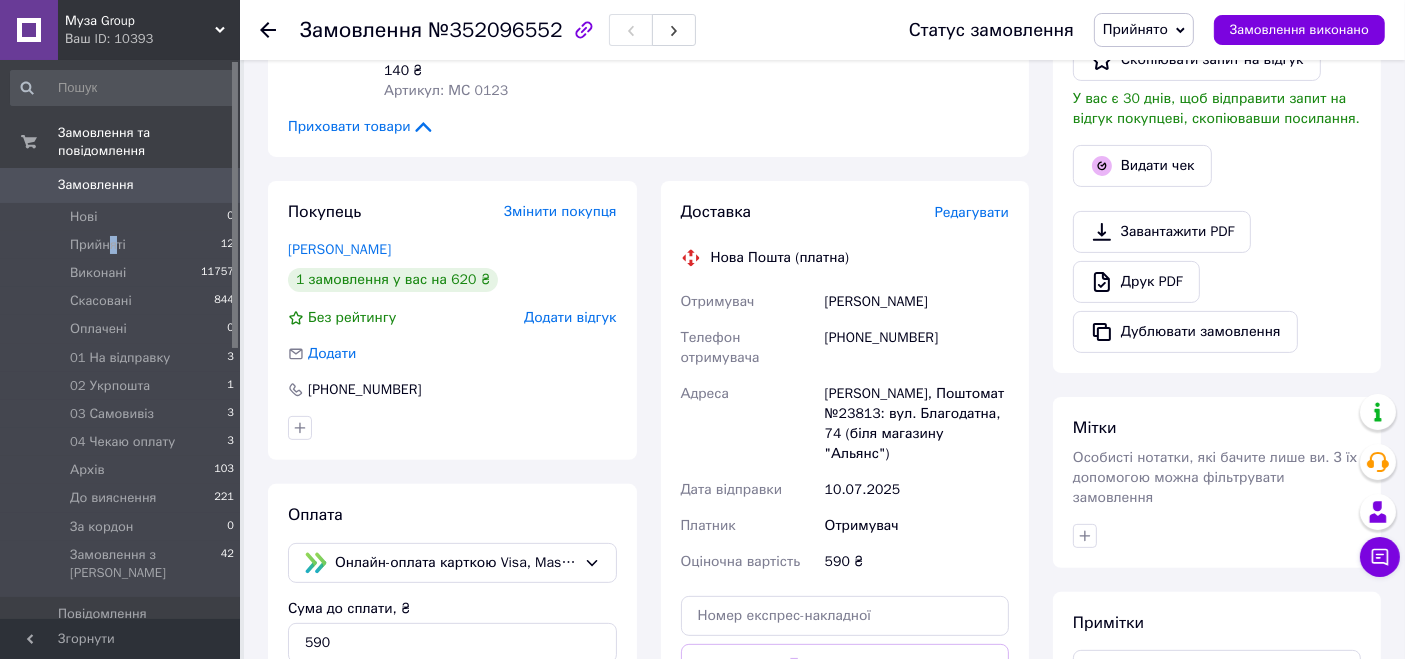 scroll, scrollTop: 333, scrollLeft: 0, axis: vertical 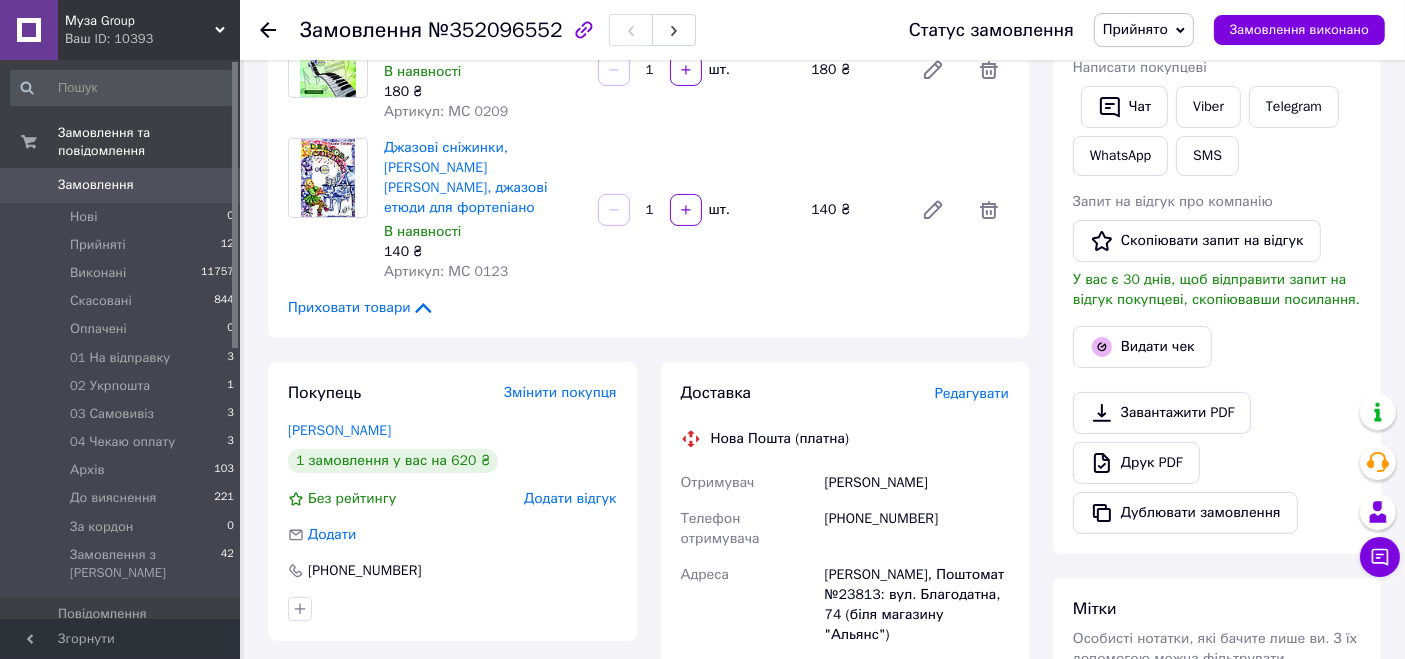 click 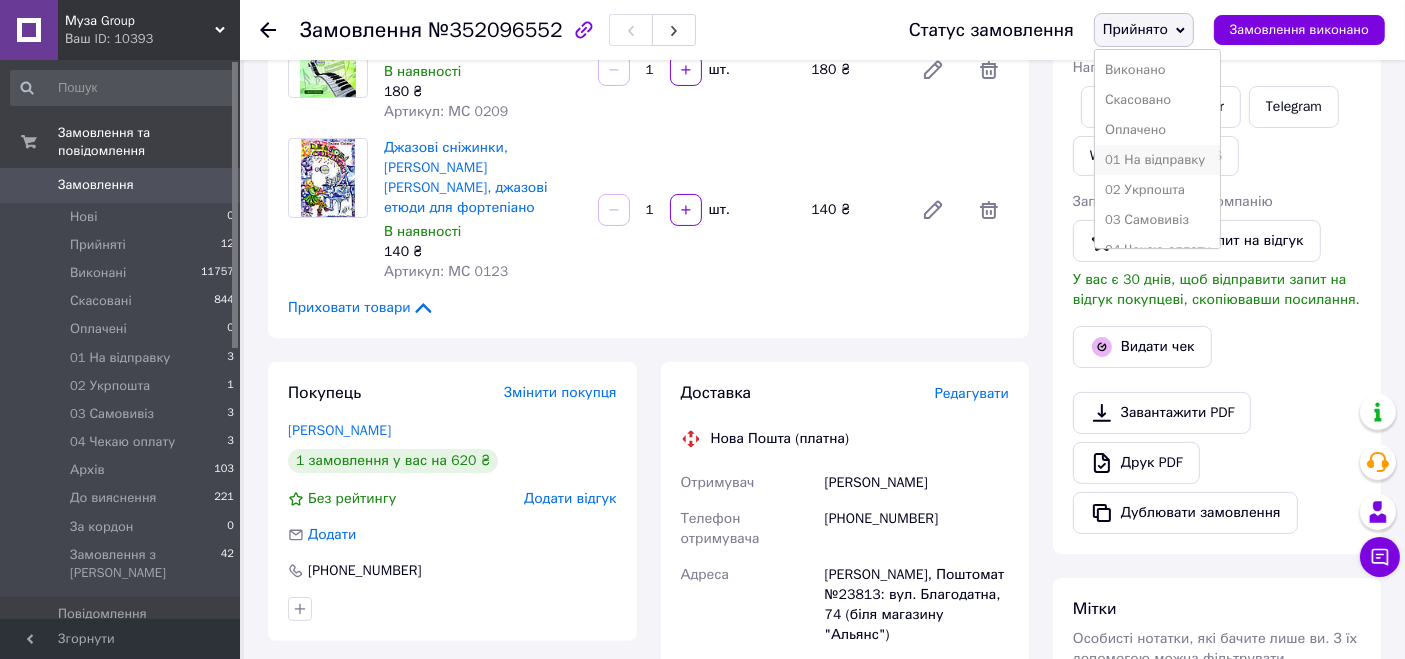 click on "01 На відправку" at bounding box center (1157, 160) 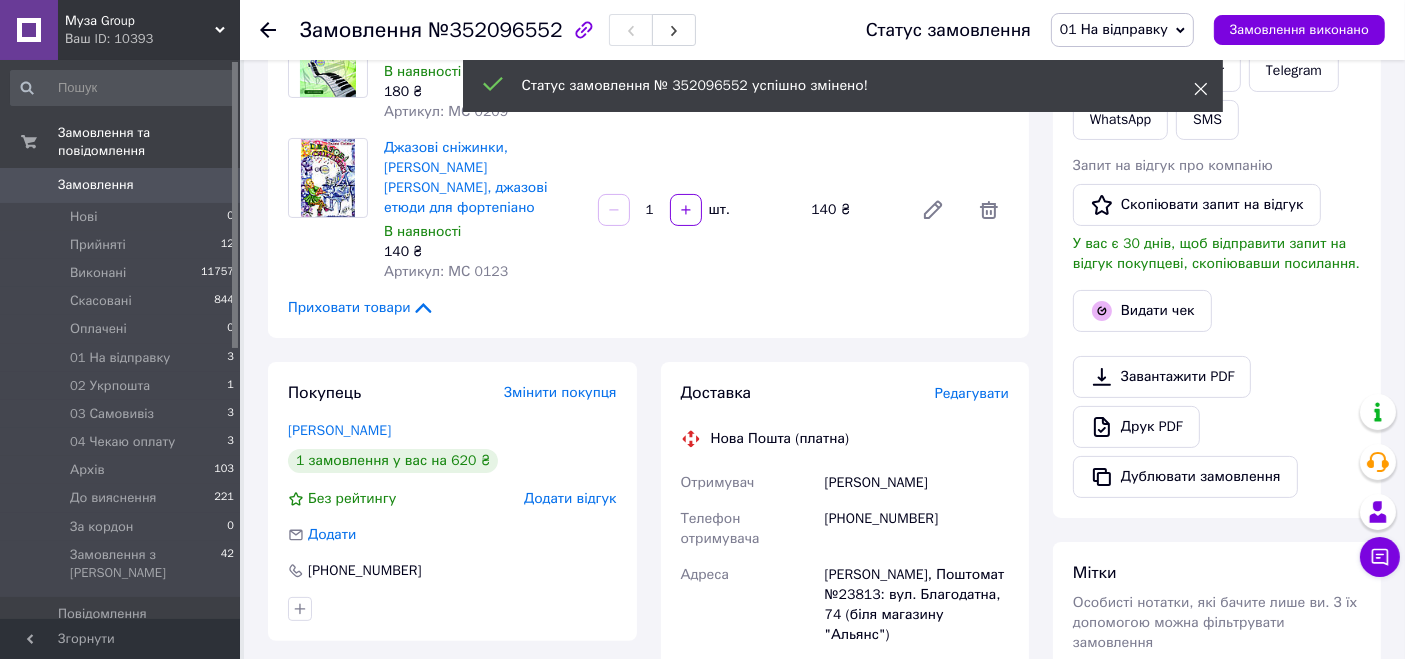 click 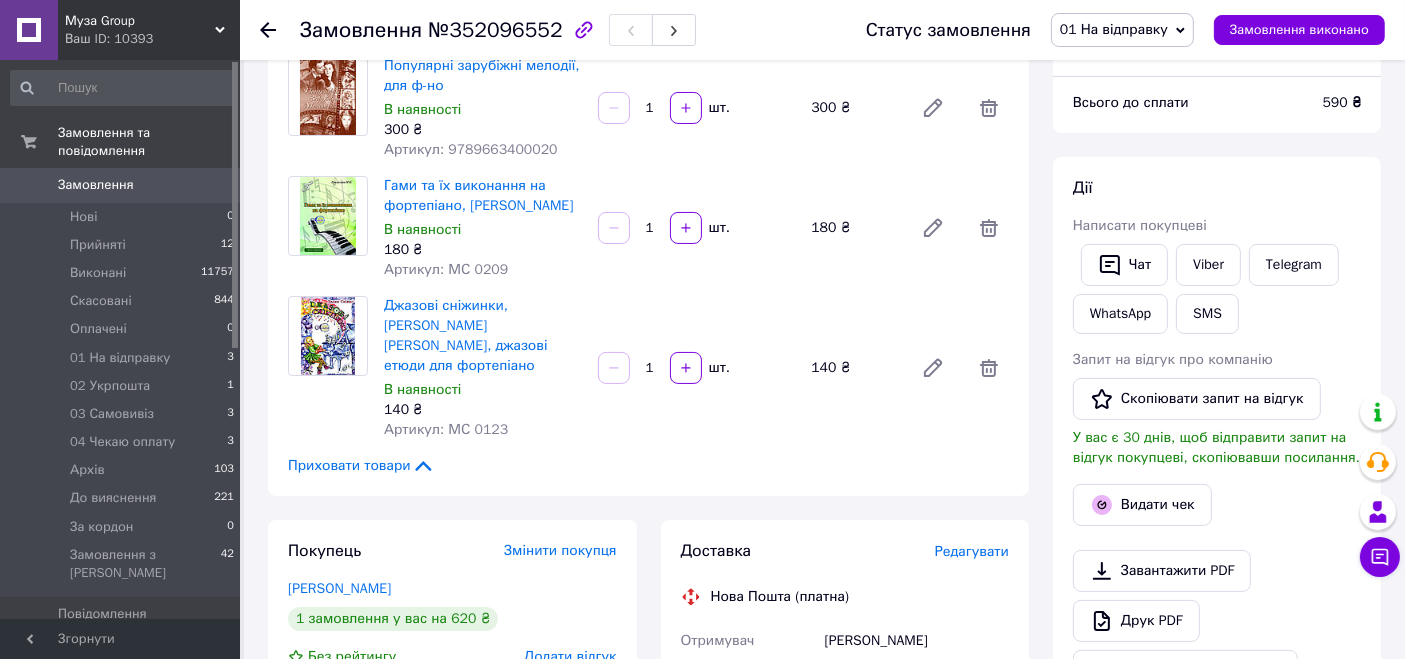 scroll, scrollTop: 111, scrollLeft: 0, axis: vertical 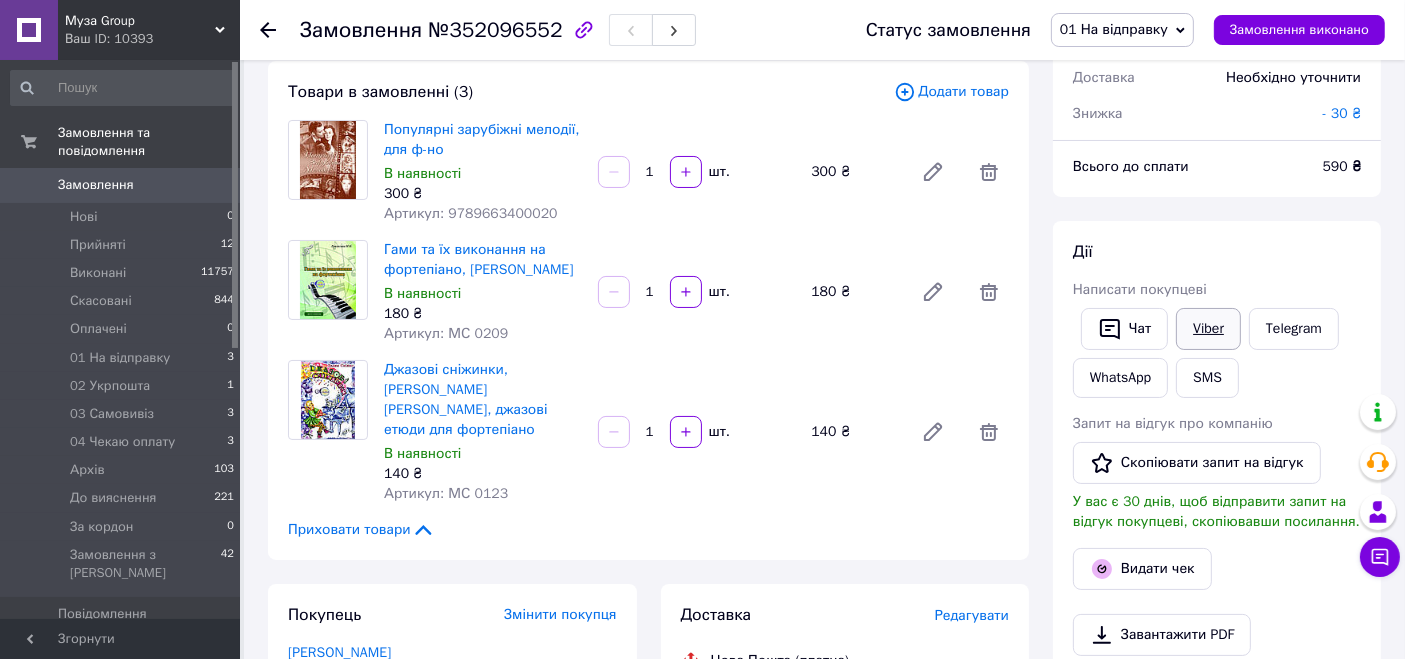 click on "Viber" at bounding box center [1208, 329] 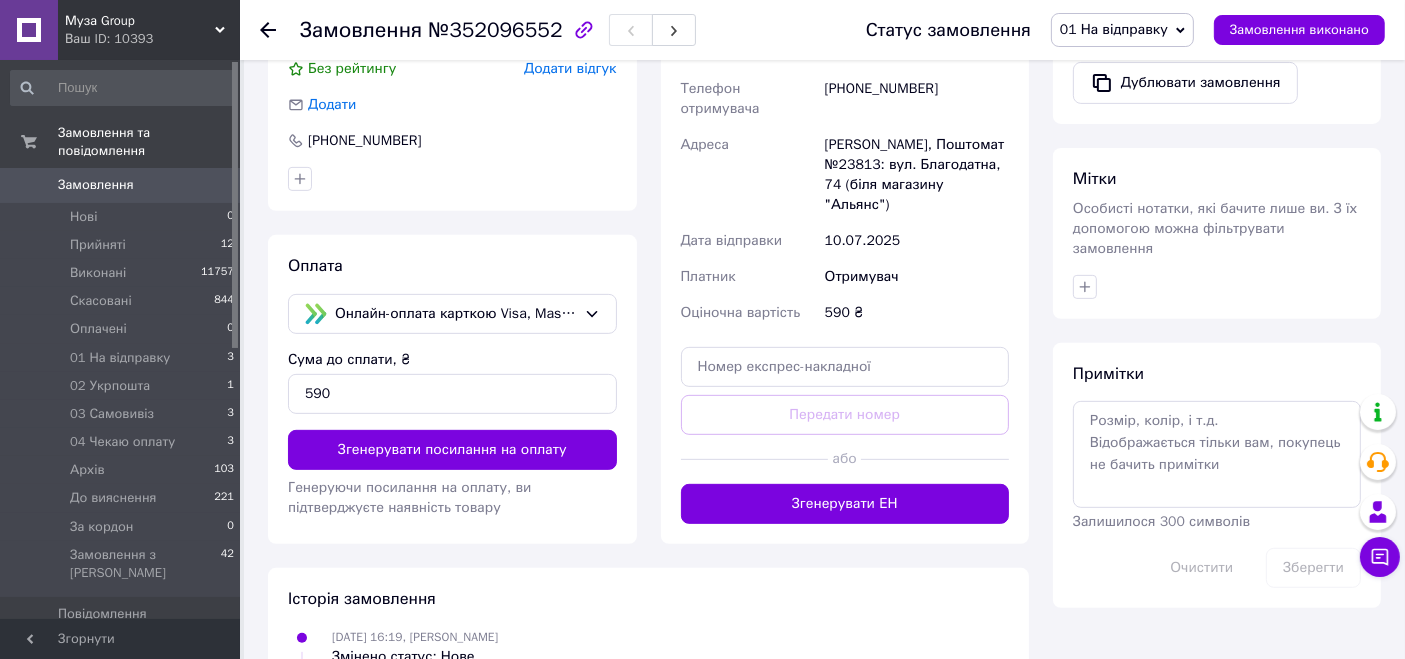 scroll, scrollTop: 888, scrollLeft: 0, axis: vertical 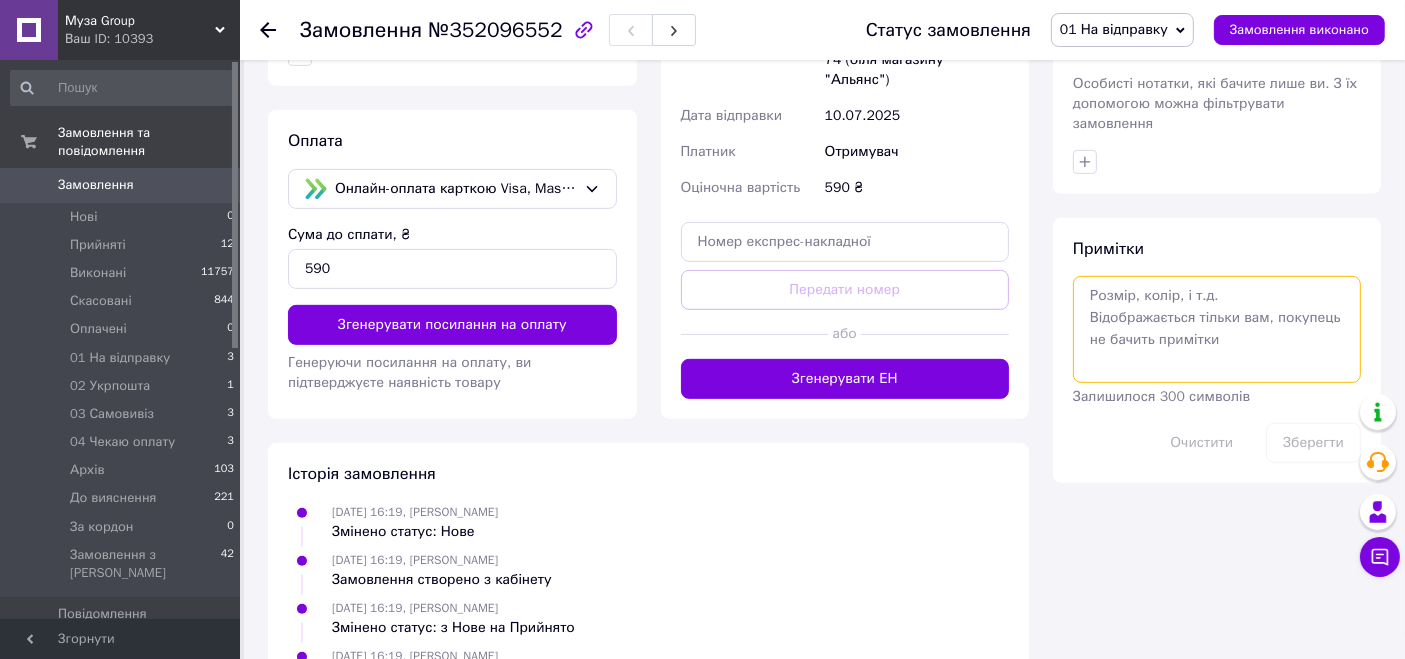 click at bounding box center [1217, 329] 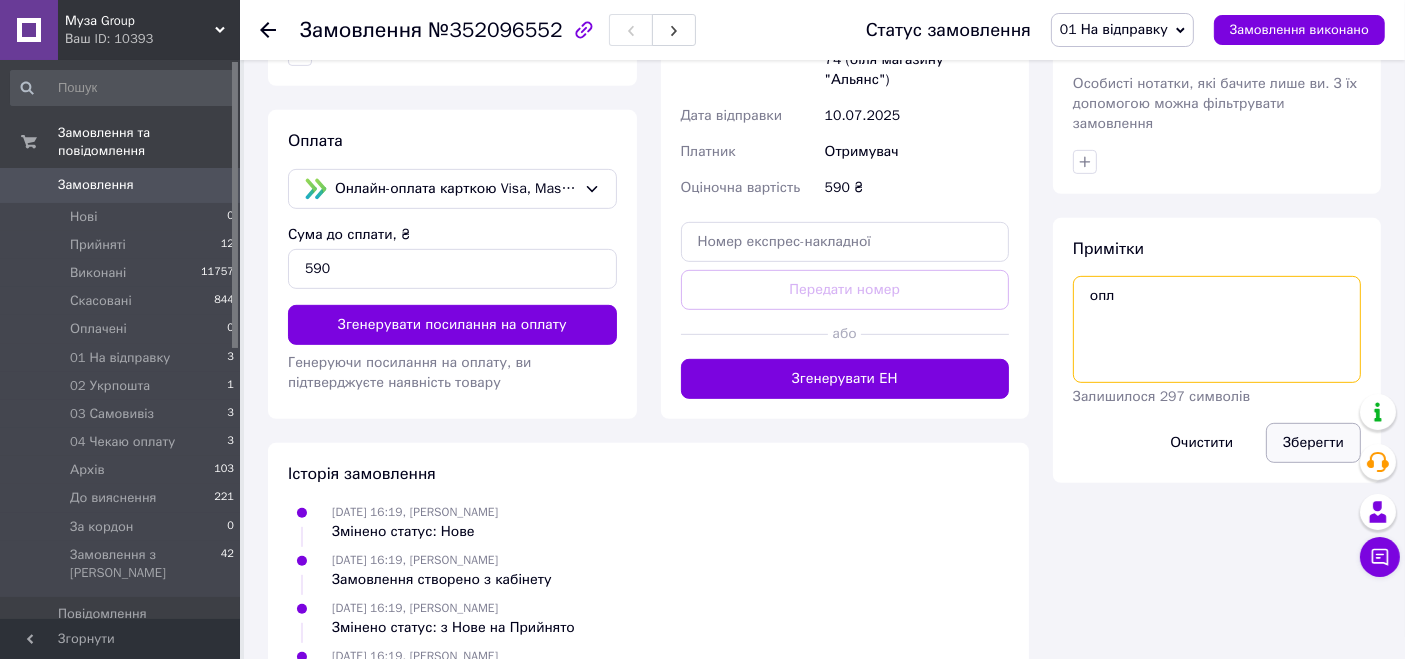 type on "опл" 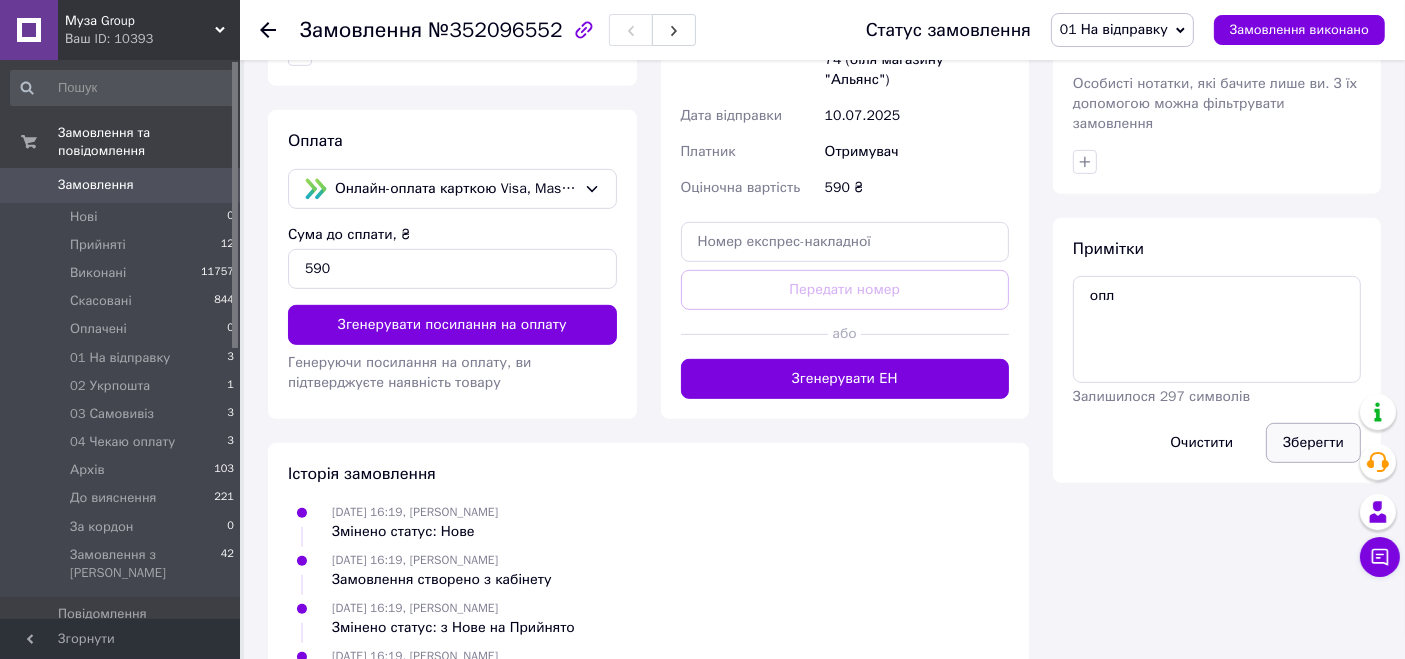 click on "Зберегти" at bounding box center (1313, 443) 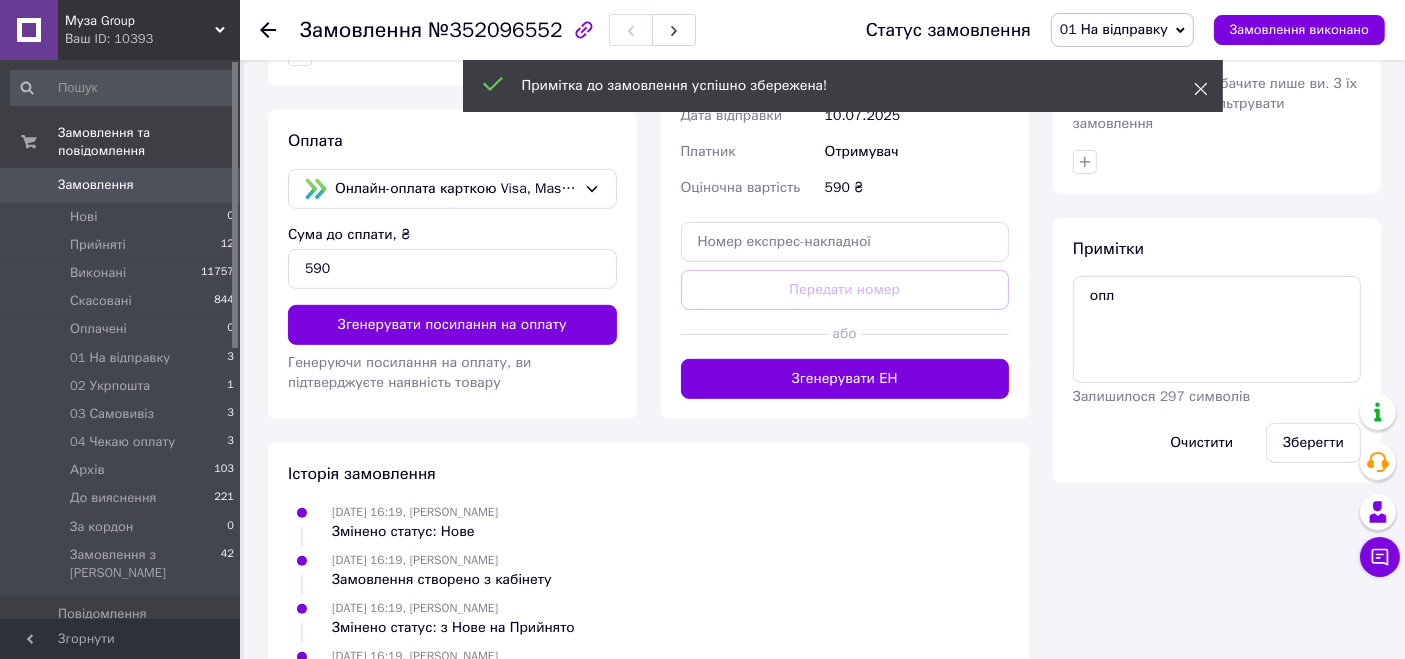 click 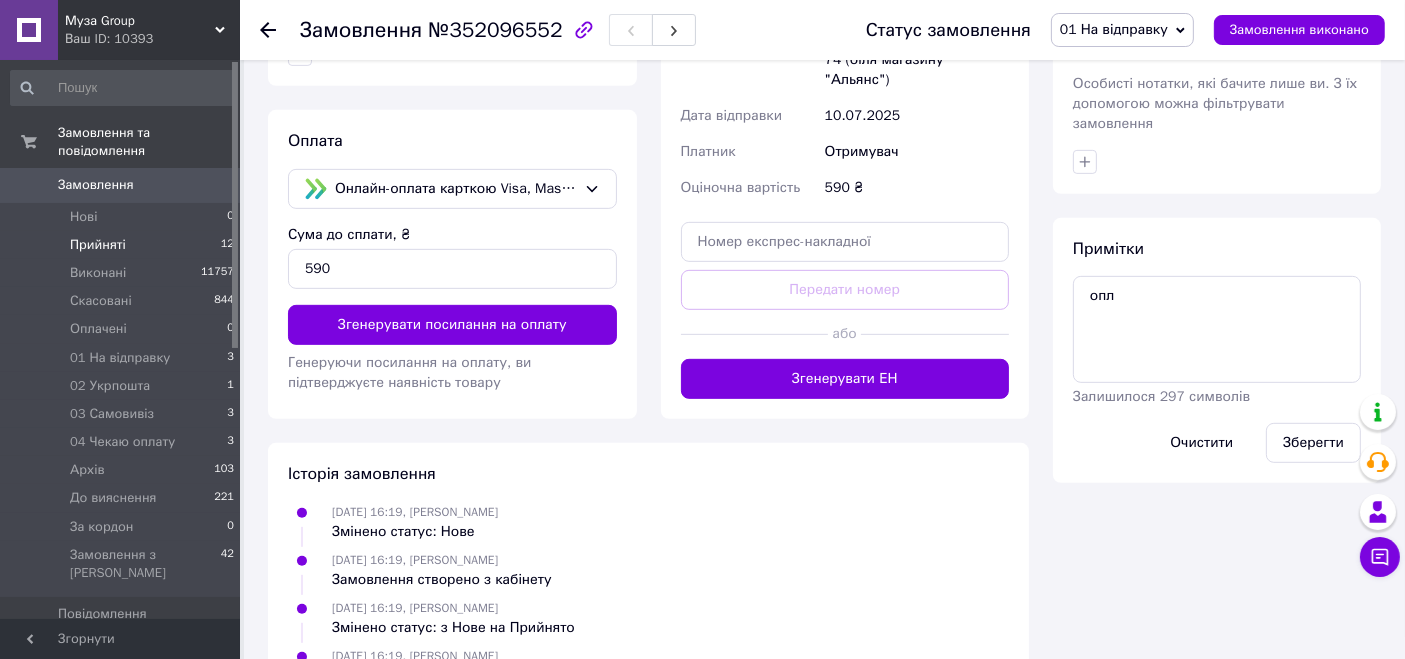 click on "Прийняті" at bounding box center [98, 245] 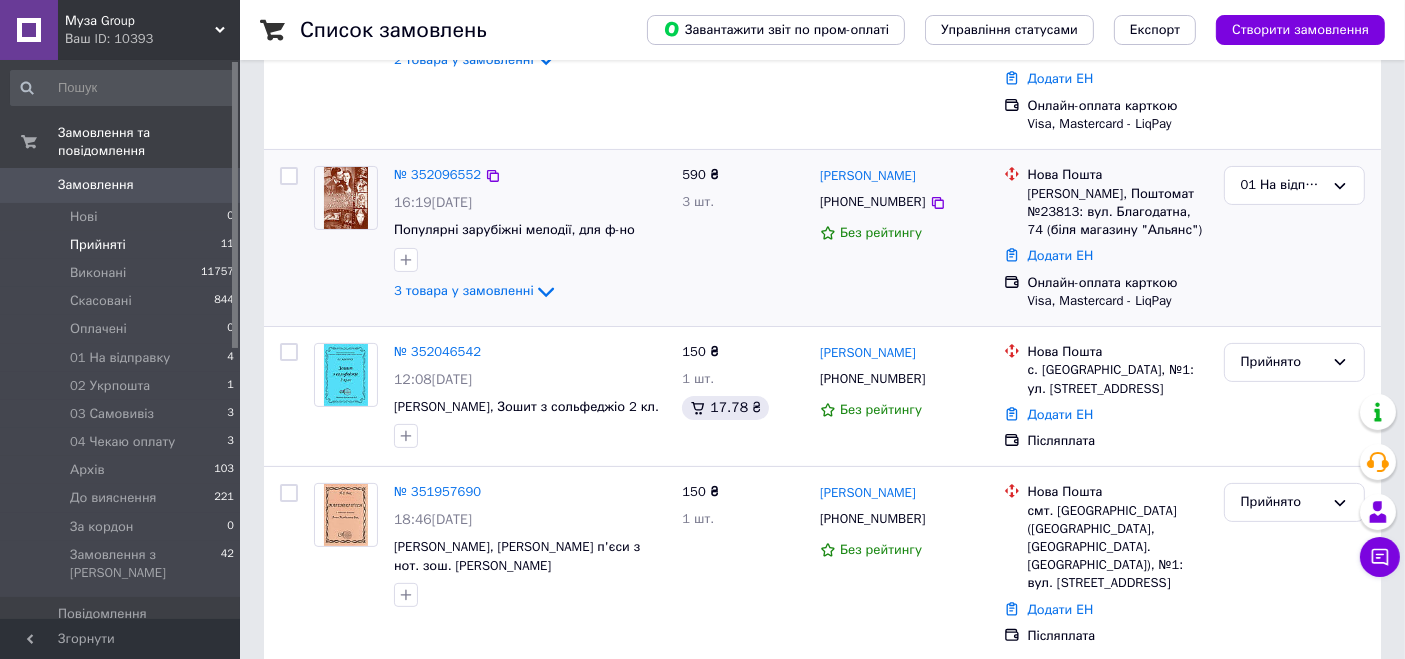 scroll, scrollTop: 370, scrollLeft: 0, axis: vertical 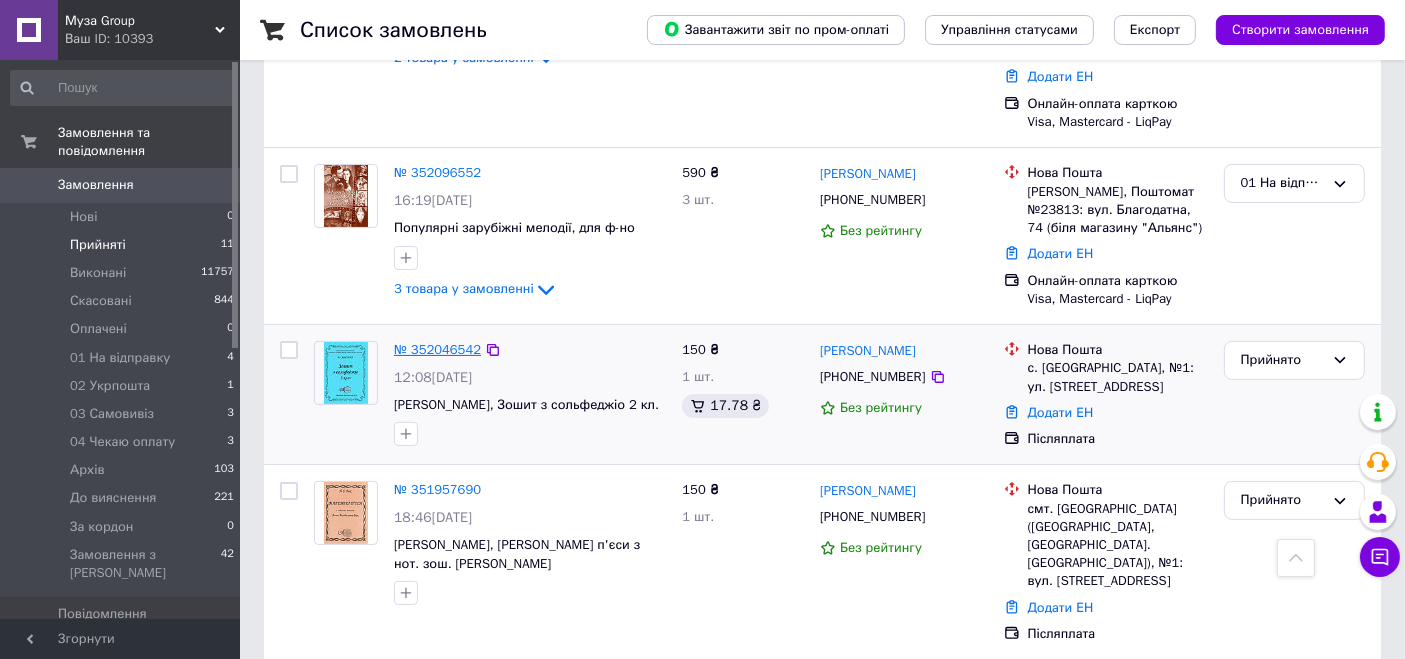 click on "№ 352046542" at bounding box center (437, 349) 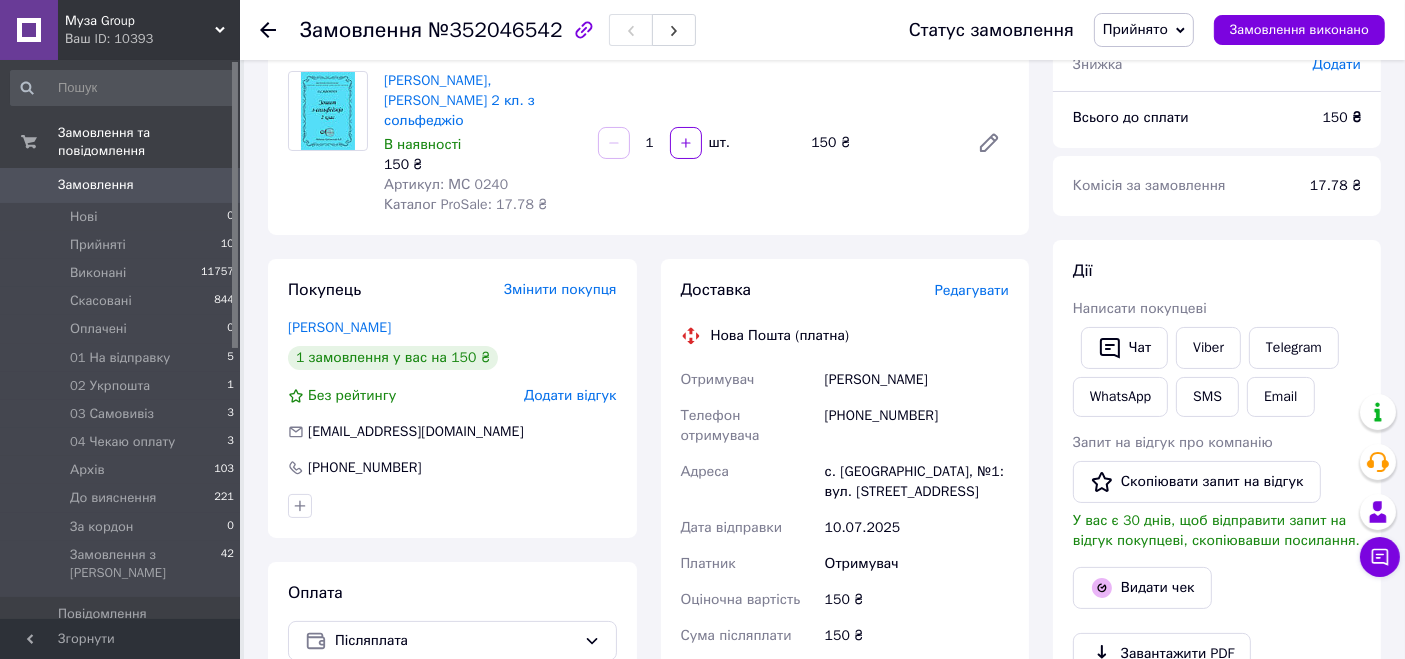 scroll, scrollTop: 111, scrollLeft: 0, axis: vertical 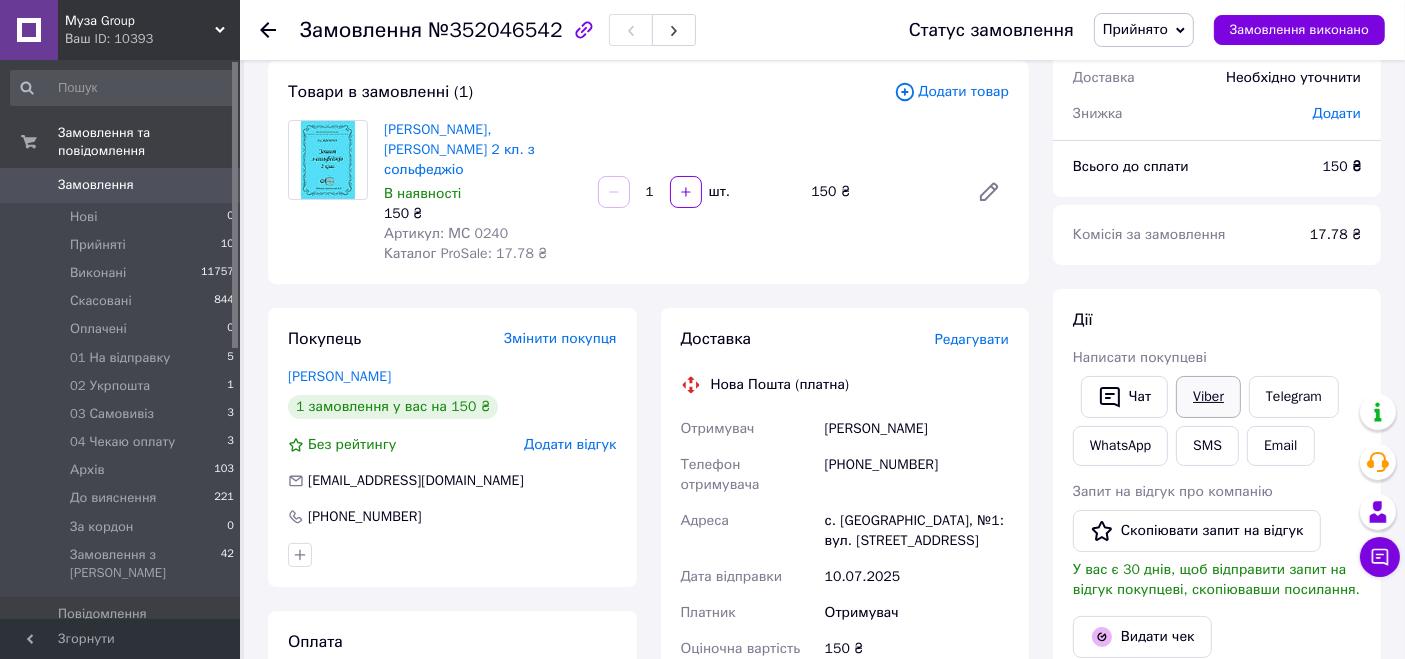 click on "Viber" at bounding box center [1208, 397] 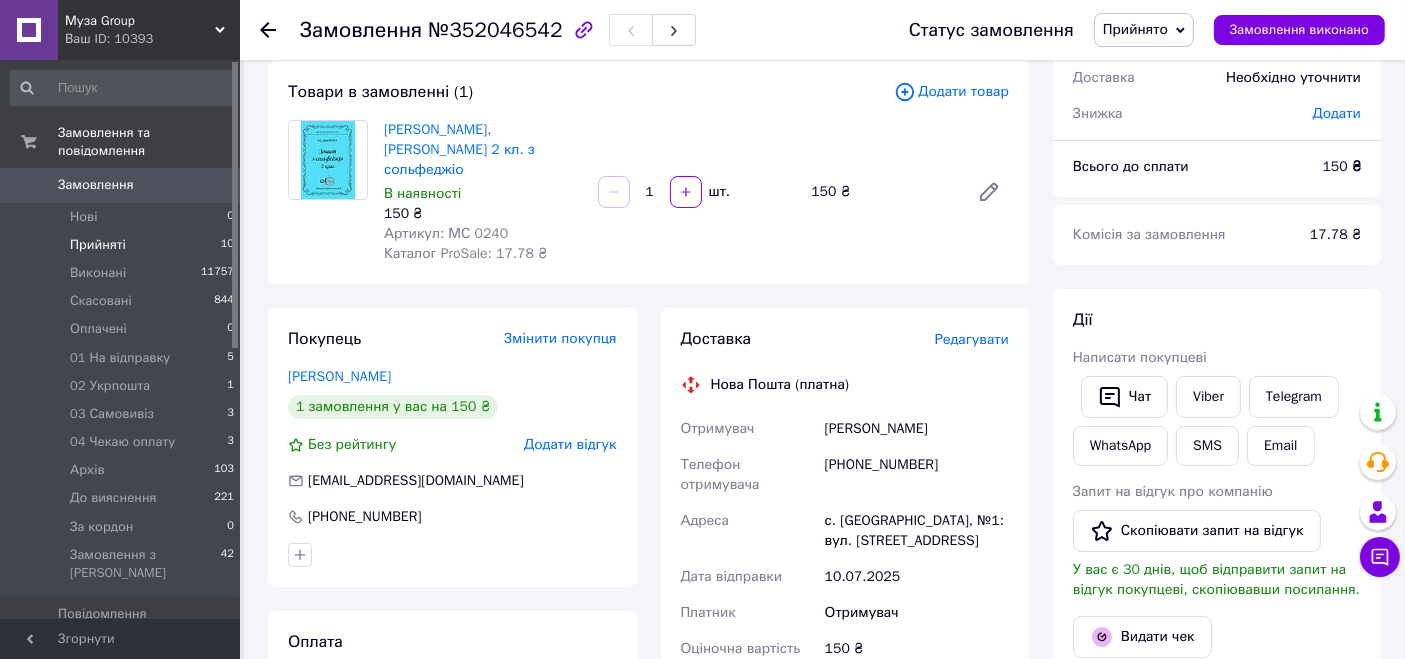 click on "Прийняті" at bounding box center (98, 245) 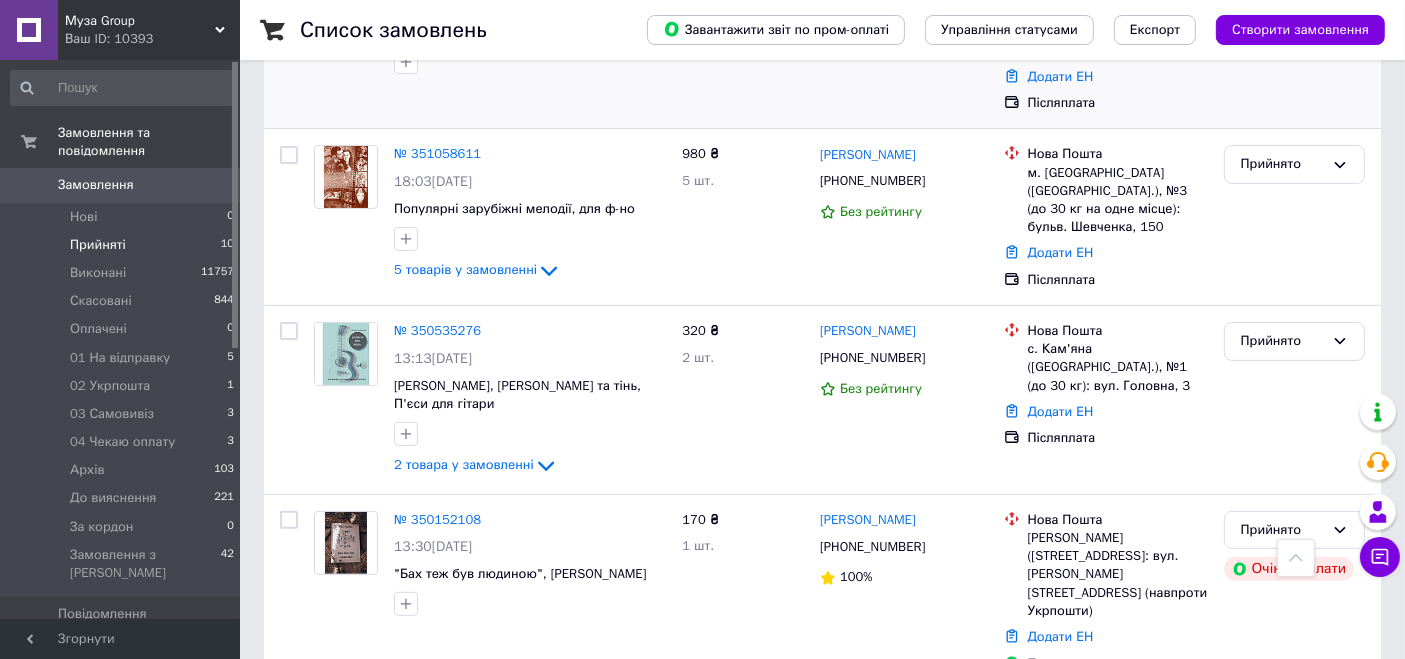 scroll, scrollTop: 518, scrollLeft: 0, axis: vertical 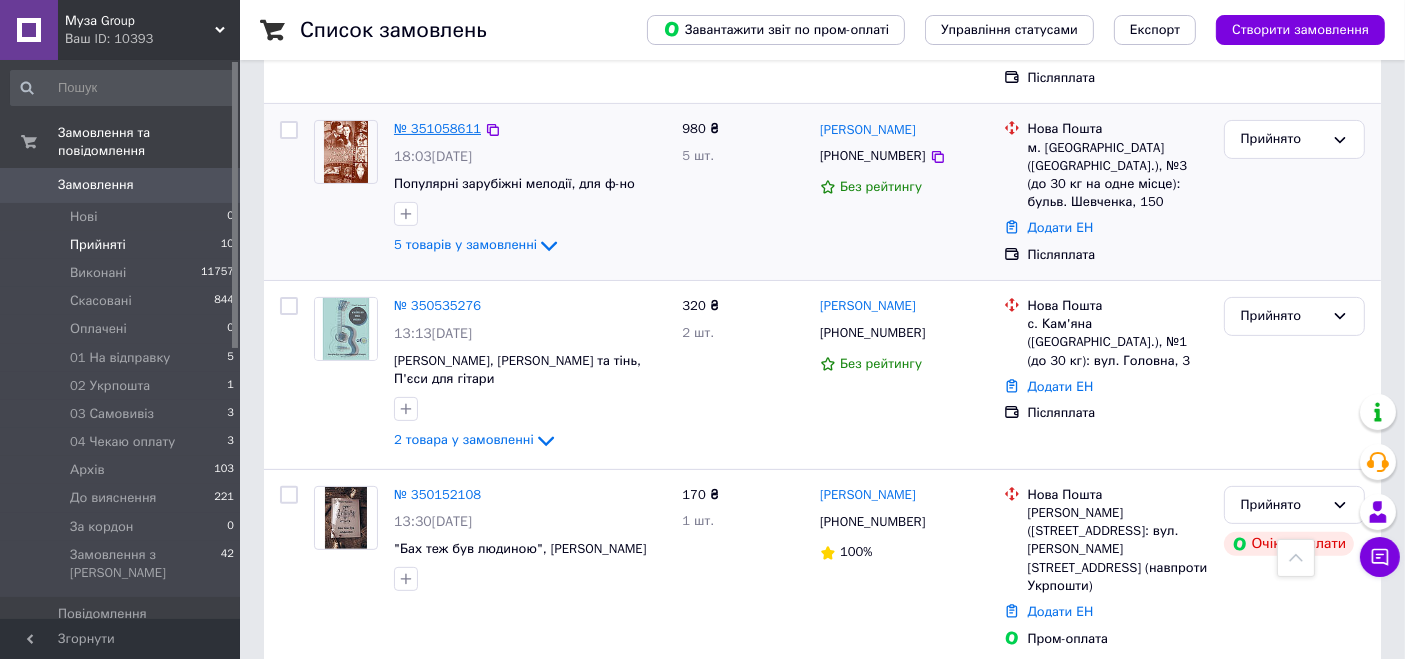 click on "№ 351058611" at bounding box center [437, 128] 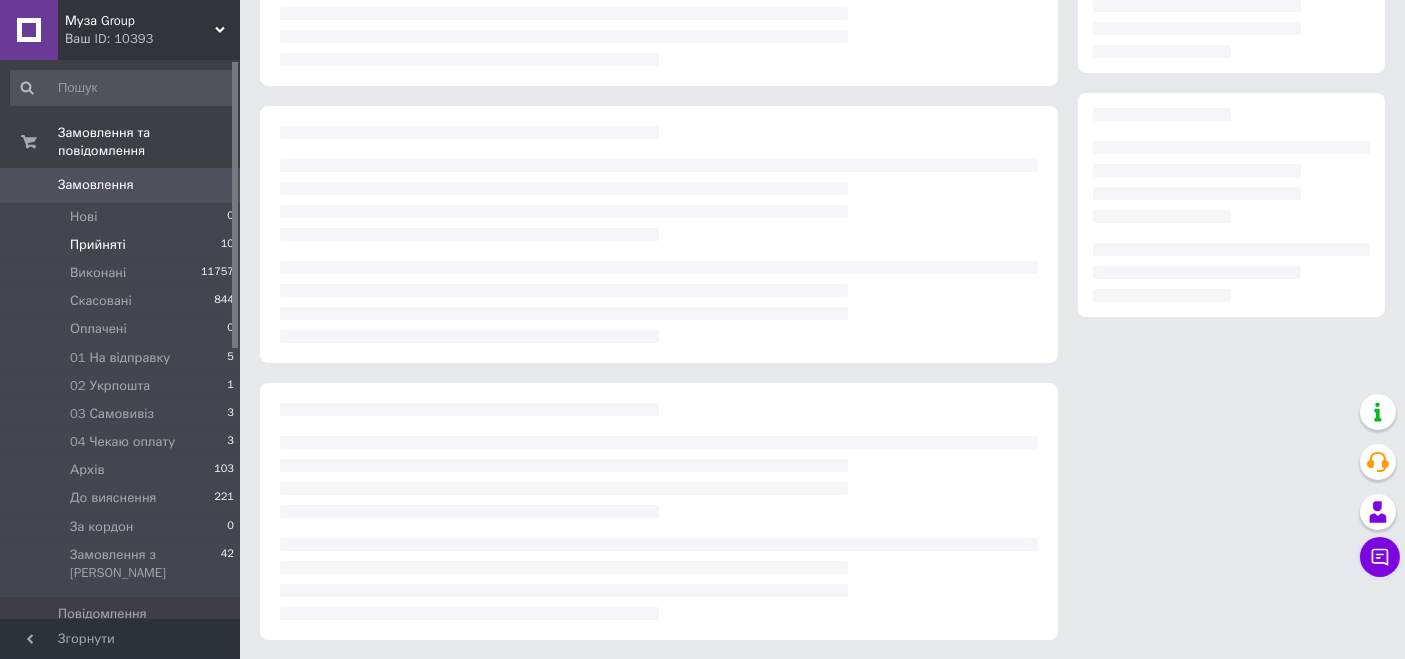scroll, scrollTop: 518, scrollLeft: 0, axis: vertical 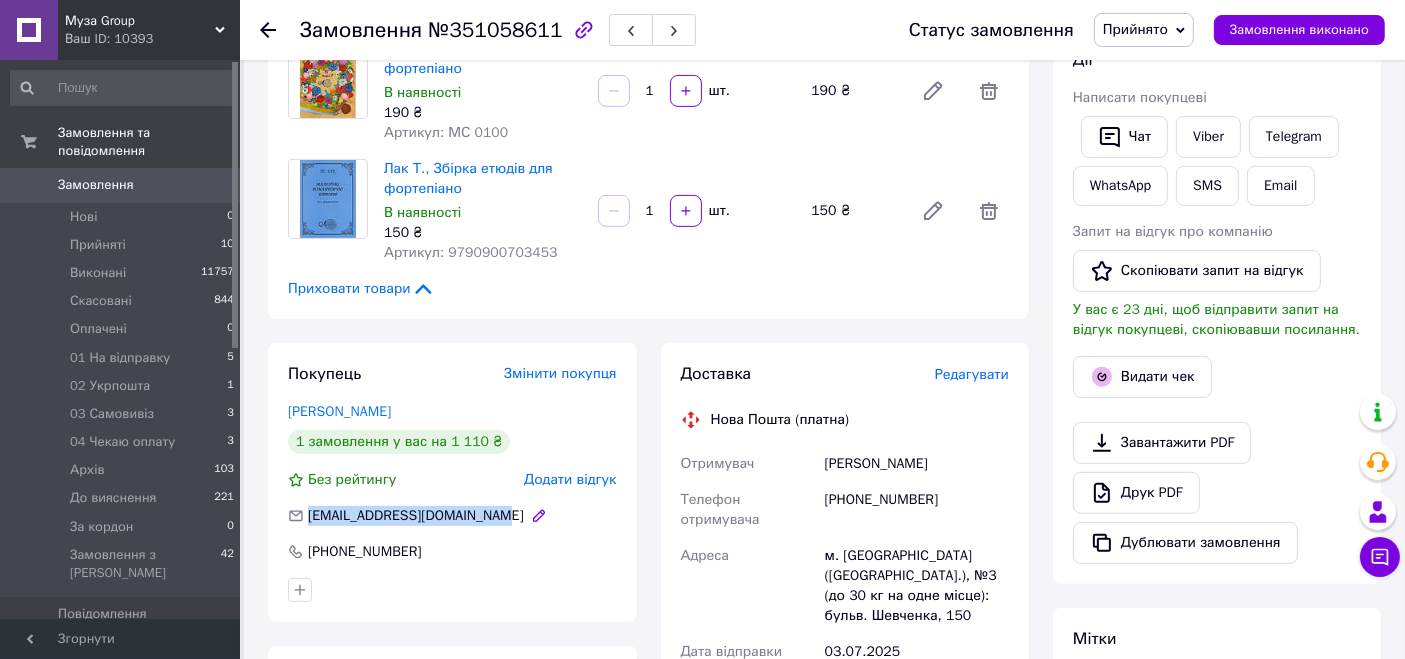 drag, startPoint x: 485, startPoint y: 516, endPoint x: 309, endPoint y: 518, distance: 176.01137 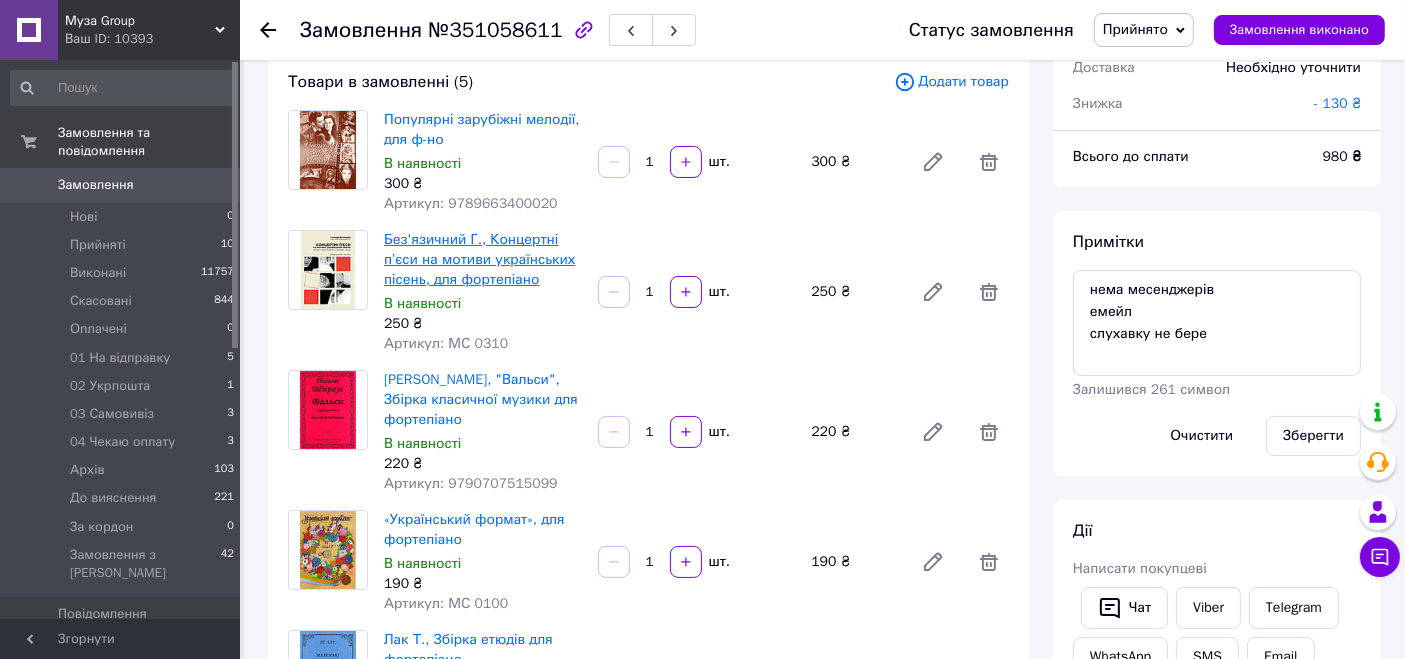 scroll, scrollTop: 111, scrollLeft: 0, axis: vertical 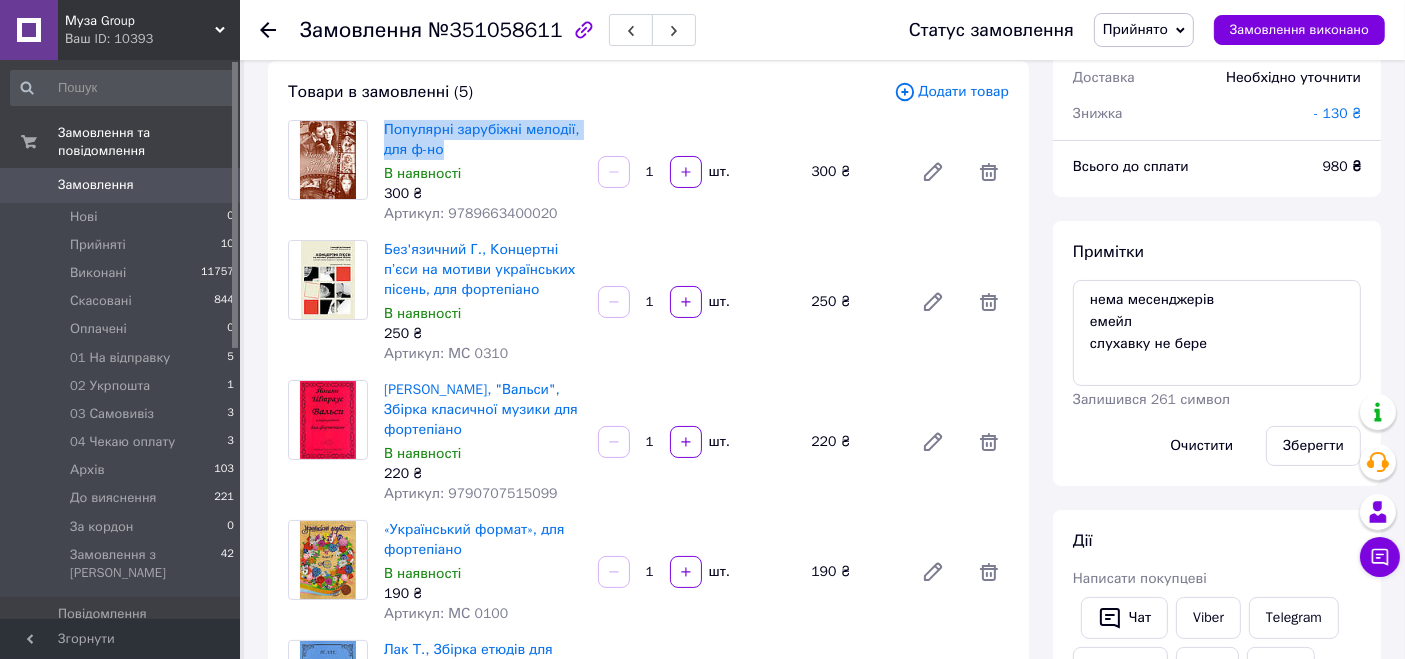 drag, startPoint x: 379, startPoint y: 131, endPoint x: 448, endPoint y: 154, distance: 72.73238 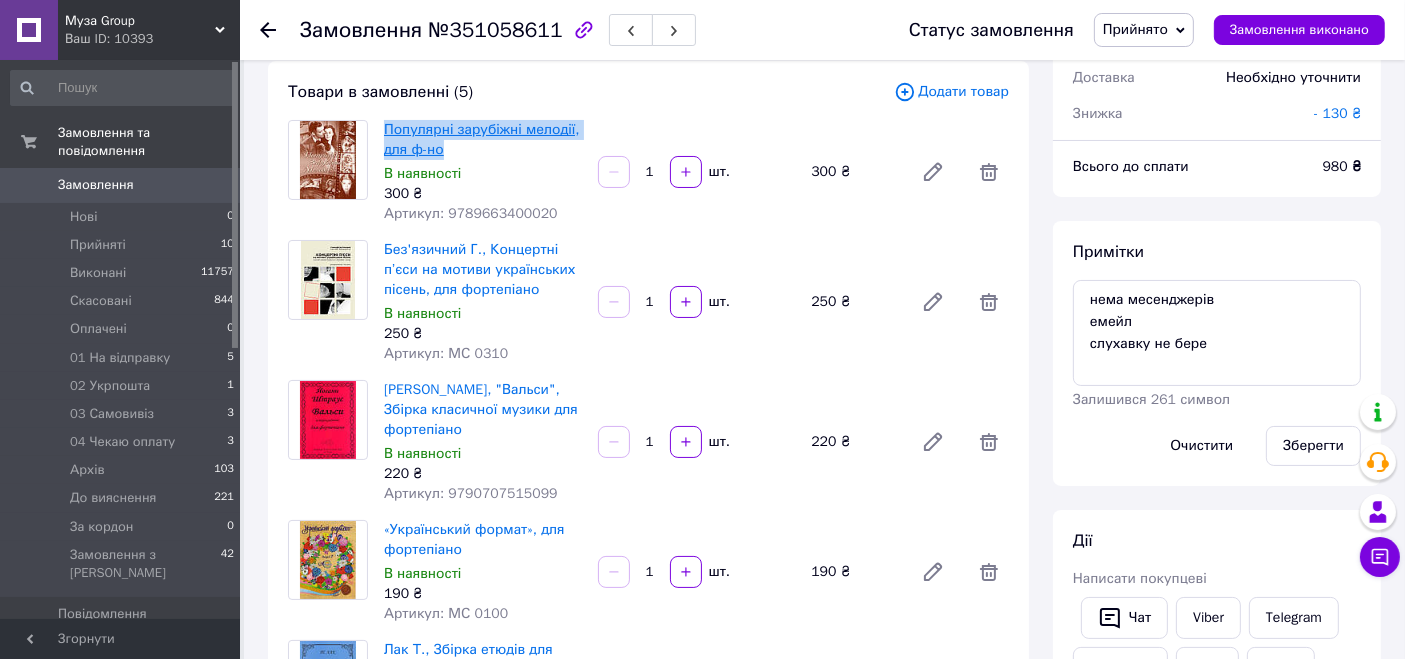 copy on "Популярні зарубіжні мелодії, для ф-но" 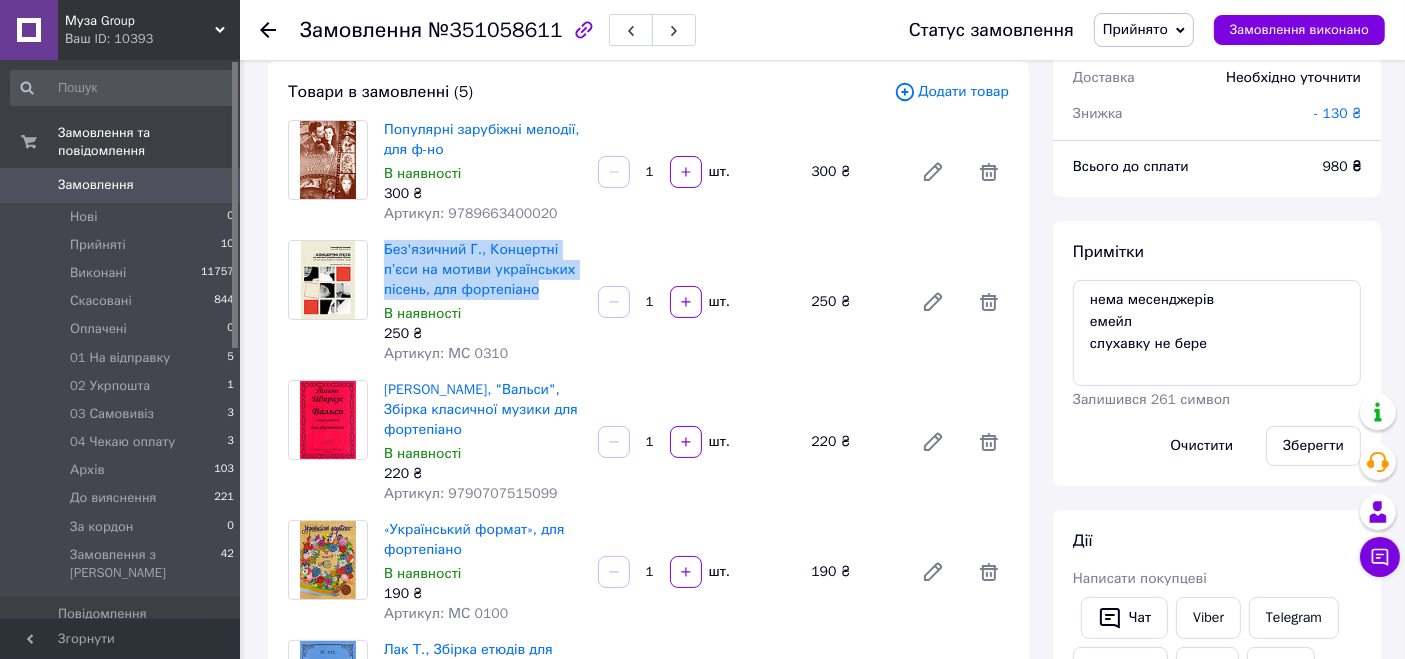 drag, startPoint x: 376, startPoint y: 251, endPoint x: 542, endPoint y: 287, distance: 169.85876 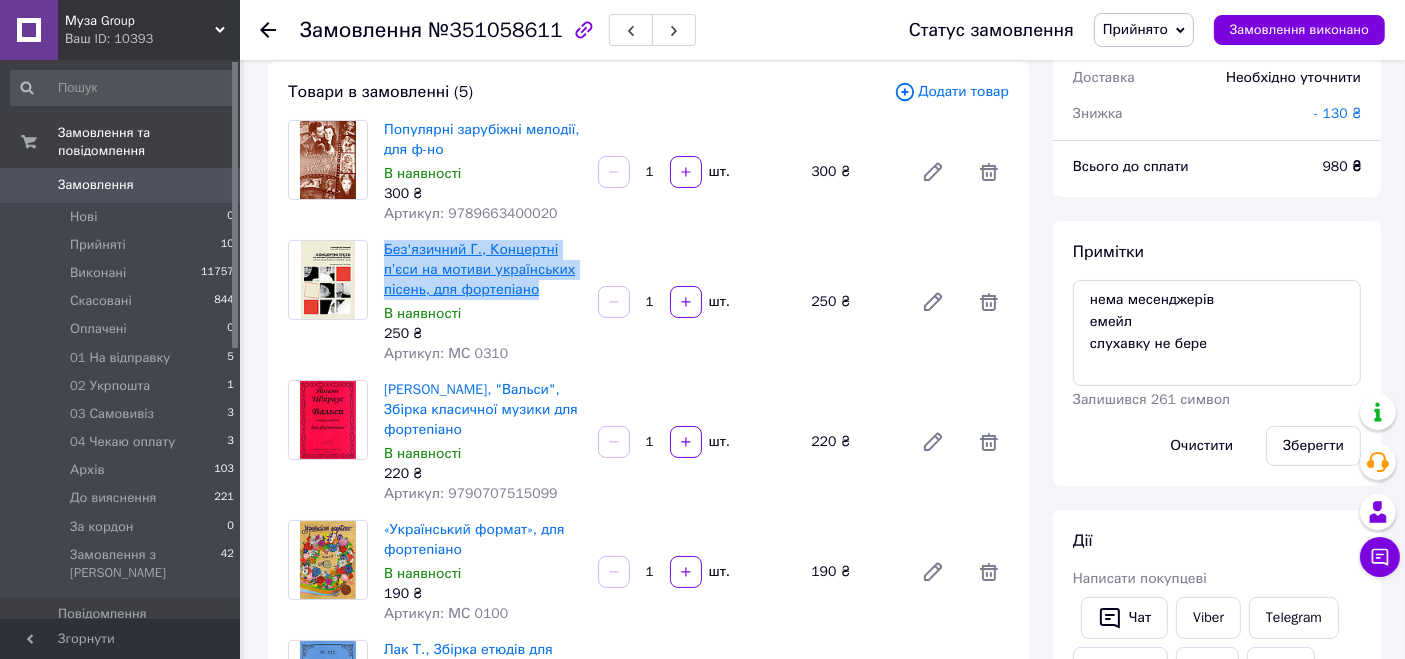 copy on "Без'язичний Г., Концертні п’єси  на мотиви українських пісень, для фортепіано" 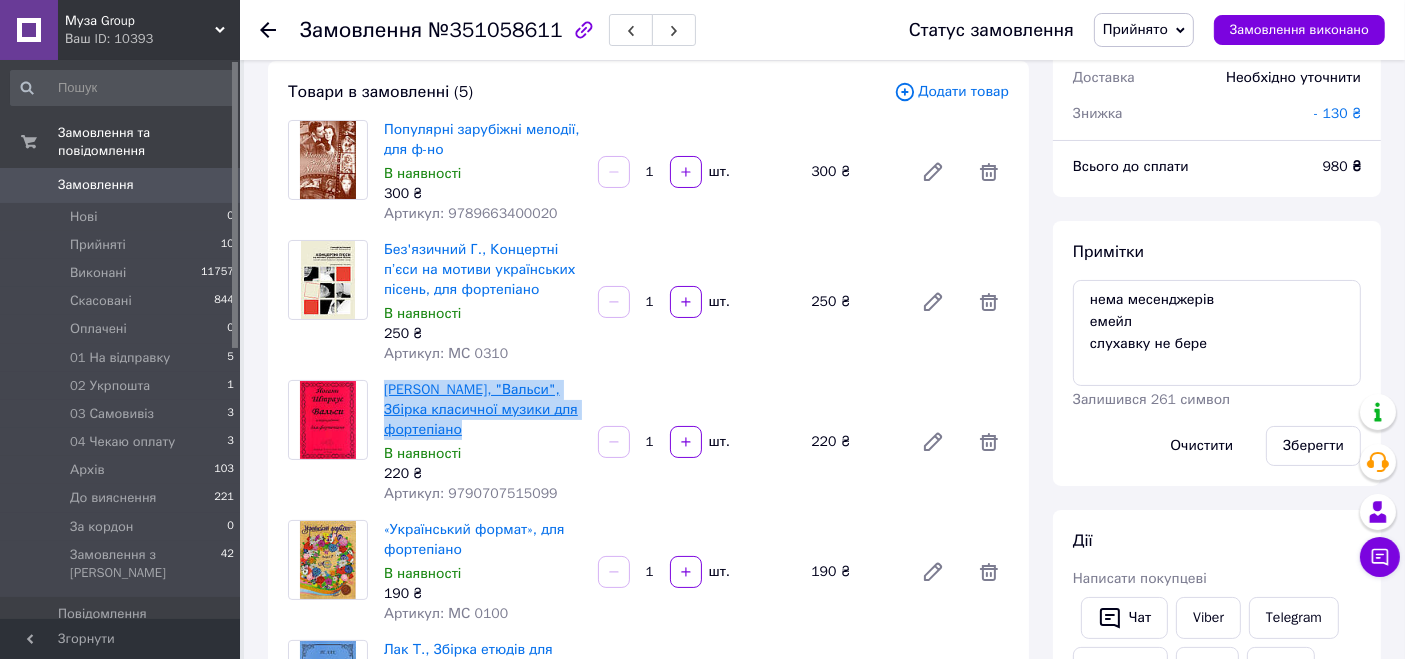 drag, startPoint x: 380, startPoint y: 390, endPoint x: 457, endPoint y: 434, distance: 88.68484 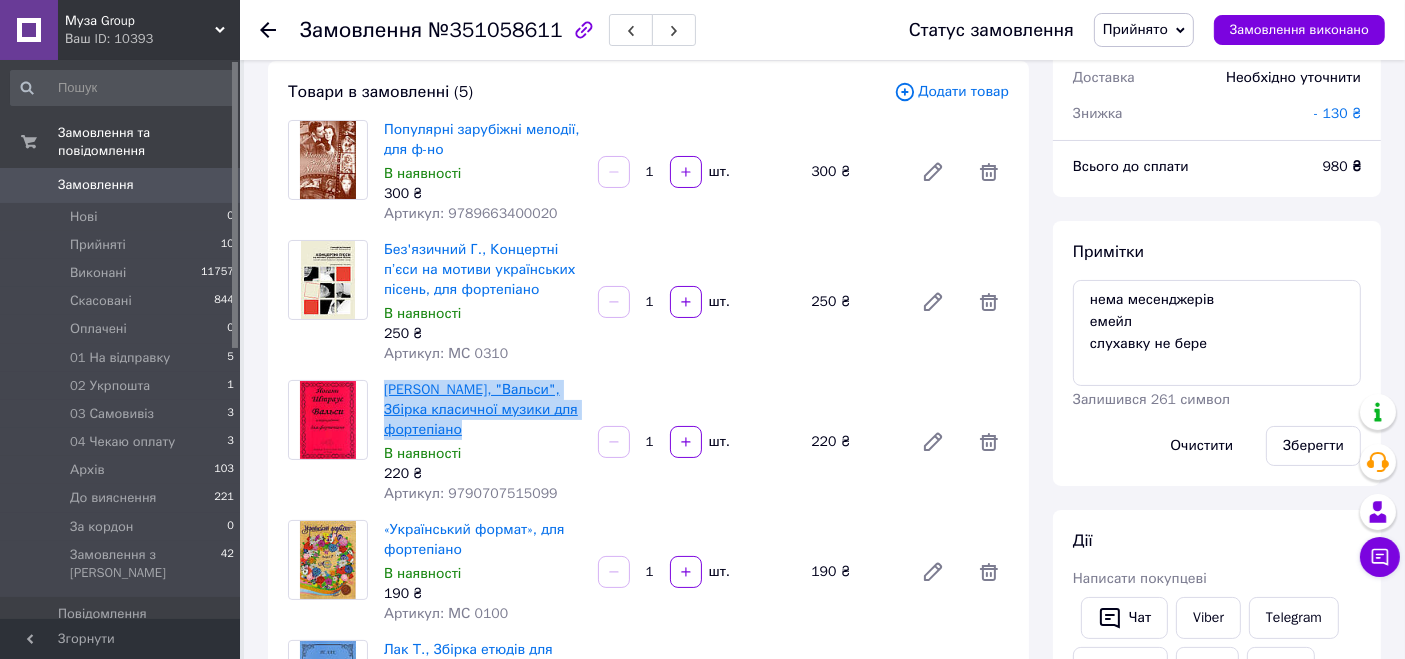 copy on "[PERSON_NAME], "Вальси", Збірка класичної музики для фортепіано" 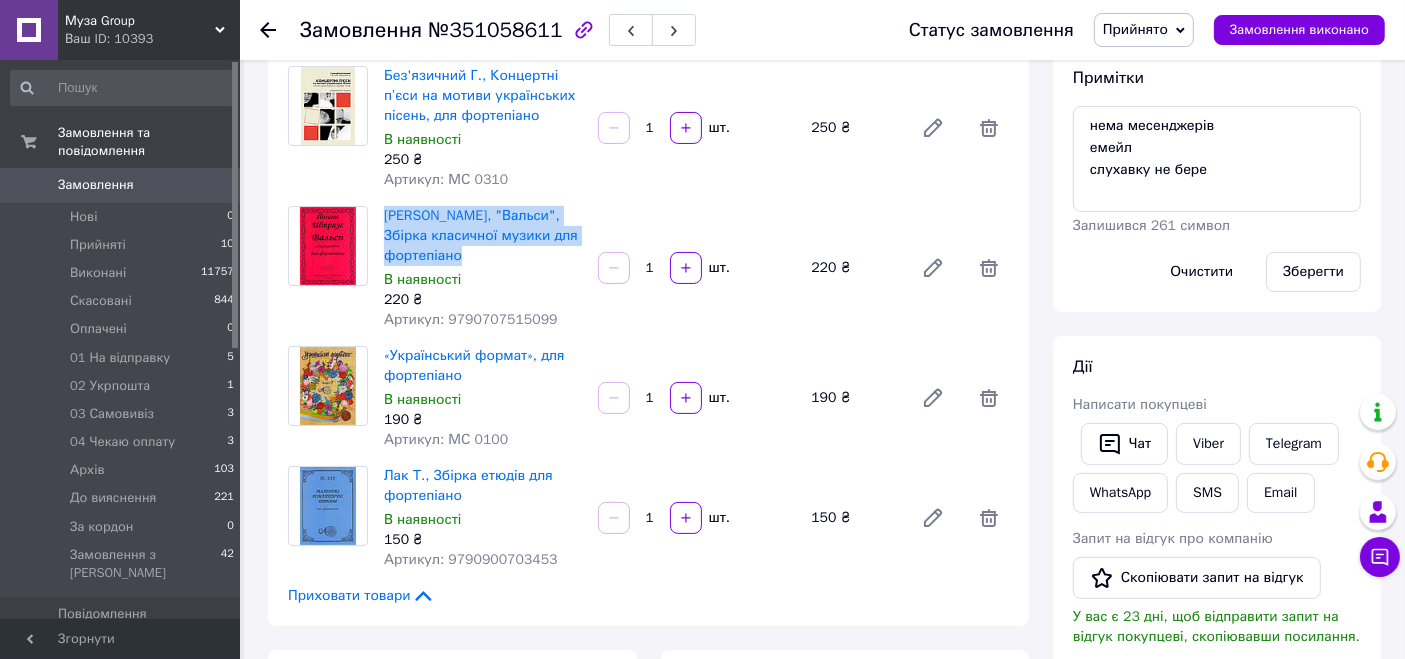 scroll, scrollTop: 296, scrollLeft: 0, axis: vertical 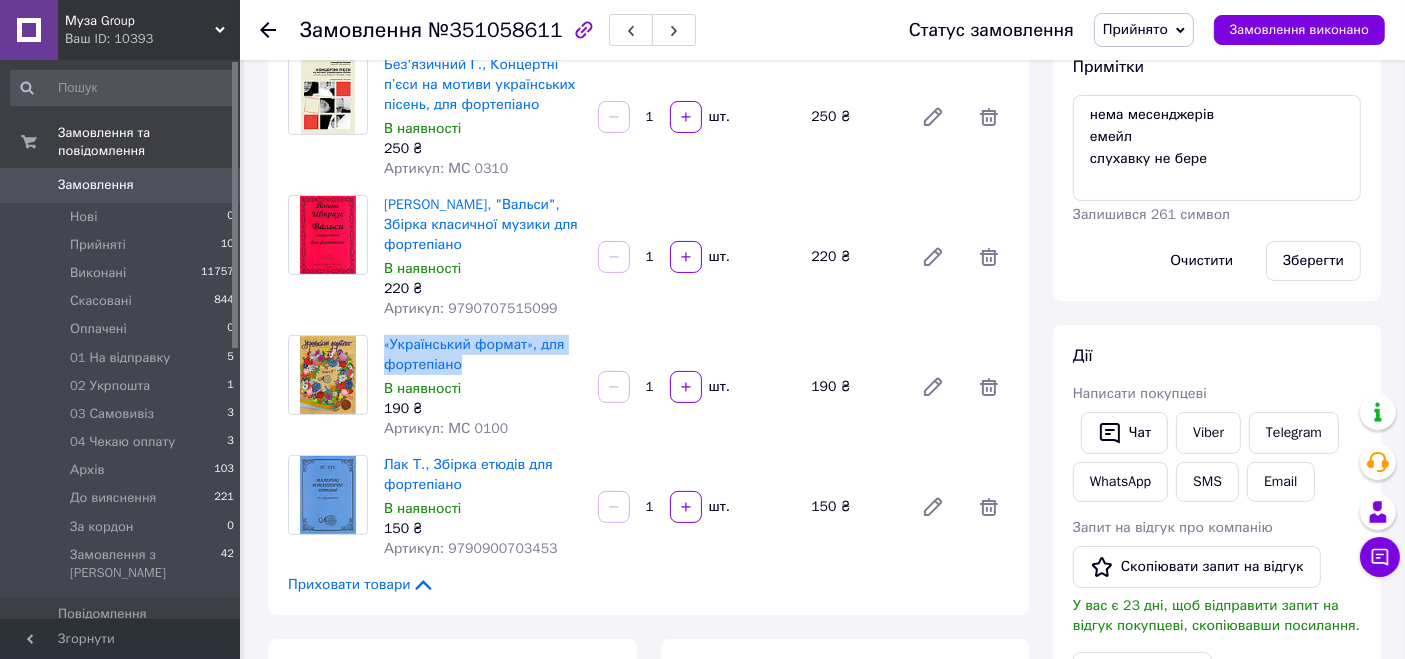 drag, startPoint x: 405, startPoint y: 345, endPoint x: 477, endPoint y: 362, distance: 73.97973 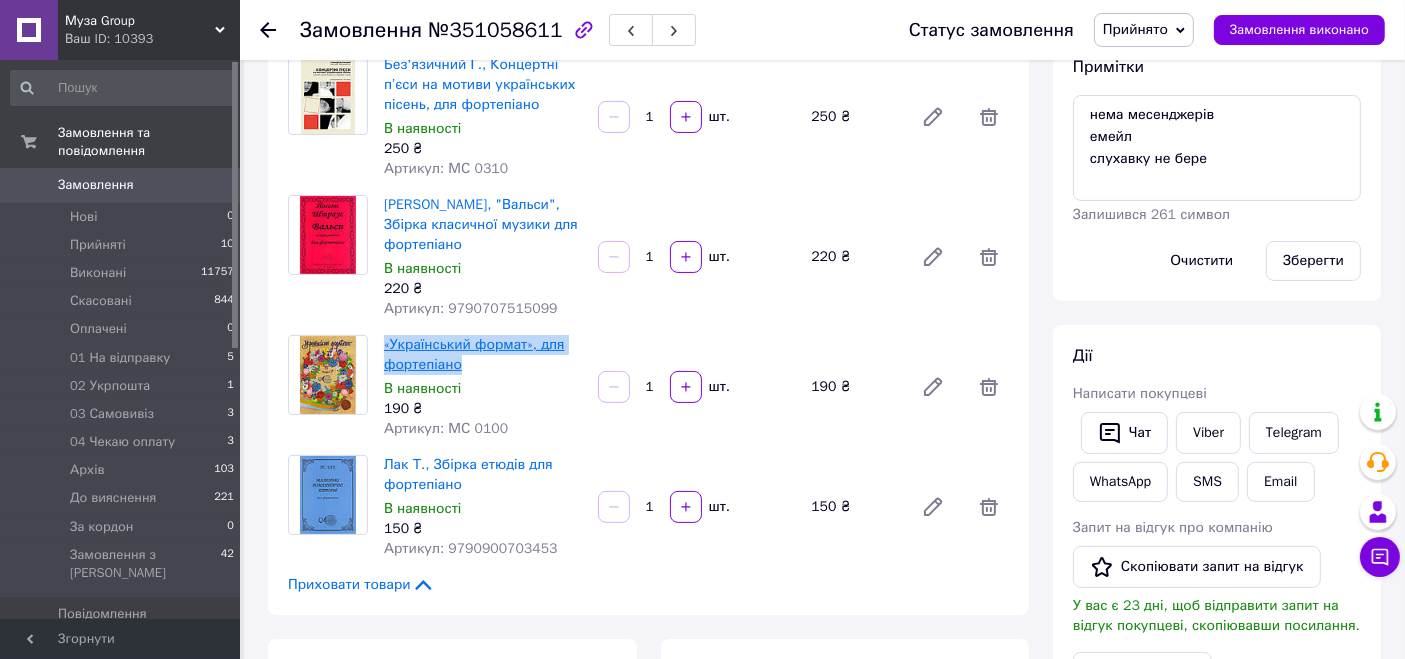 copy on "«Український формат», для фортепіано" 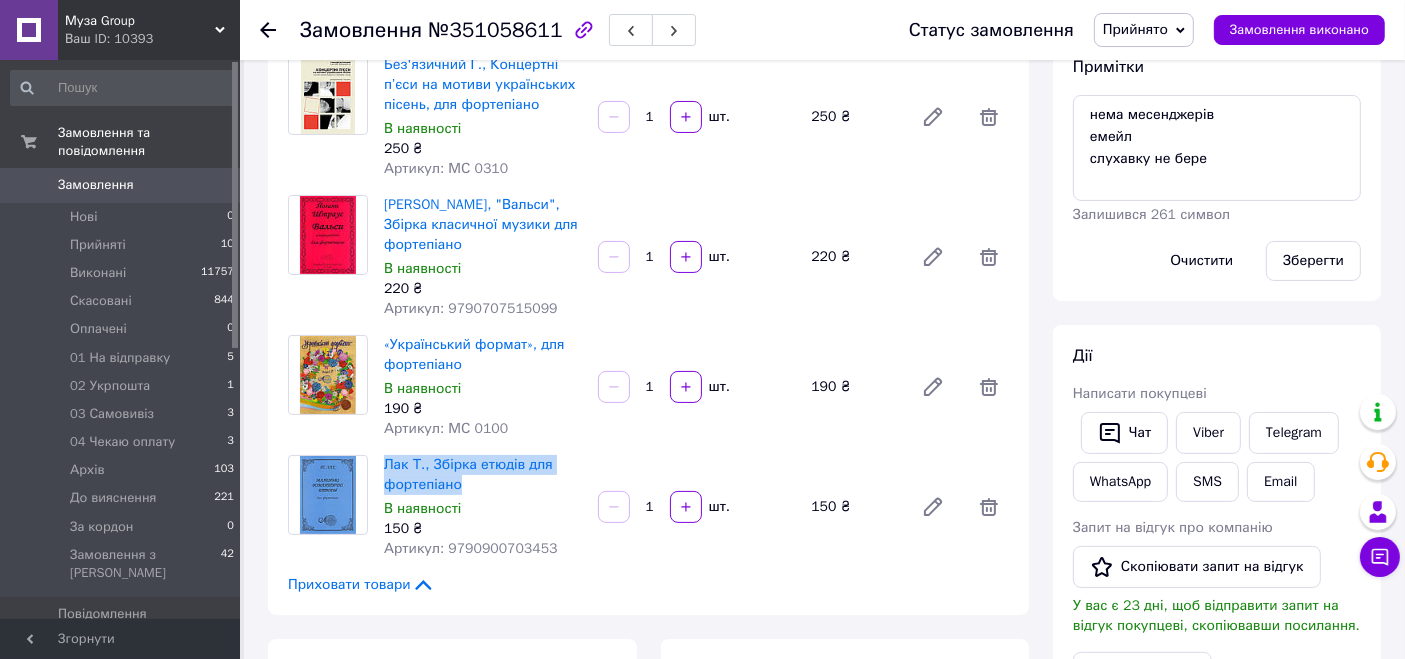 drag, startPoint x: 379, startPoint y: 467, endPoint x: 463, endPoint y: 479, distance: 84.85281 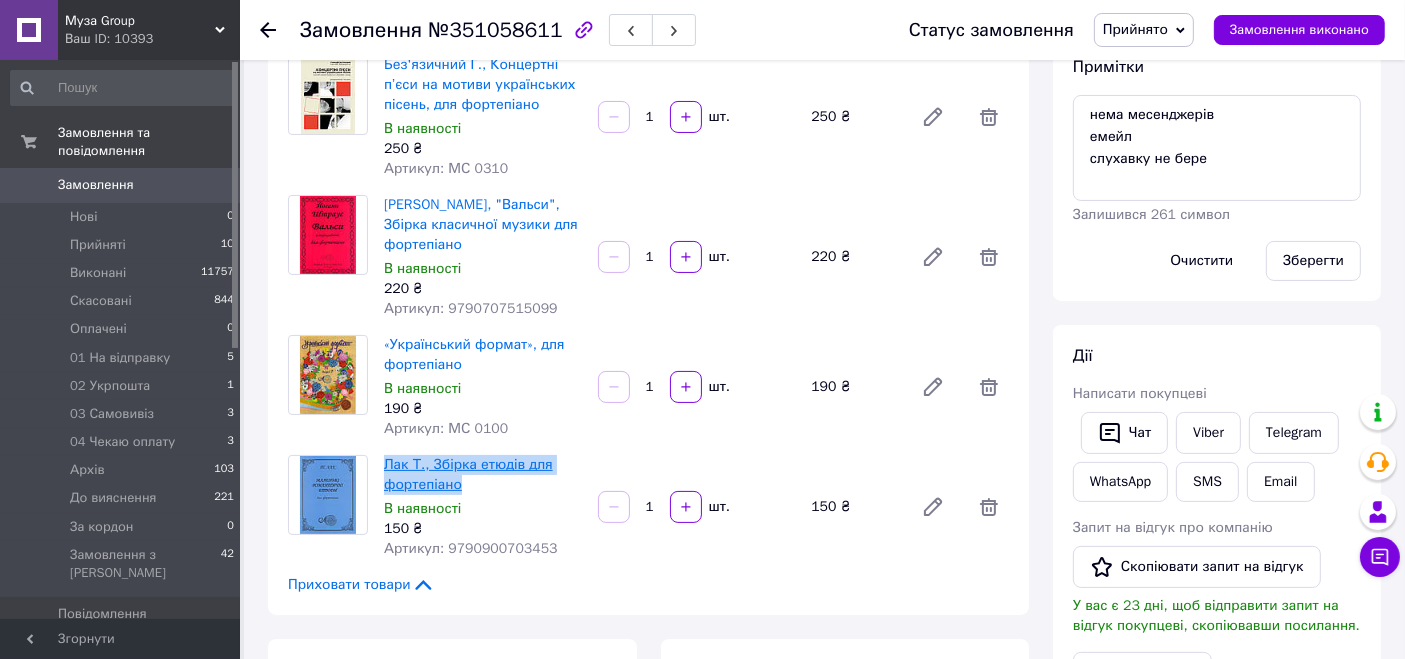 copy on "Лак Т., Збірка етюдів для фортепіано" 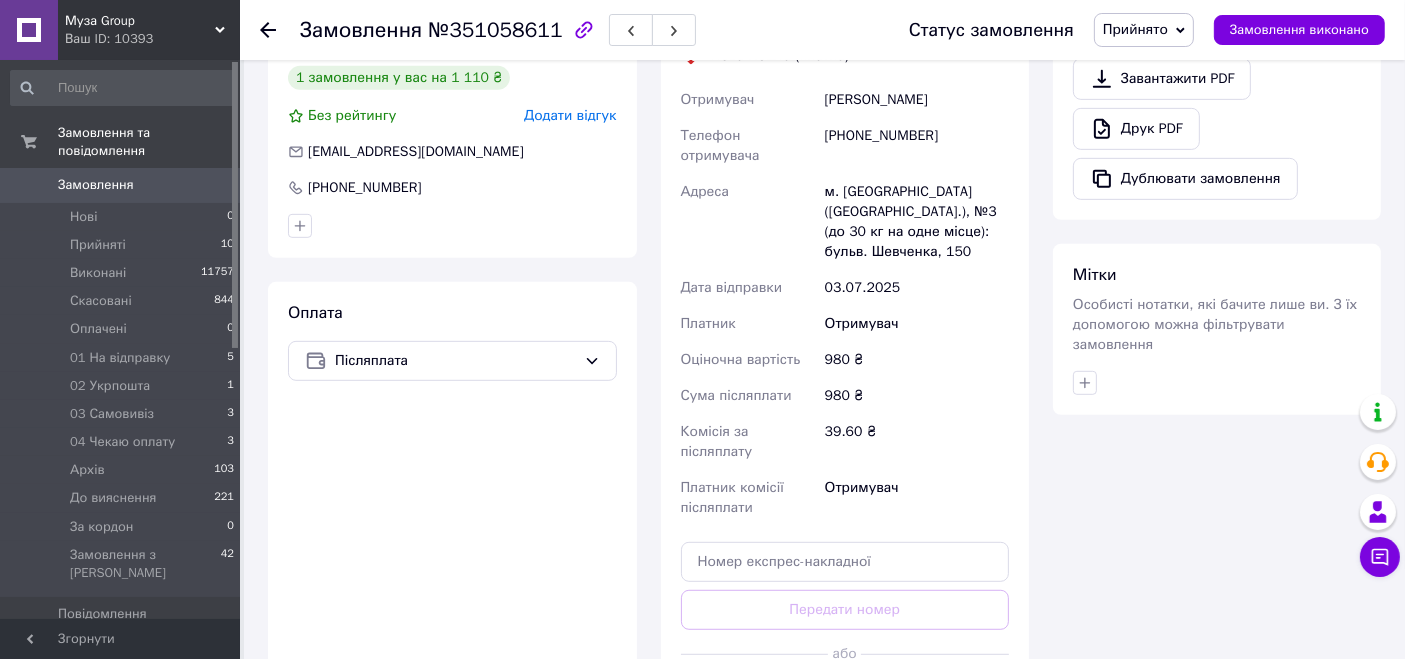 scroll, scrollTop: 1037, scrollLeft: 0, axis: vertical 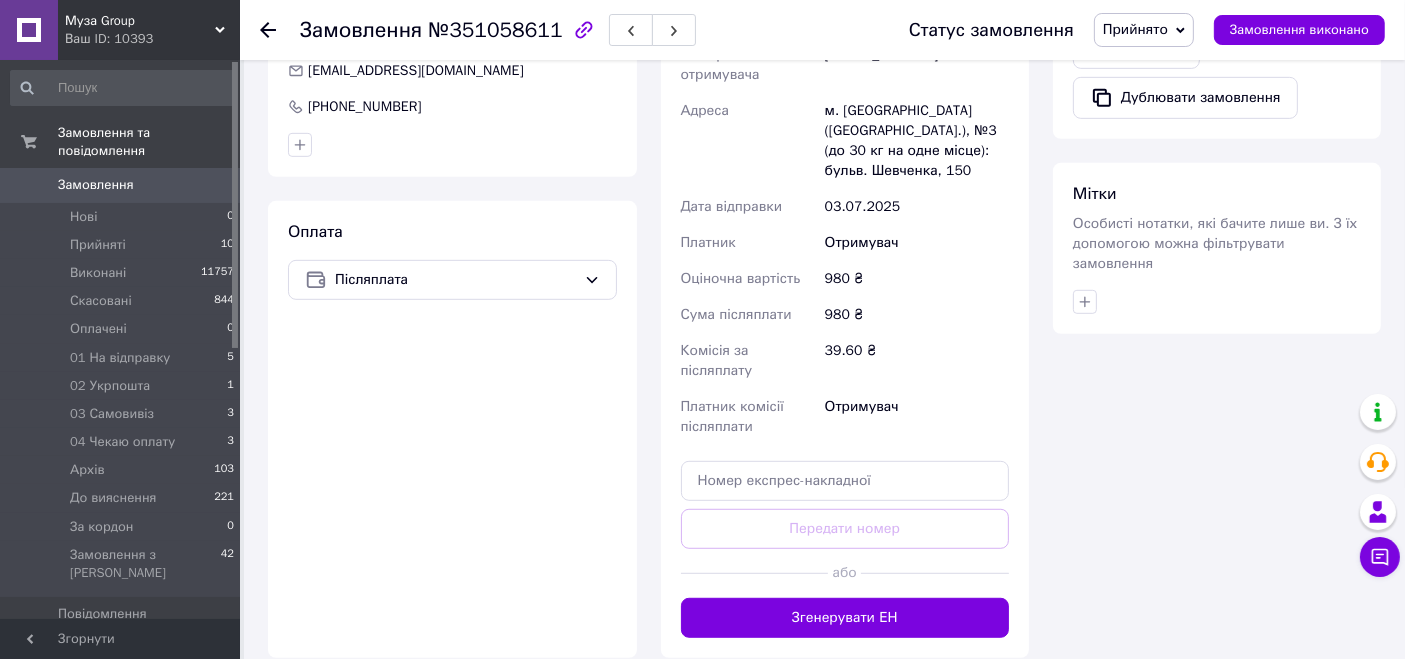 click on "Особисті нотатки, які бачите лише ви. З їх допомогою можна фільтрувати замовлення" at bounding box center [1215, 243] 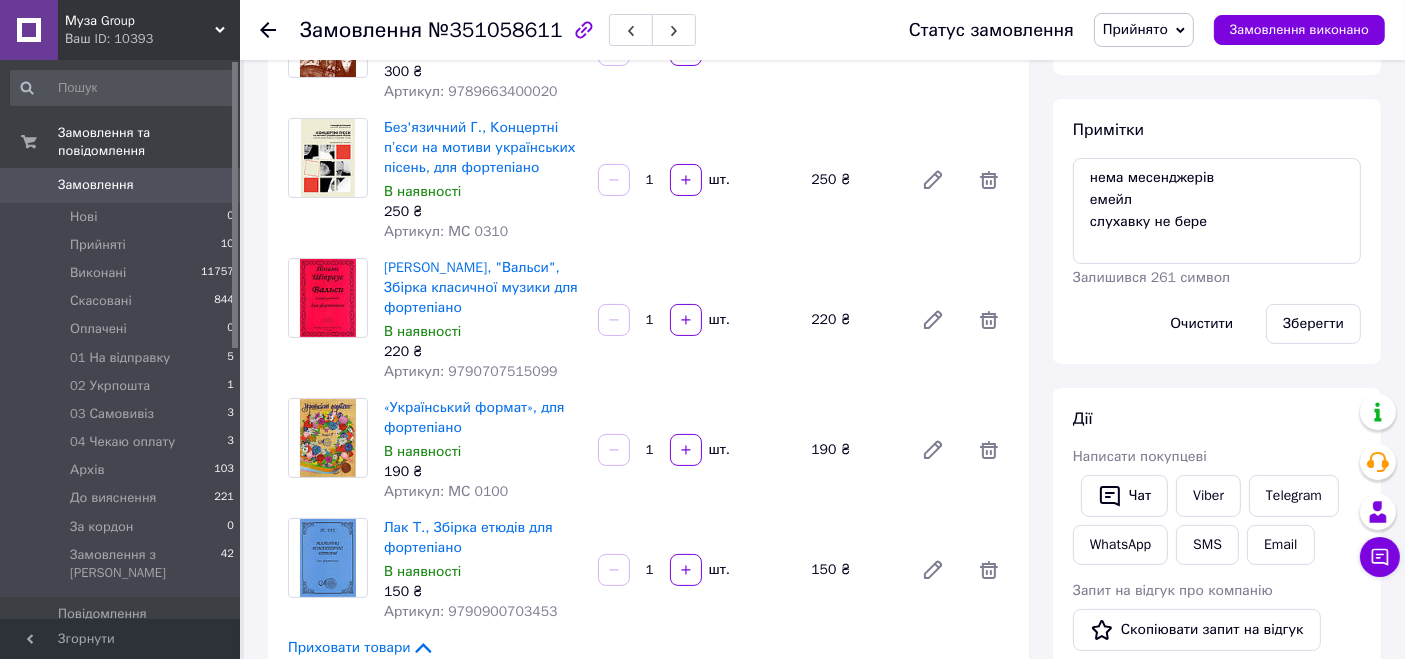 scroll, scrollTop: 222, scrollLeft: 0, axis: vertical 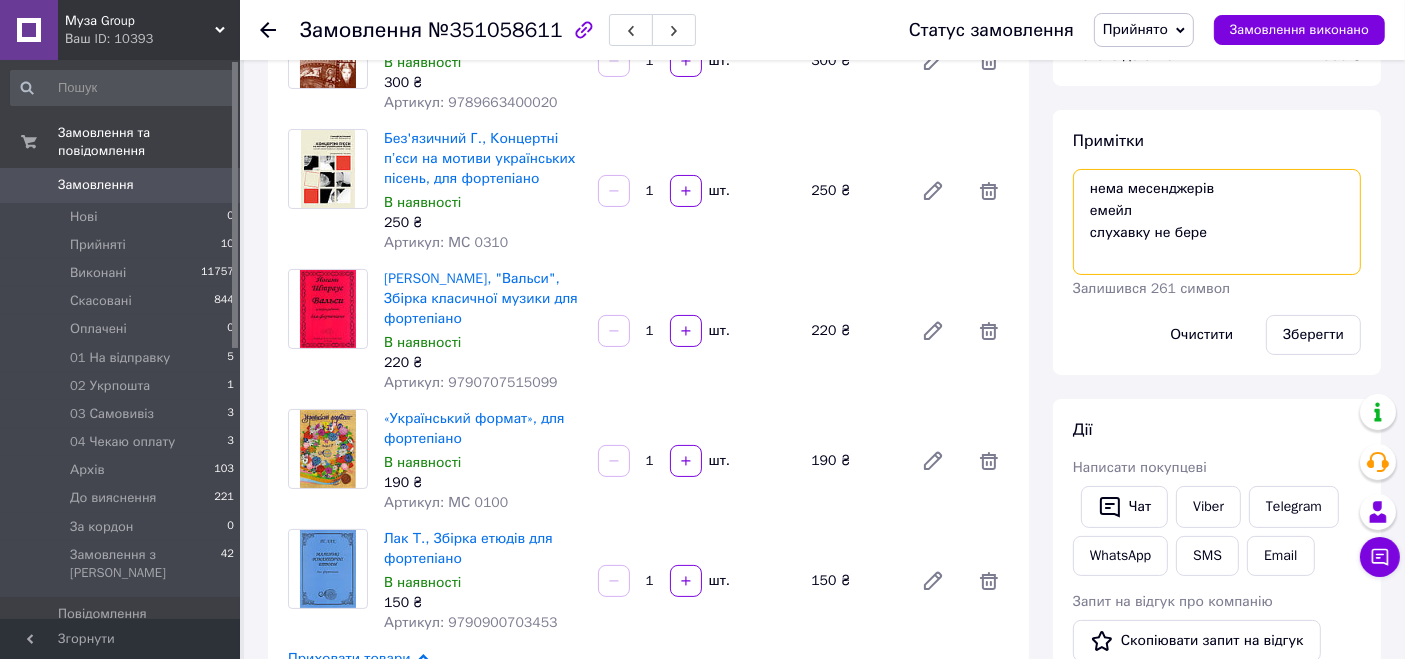 click on "нема месенджерів
емейл
слухавку не бере" at bounding box center [1217, 222] 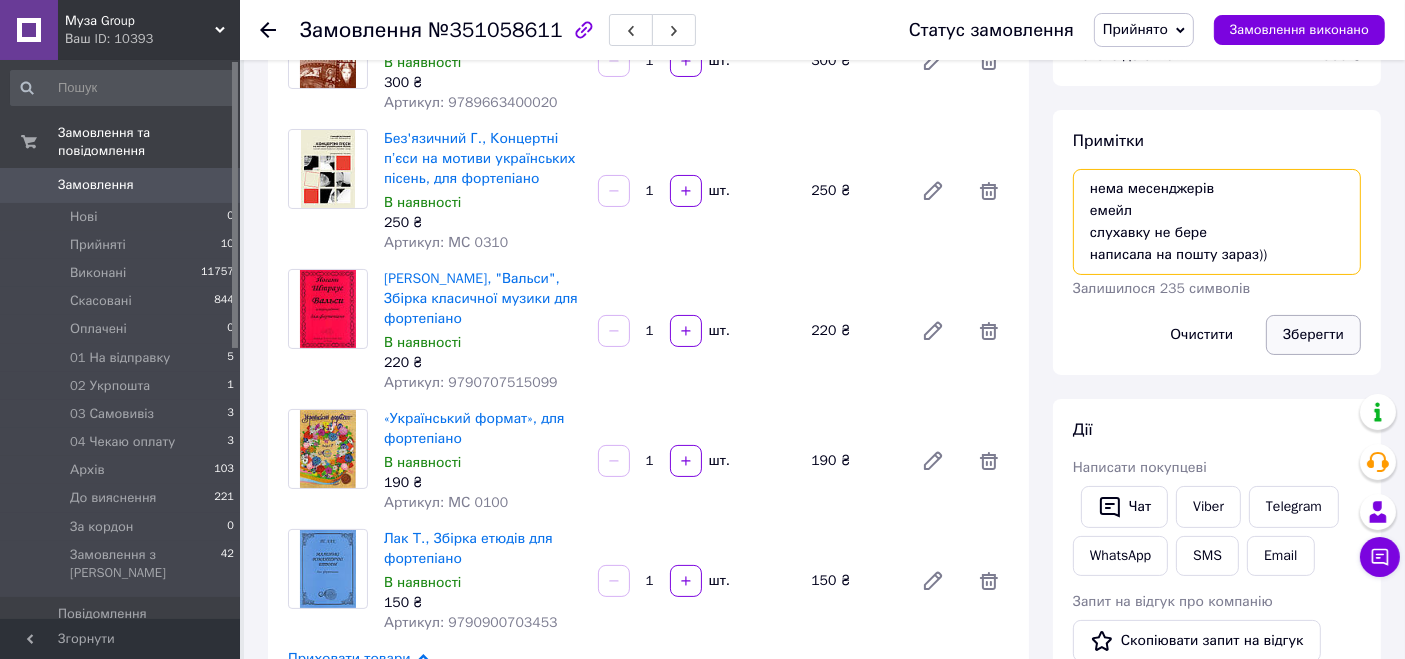 type on "нема месенджерів
емейл
слухавку не бере
написала на пошту зараз))" 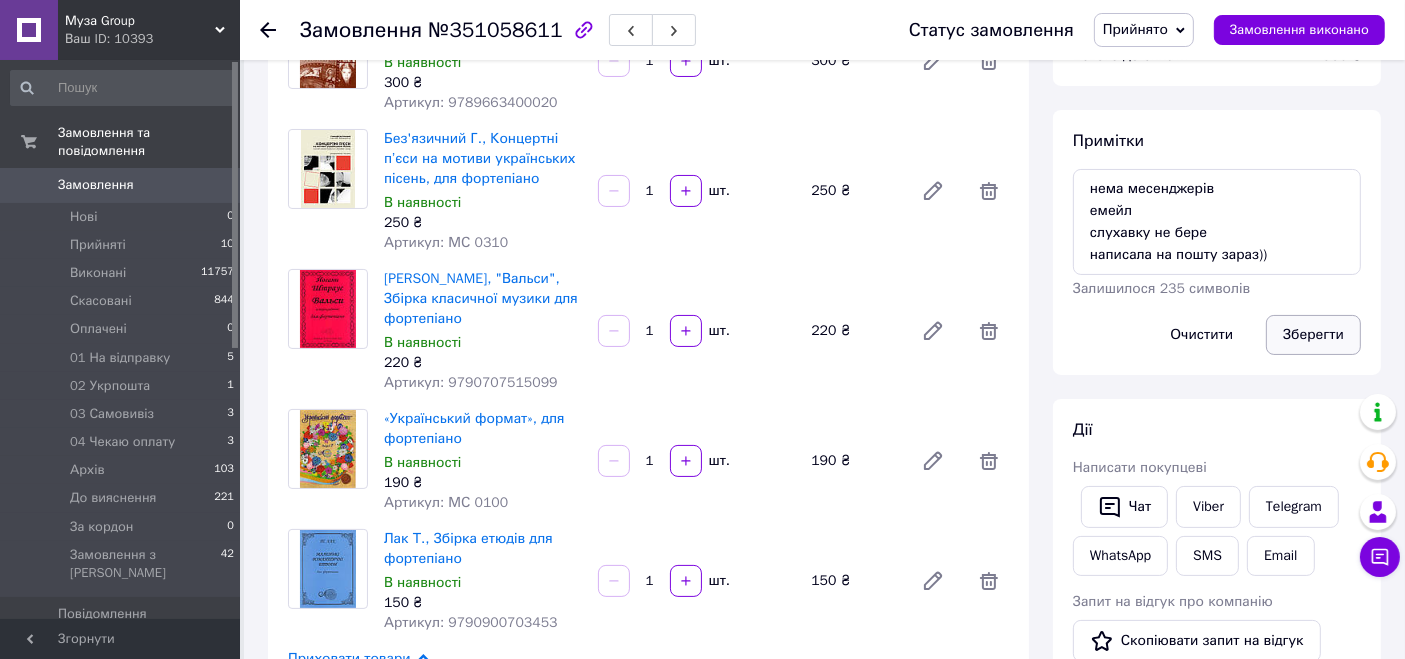 click on "Зберегти" at bounding box center (1313, 335) 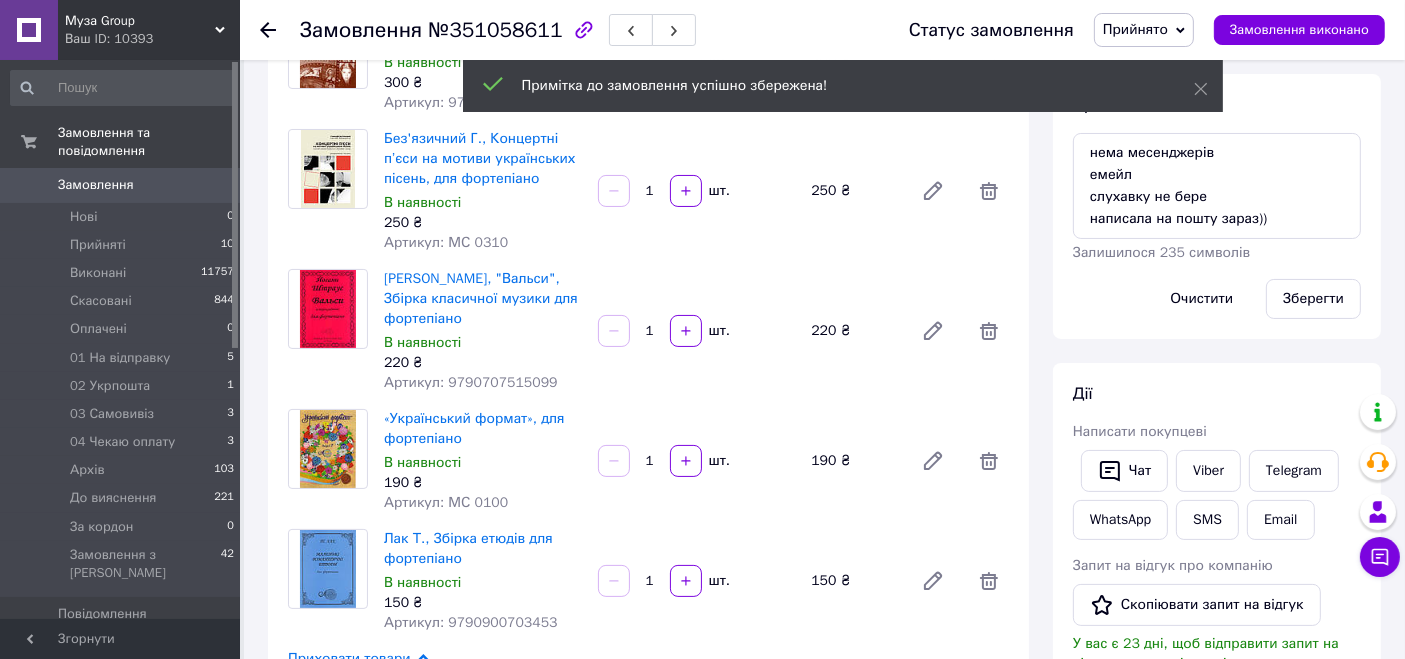 scroll, scrollTop: 52, scrollLeft: 0, axis: vertical 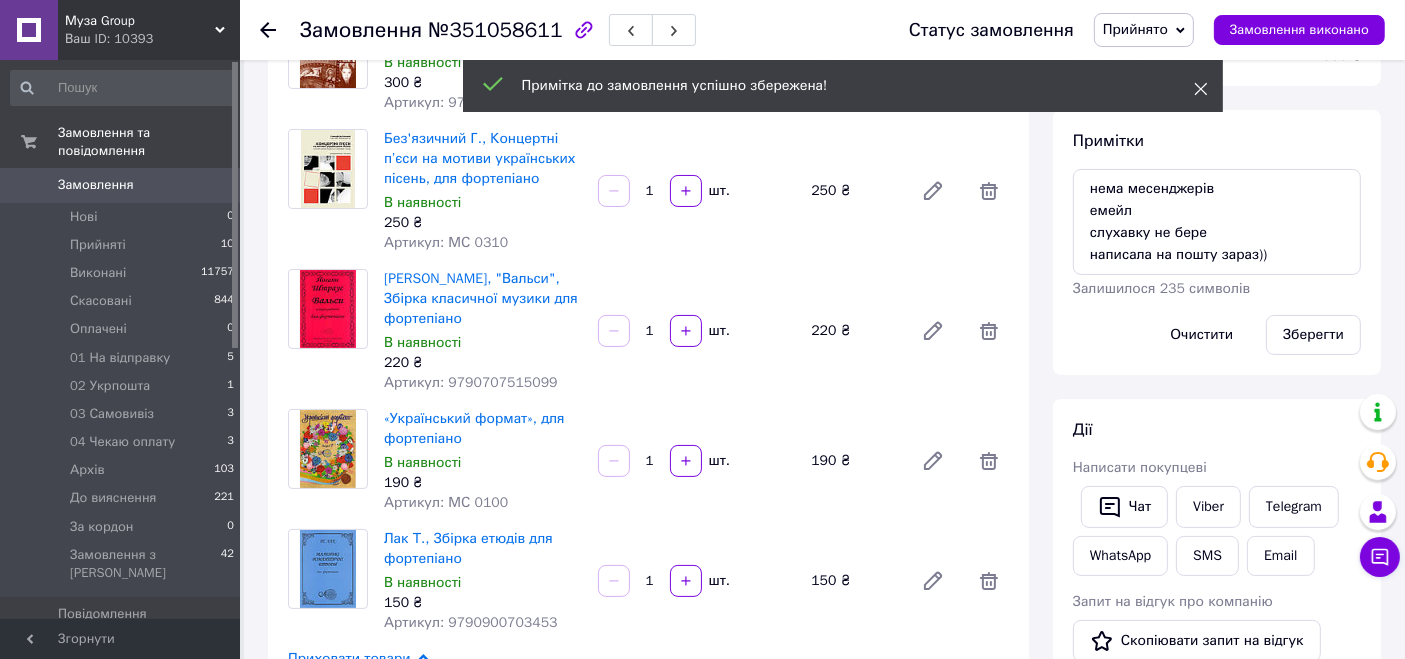 click 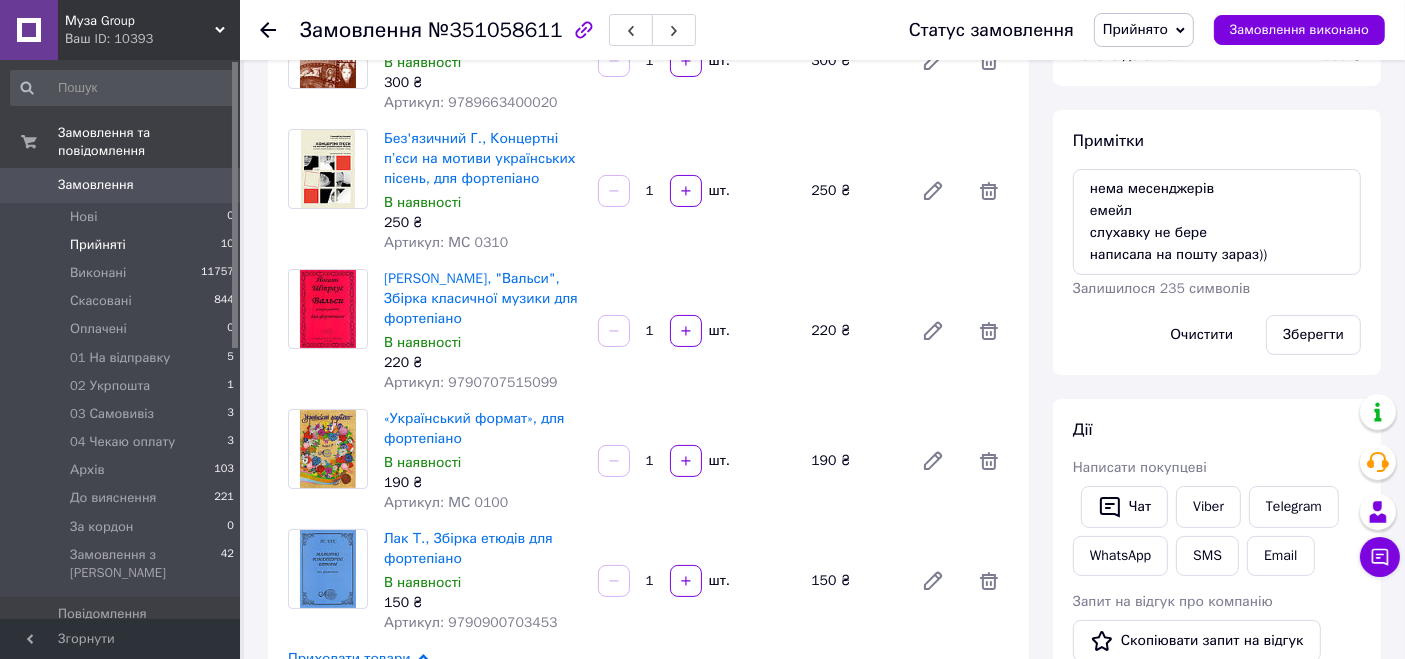 click on "Прийняті" at bounding box center [98, 245] 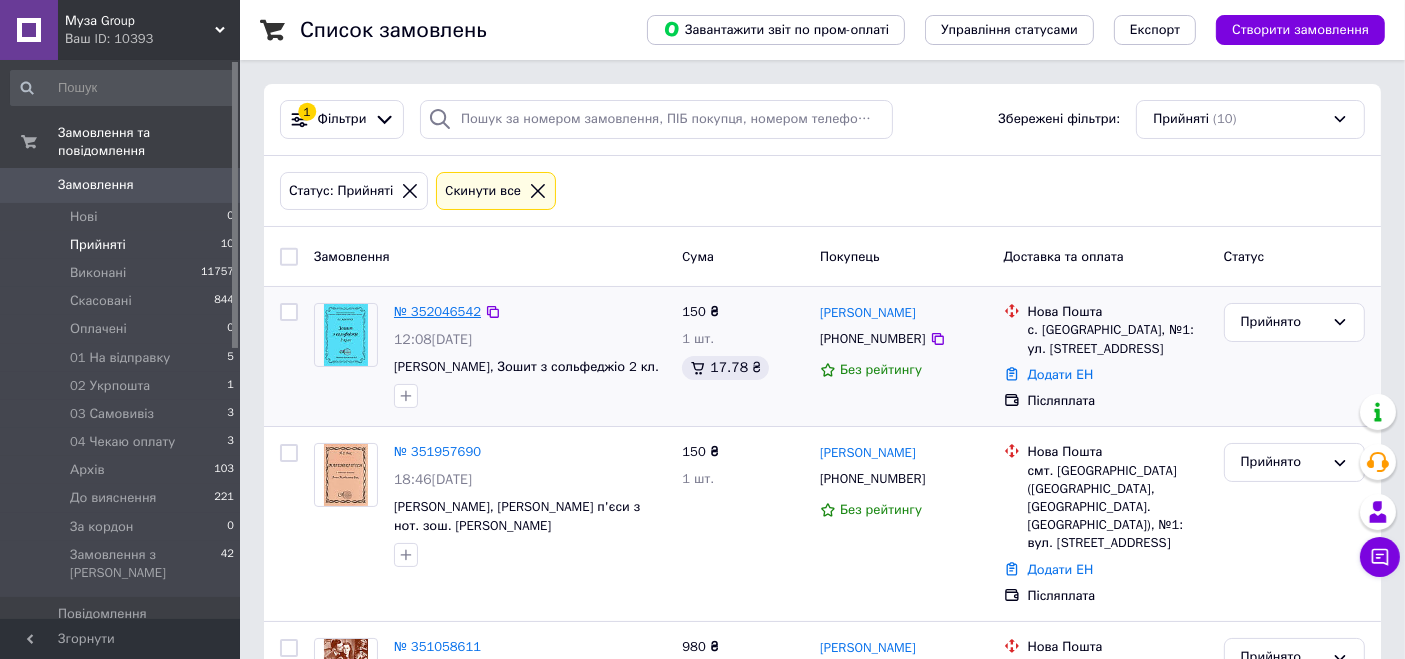 click on "№ 352046542" at bounding box center (437, 311) 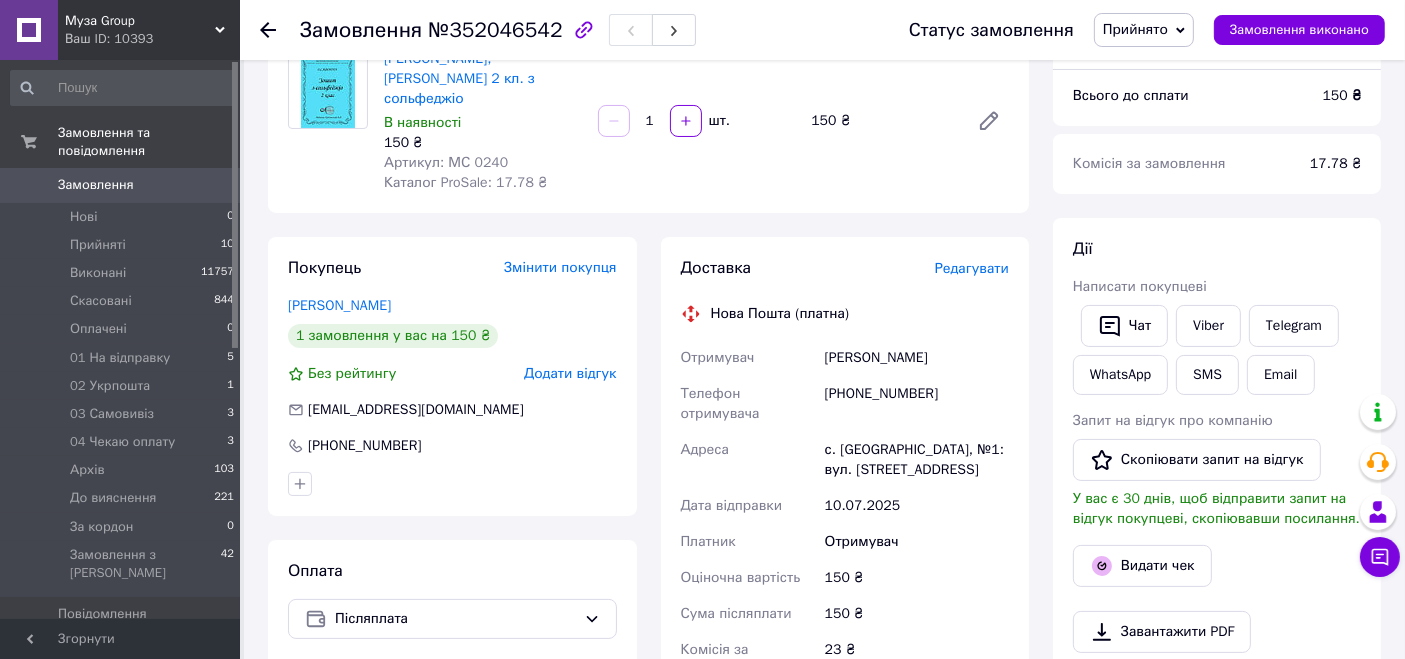 scroll, scrollTop: 185, scrollLeft: 0, axis: vertical 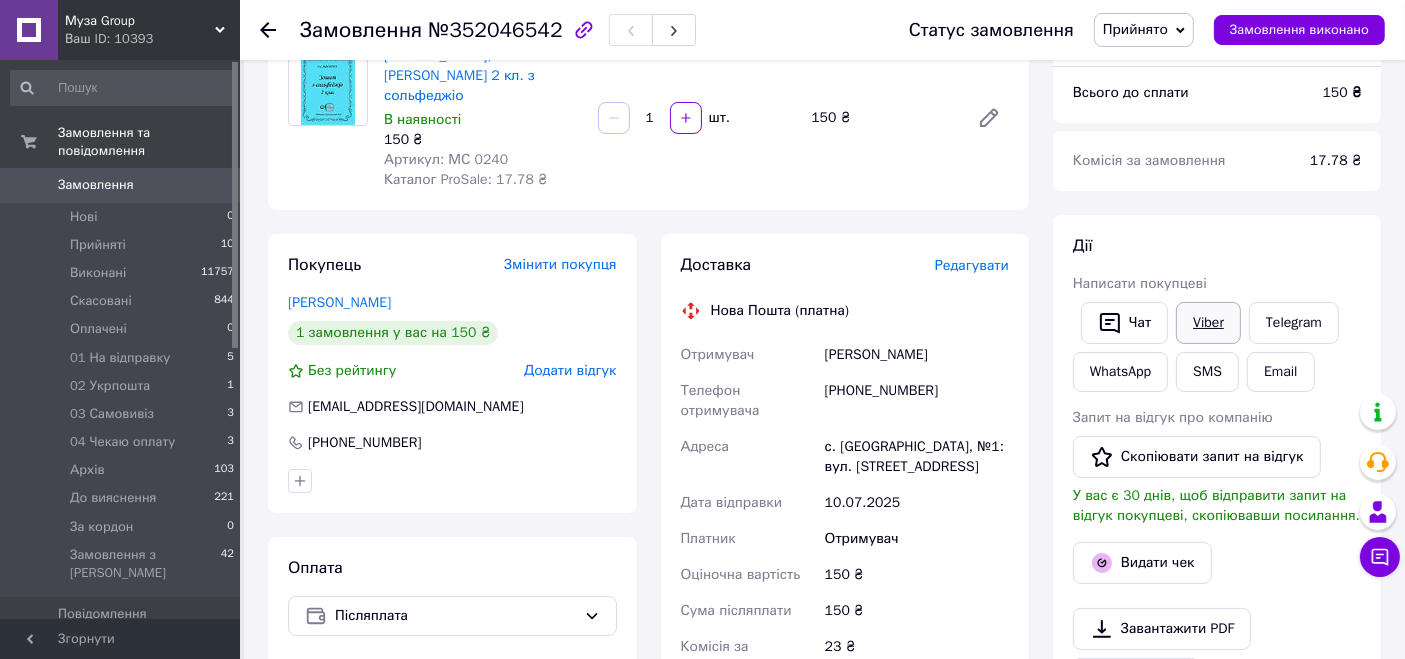 click on "Viber" at bounding box center [1208, 323] 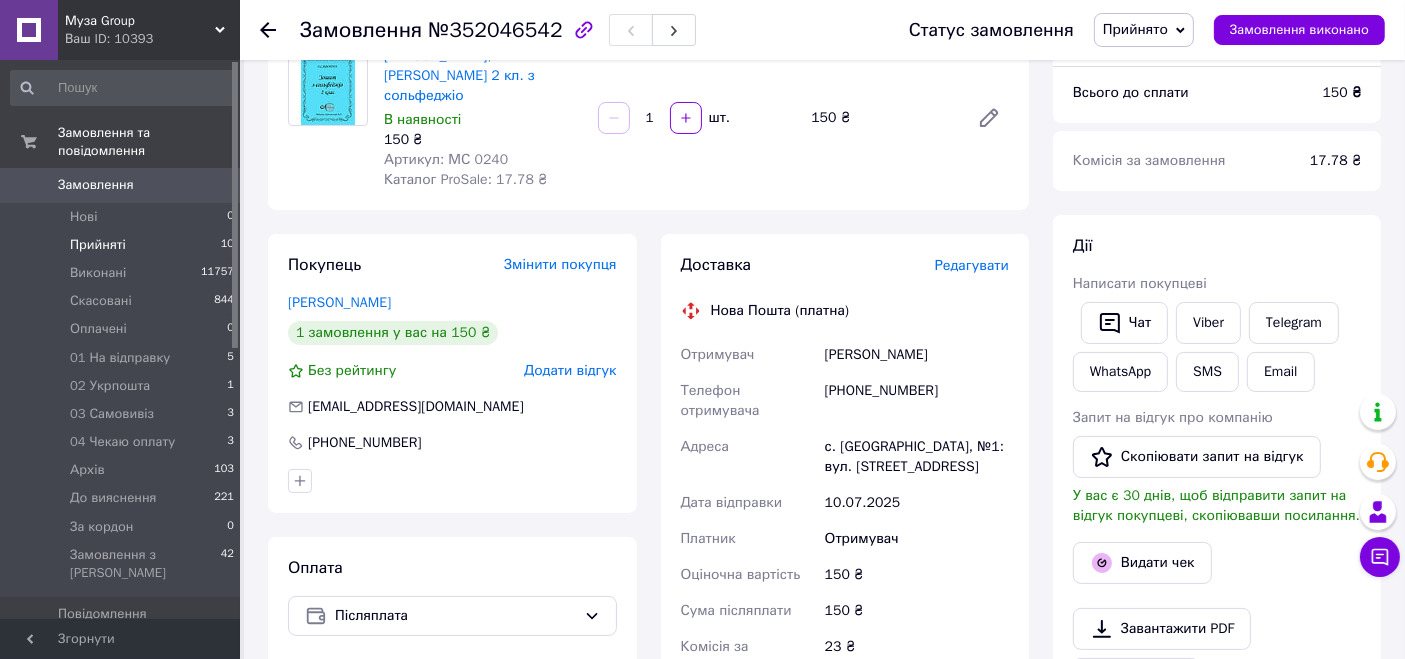 click on "Прийняті" at bounding box center [98, 245] 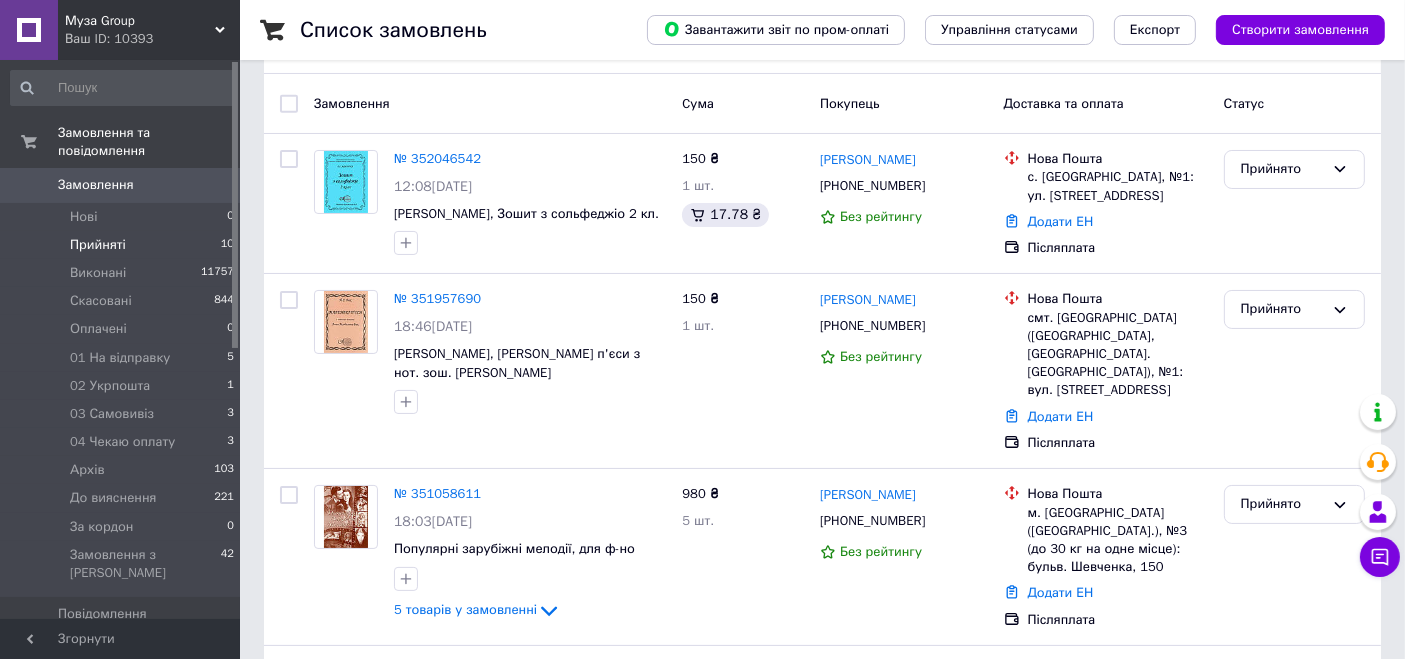 scroll, scrollTop: 185, scrollLeft: 0, axis: vertical 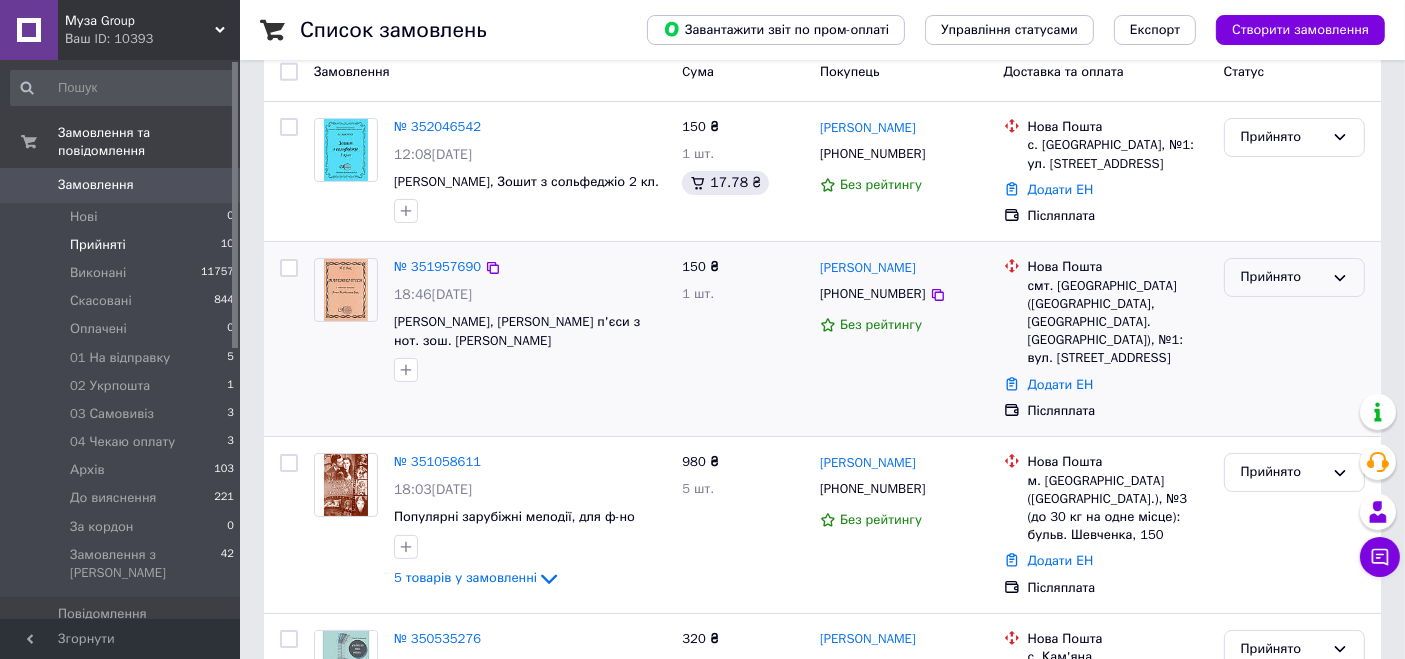 click 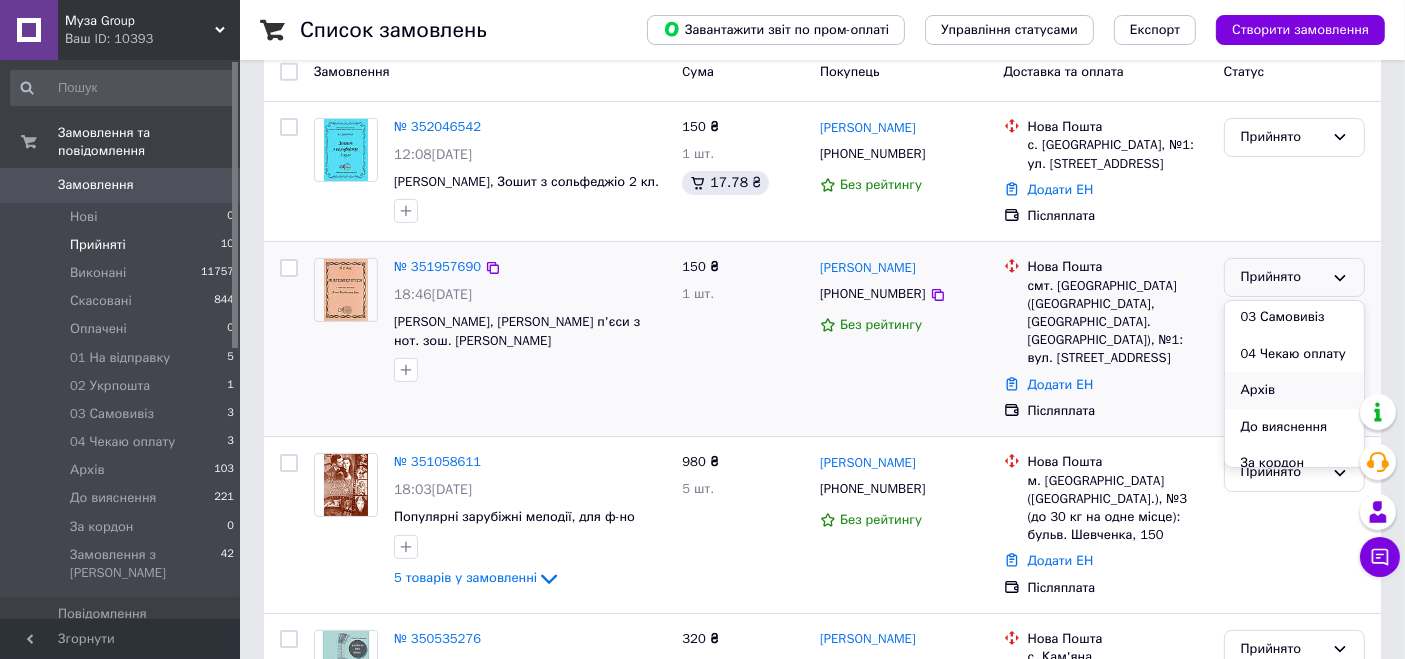 scroll, scrollTop: 200, scrollLeft: 0, axis: vertical 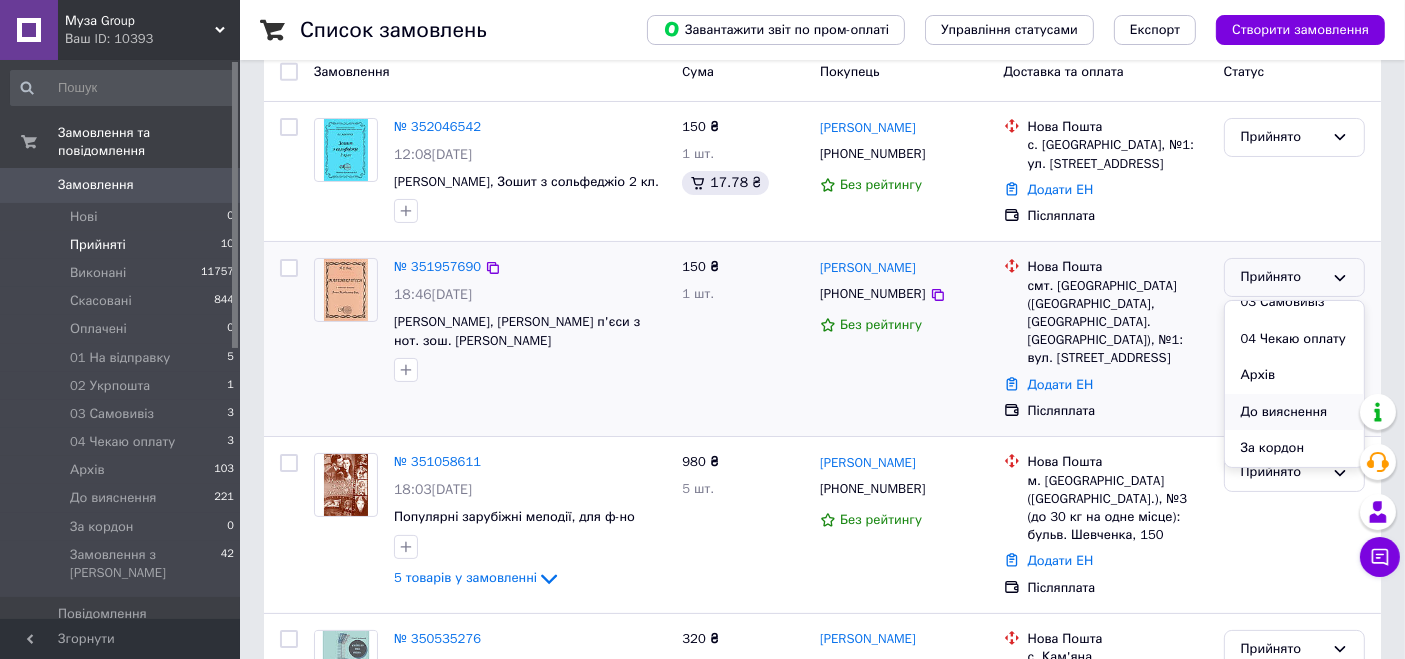 click on "До вияснення" at bounding box center (1294, 412) 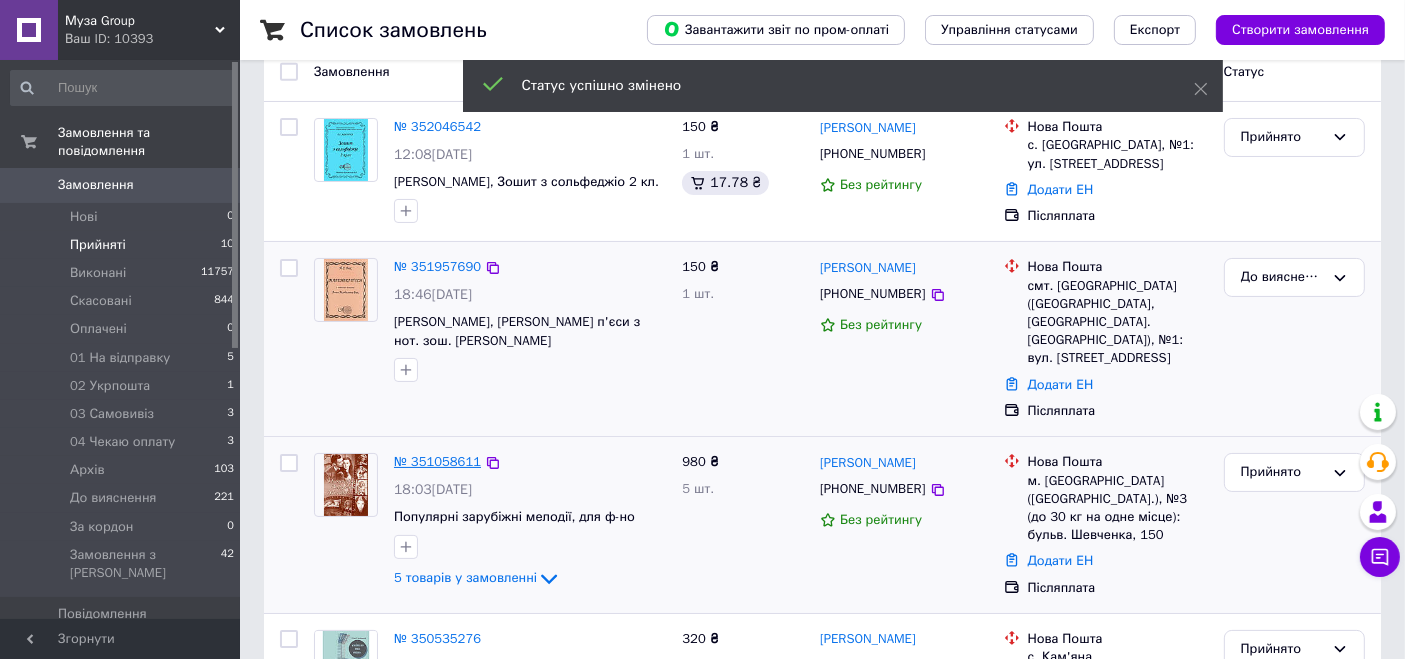 click on "№ 351058611" at bounding box center (437, 461) 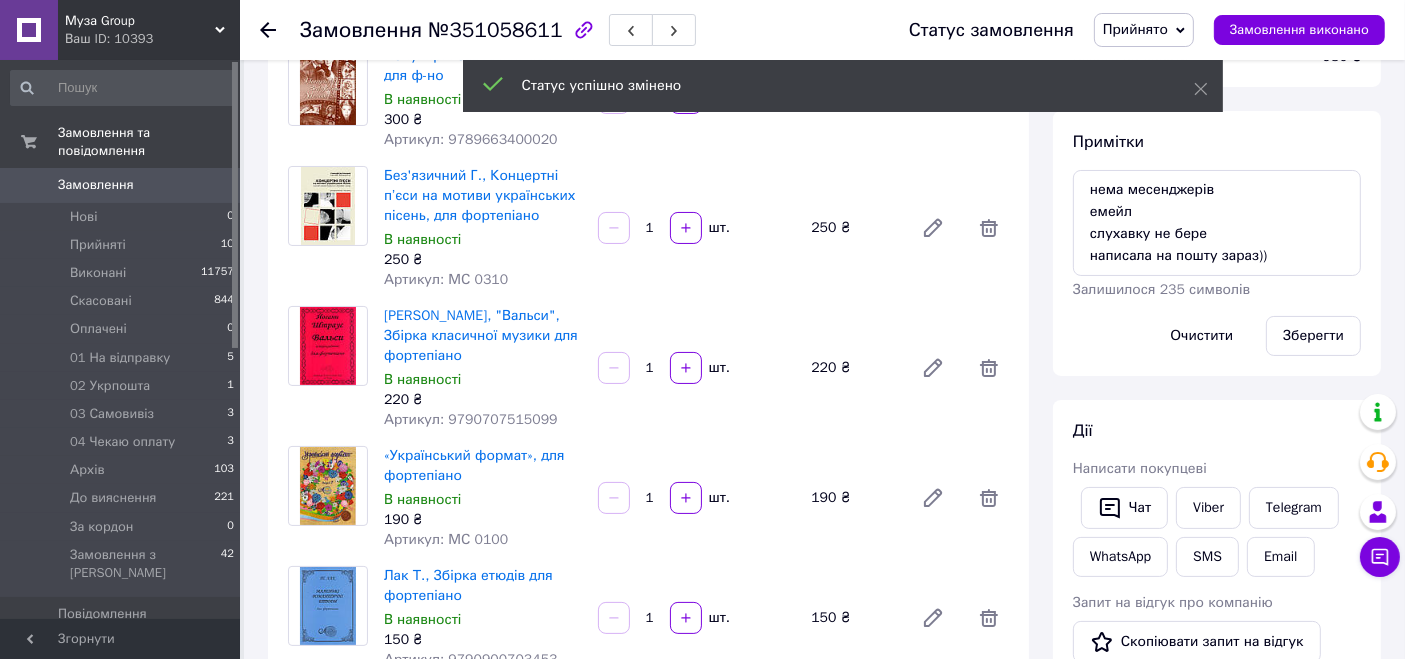 scroll, scrollTop: 52, scrollLeft: 0, axis: vertical 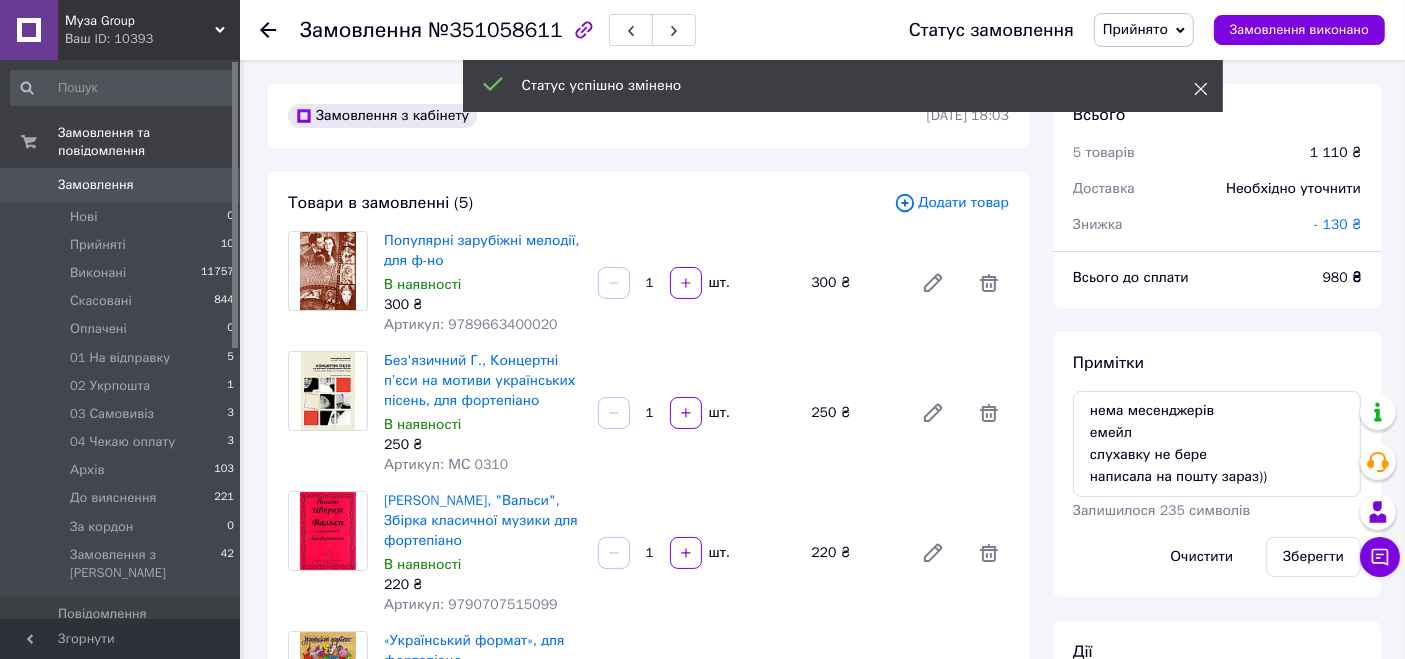 click 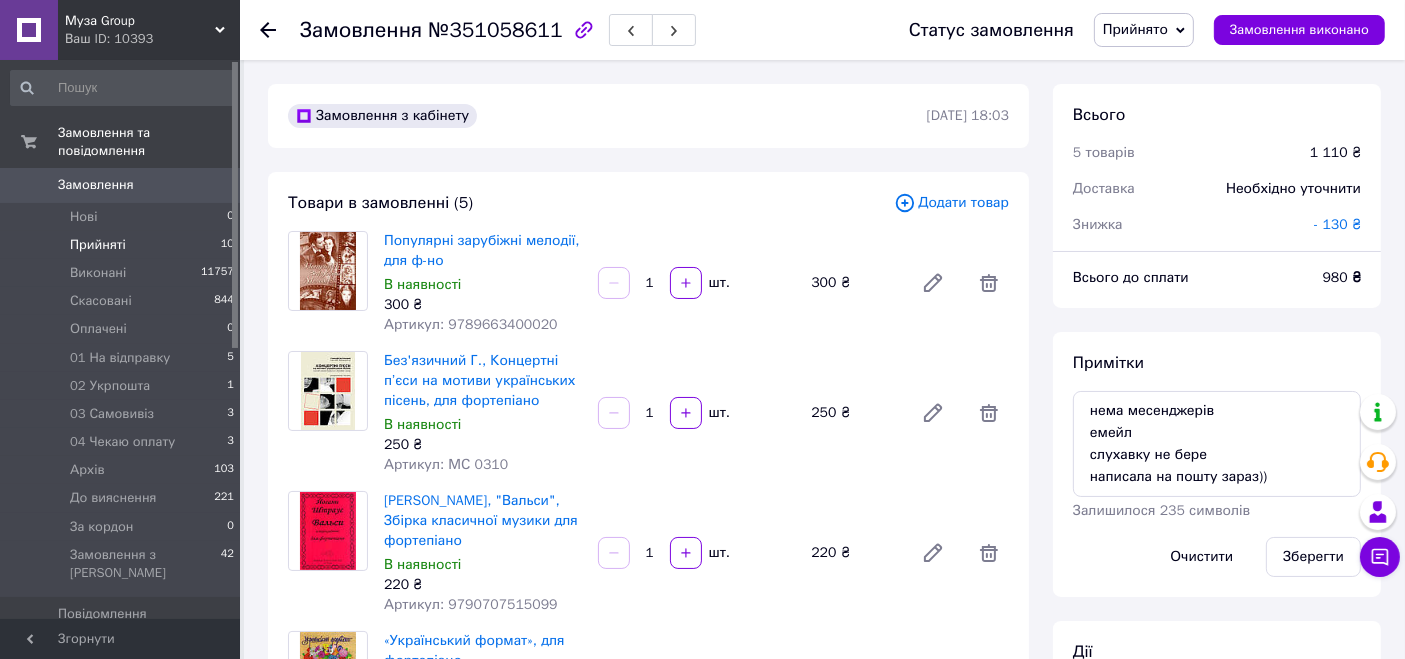 click on "Прийняті" at bounding box center [98, 245] 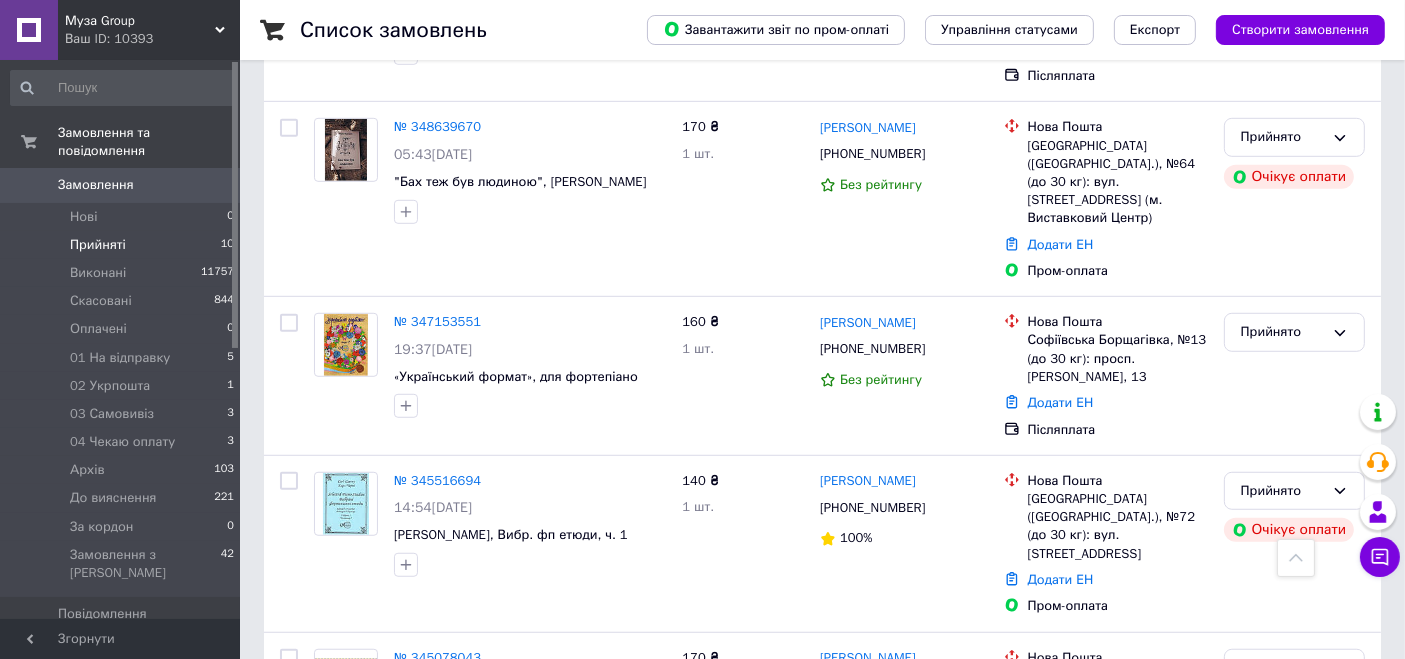 scroll, scrollTop: 1259, scrollLeft: 0, axis: vertical 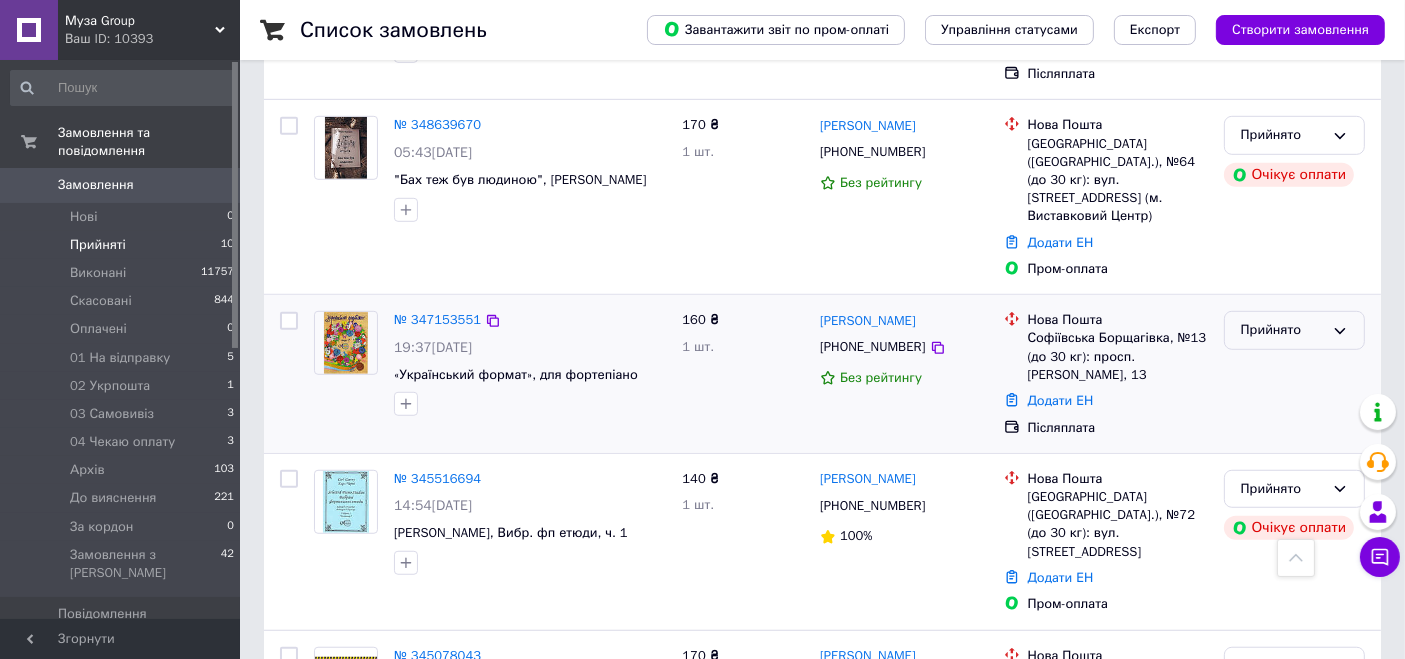 click 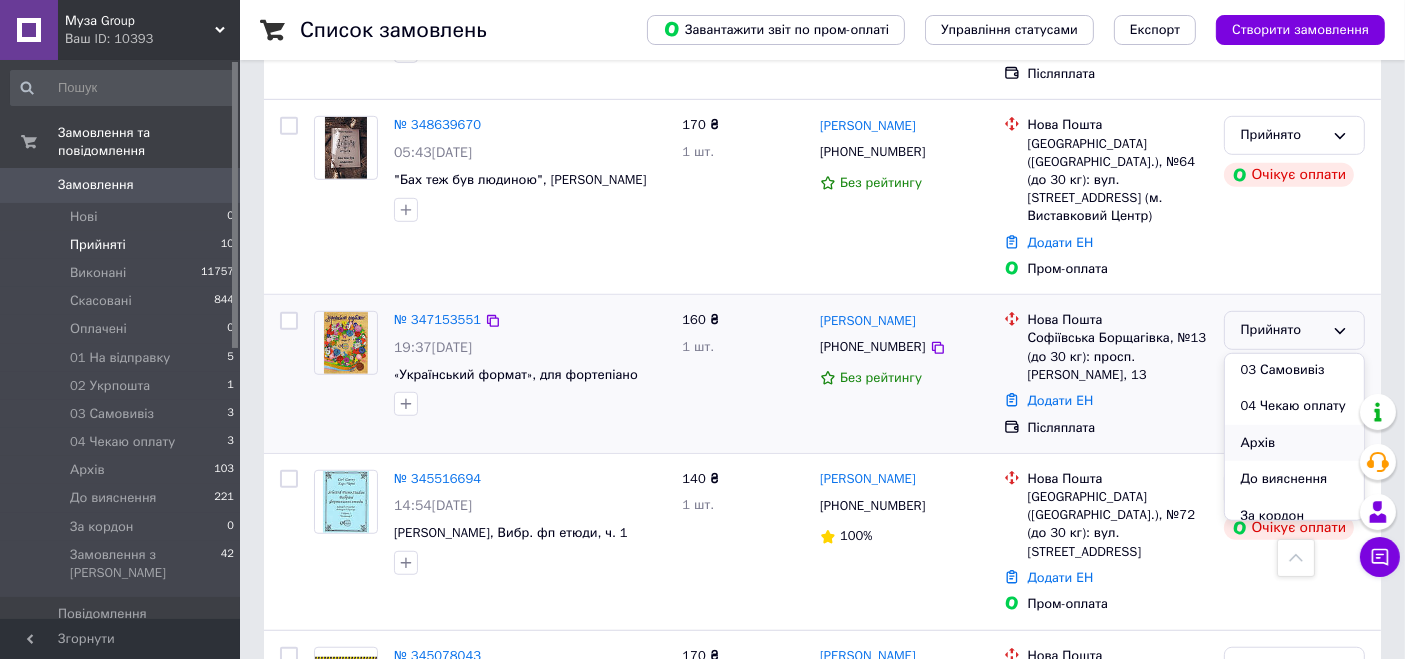 scroll, scrollTop: 200, scrollLeft: 0, axis: vertical 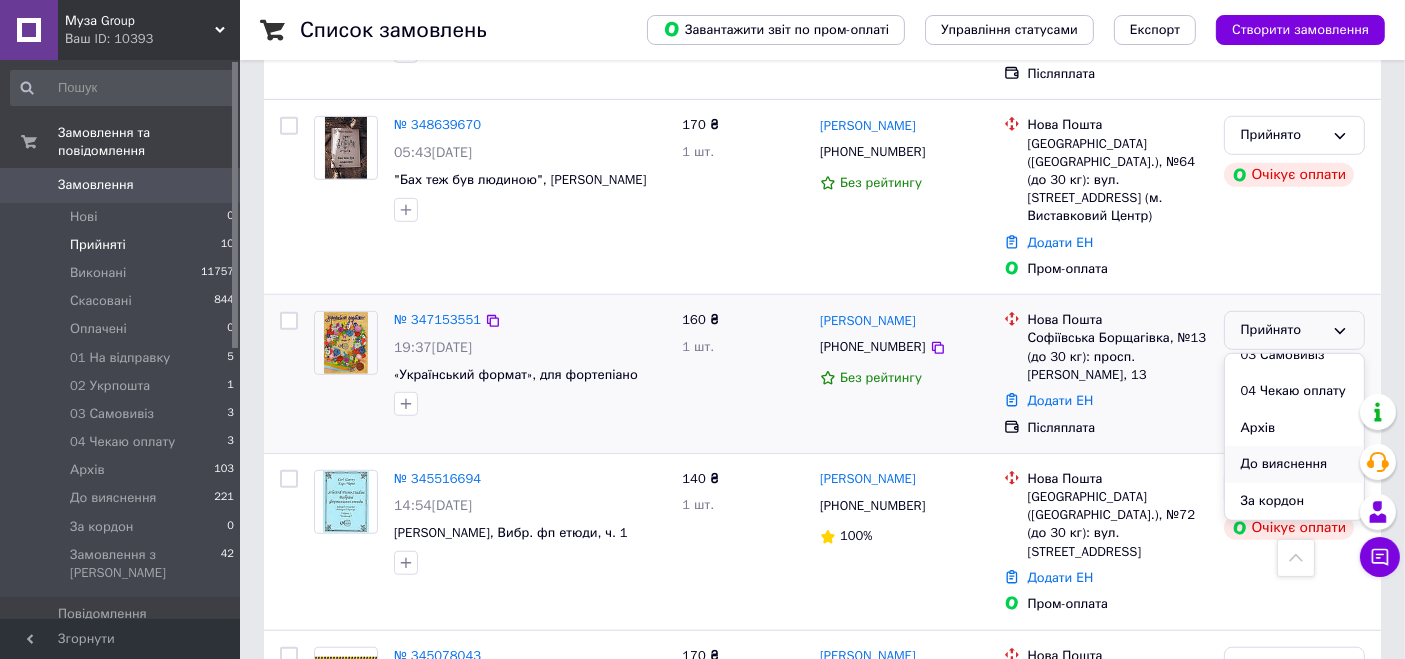 click on "До вияснення" at bounding box center (1294, 464) 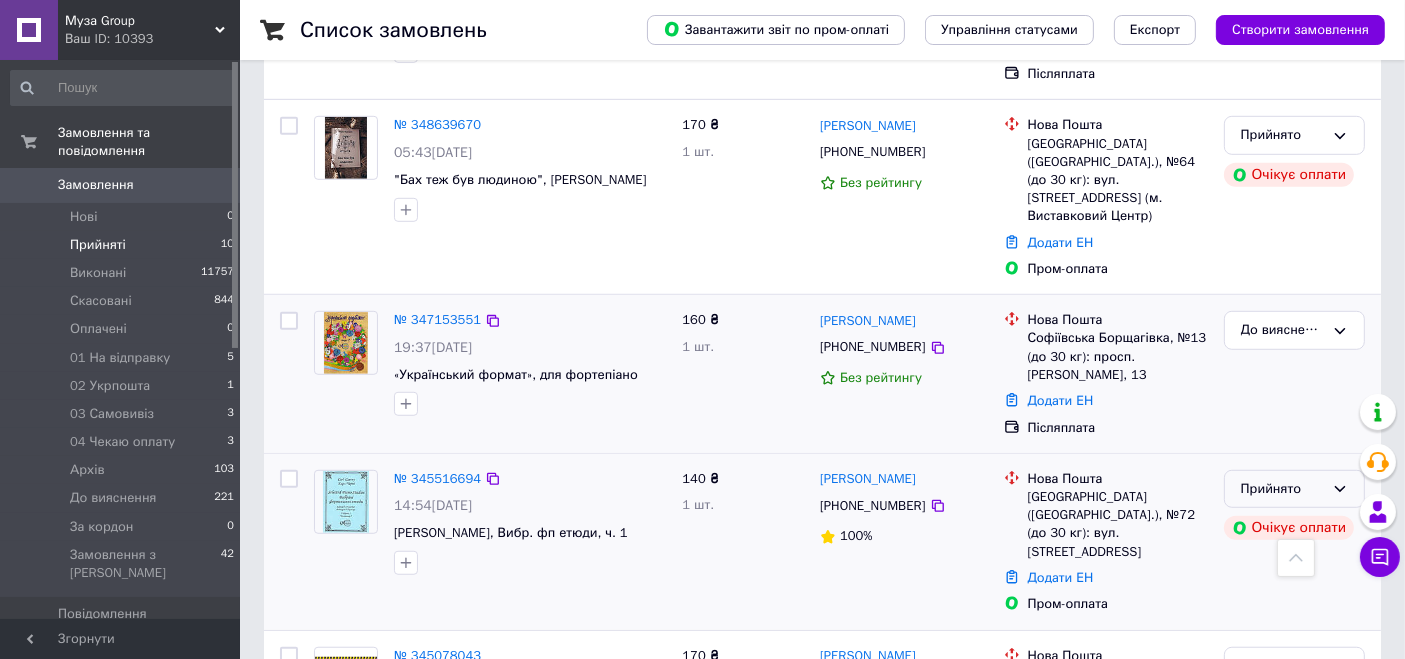 click 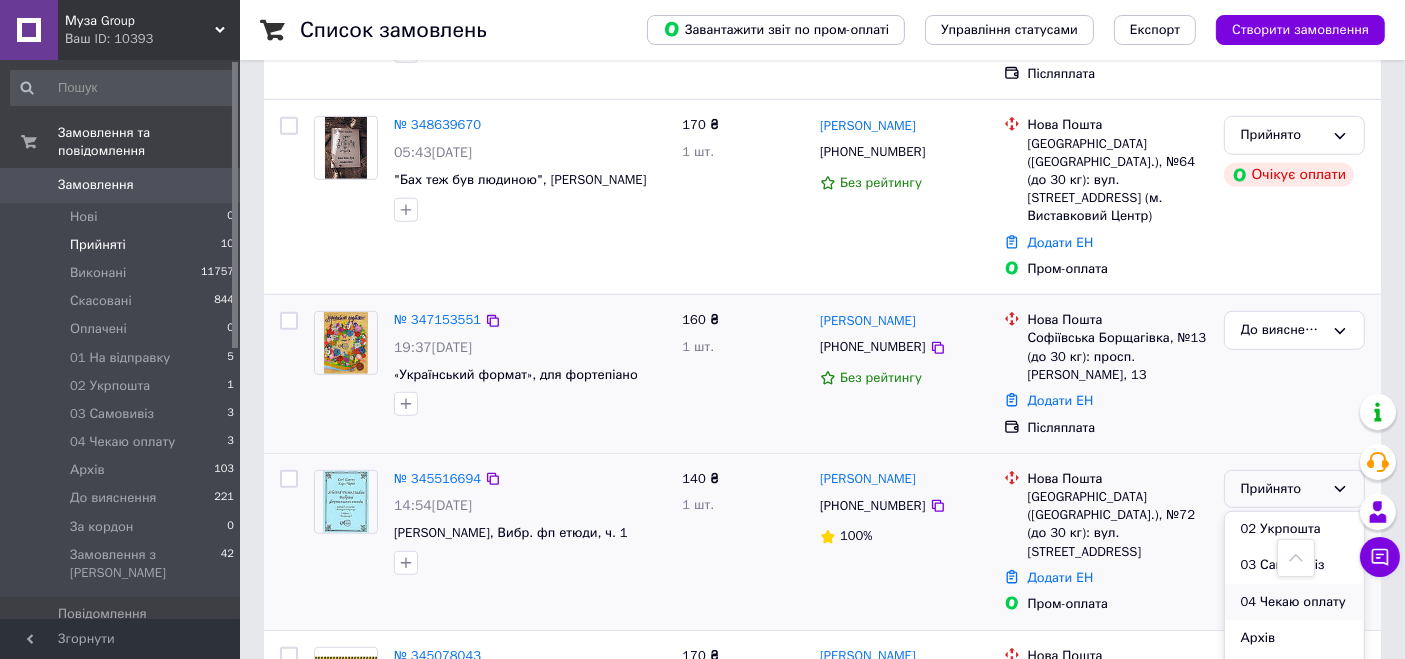 scroll, scrollTop: 200, scrollLeft: 0, axis: vertical 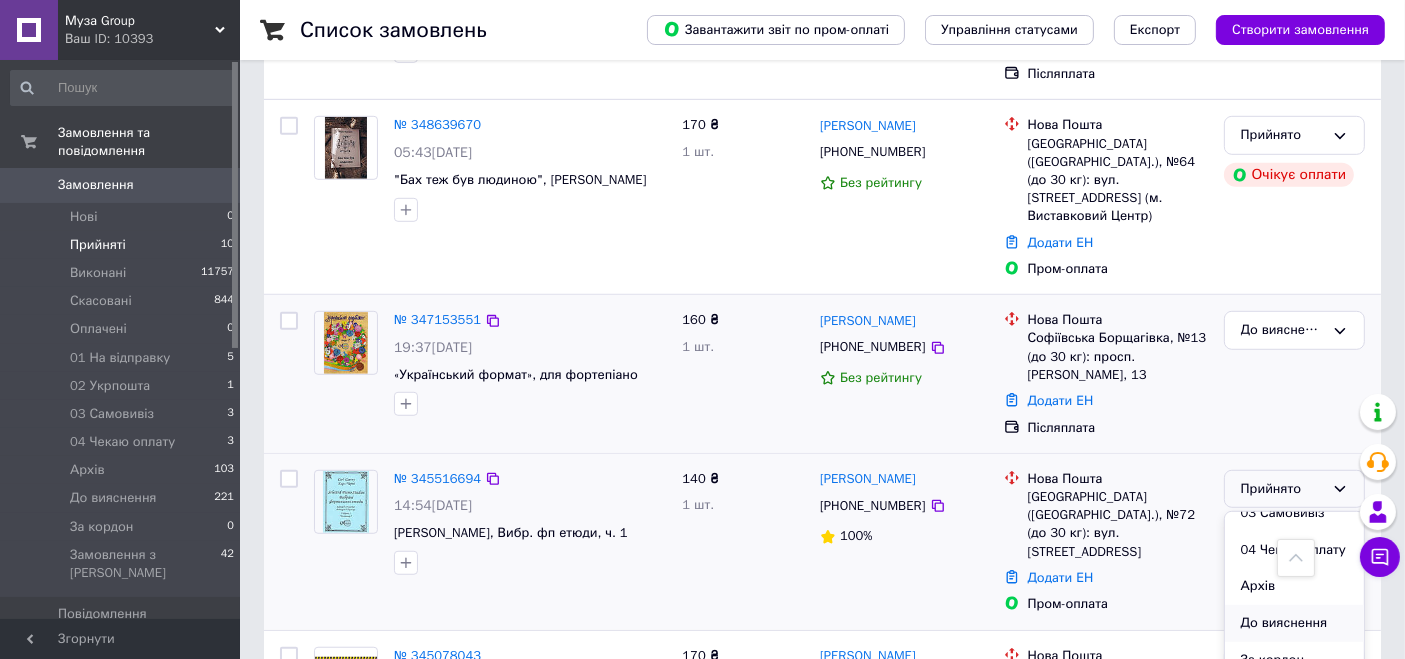 click on "До вияснення" at bounding box center [1294, 623] 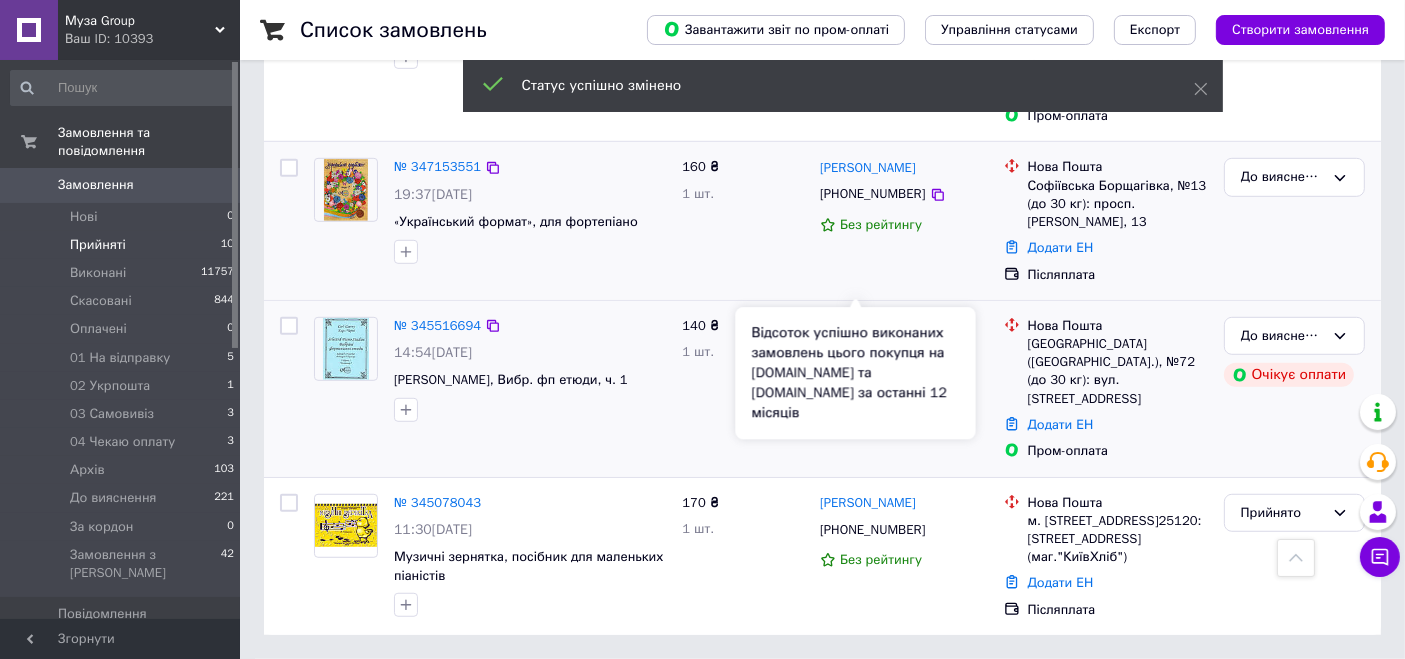 scroll, scrollTop: 1118, scrollLeft: 0, axis: vertical 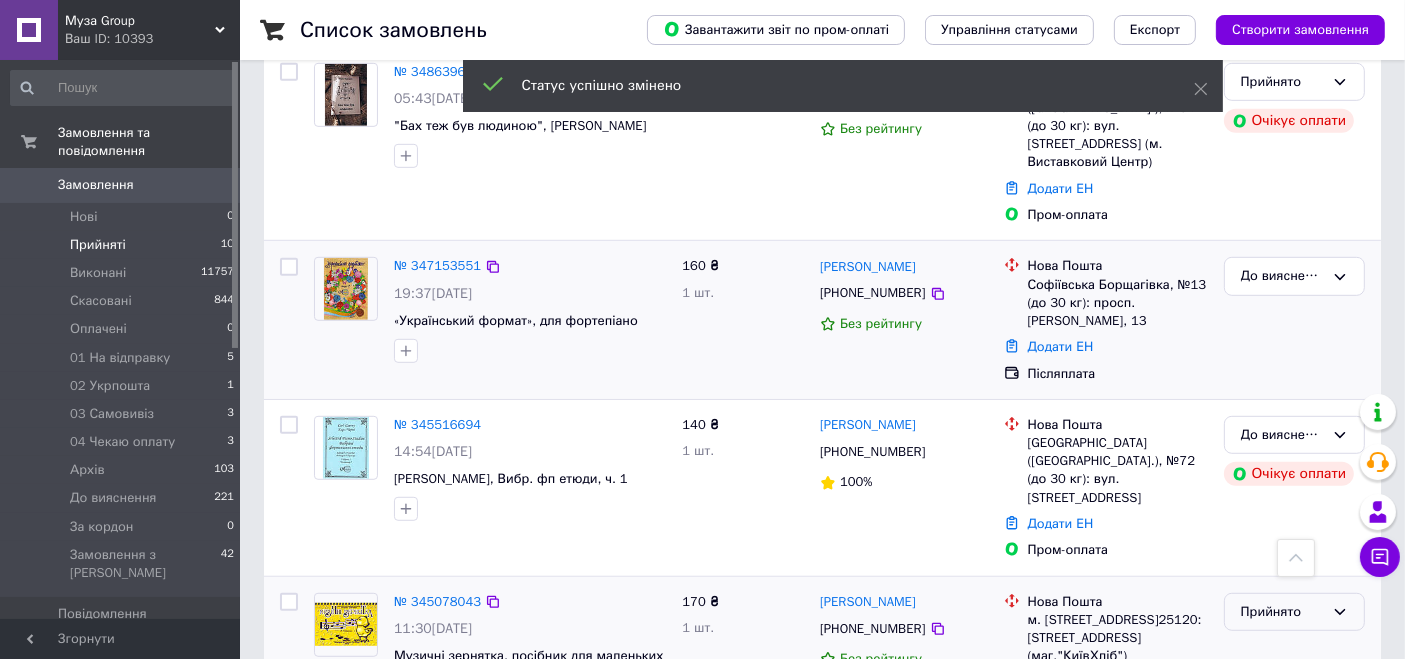 click 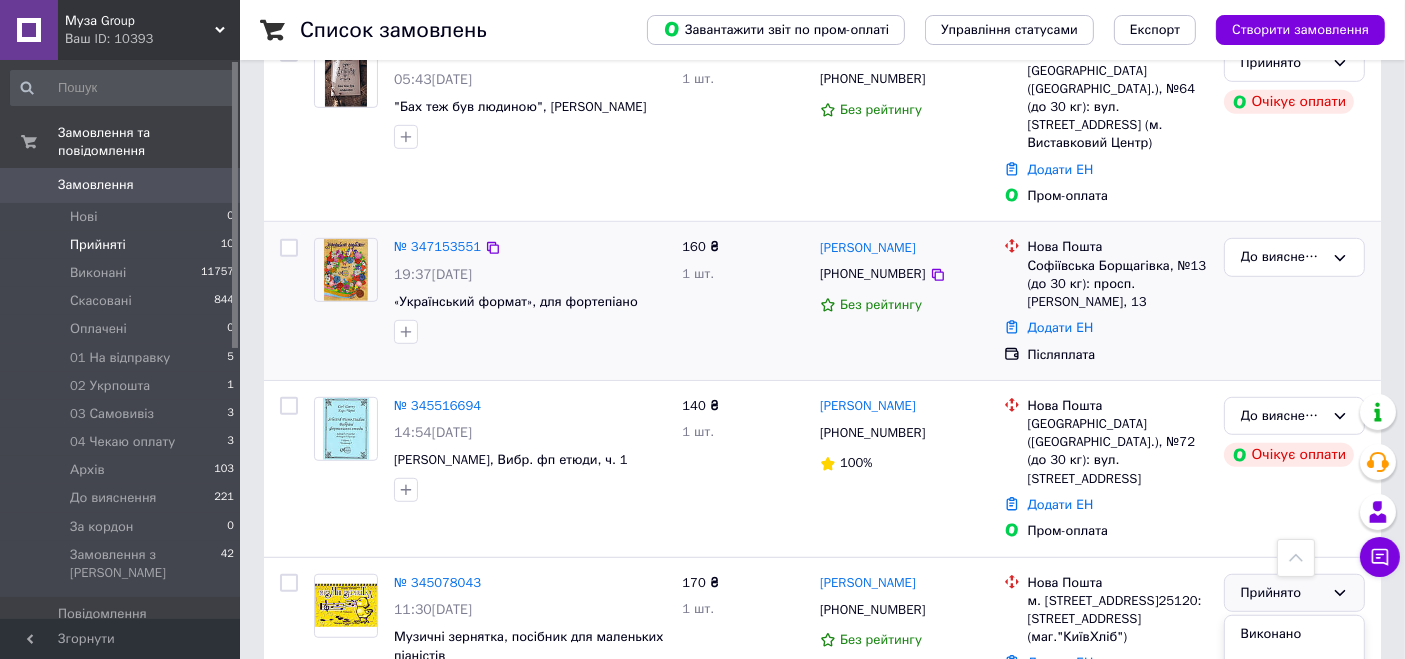 scroll, scrollTop: 1142, scrollLeft: 0, axis: vertical 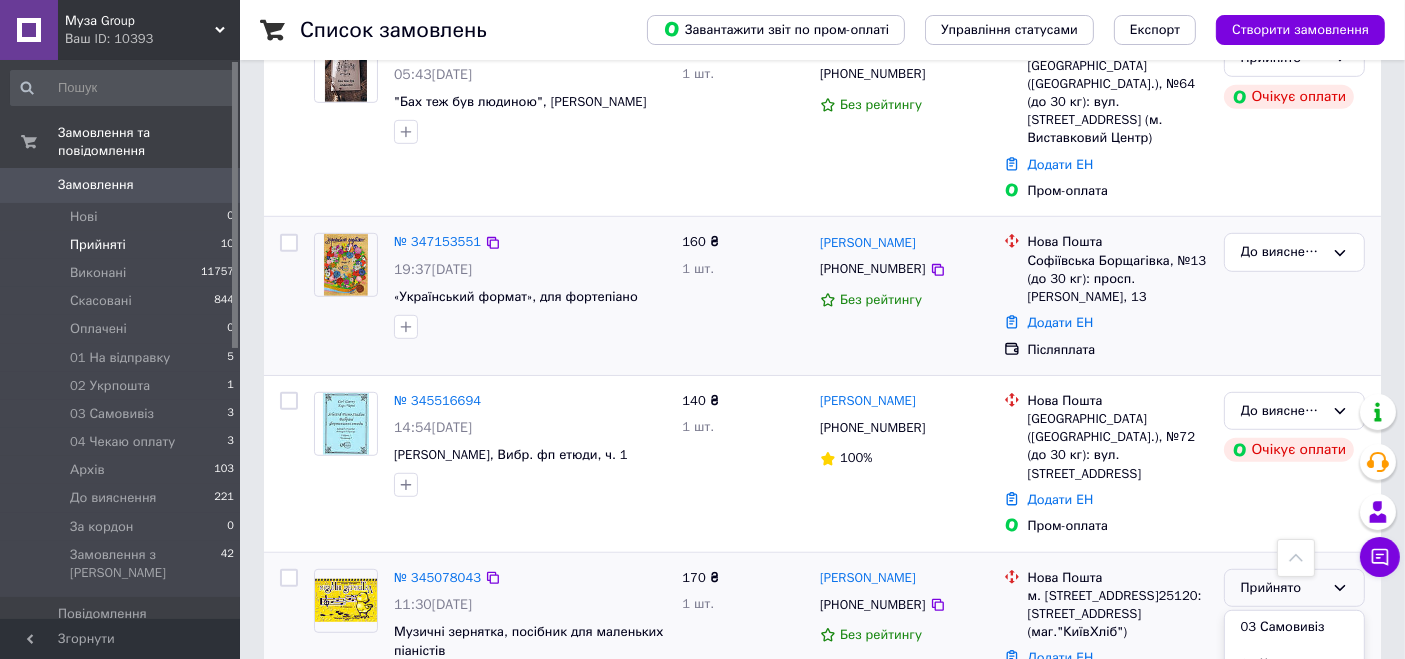click on "До вияснення" at bounding box center (1294, 737) 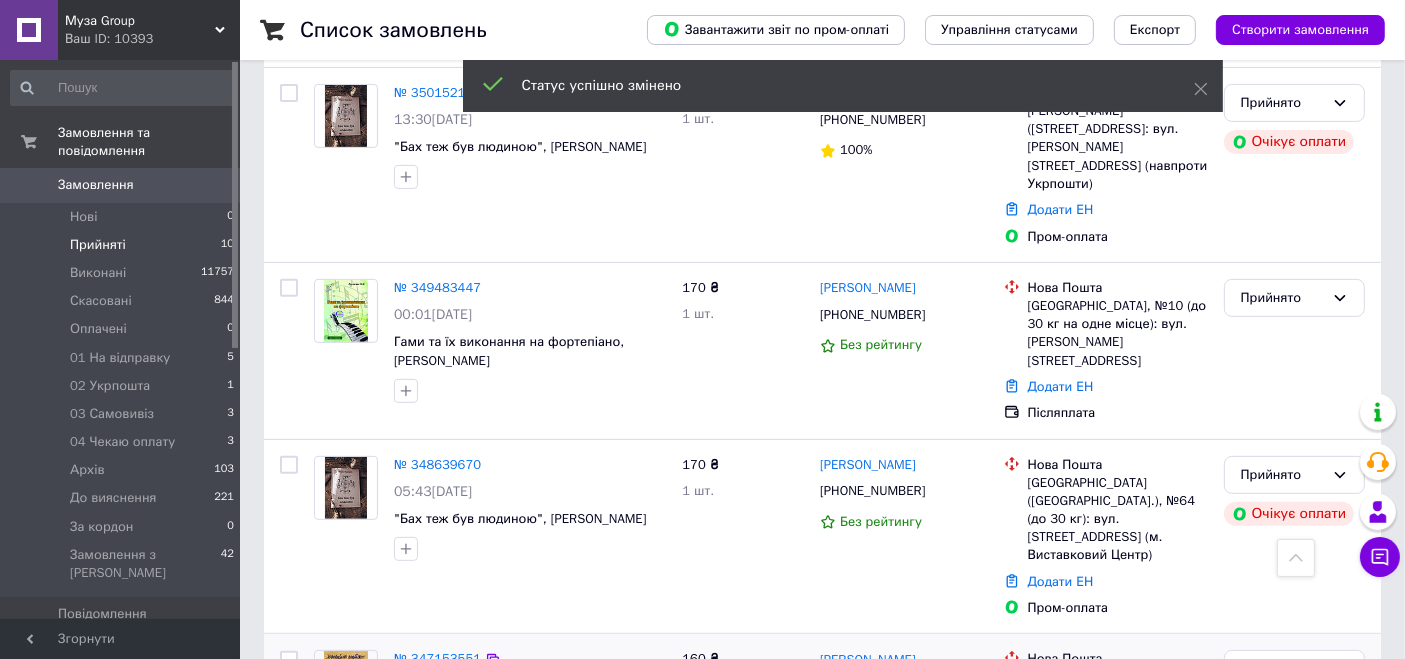 scroll, scrollTop: 674, scrollLeft: 0, axis: vertical 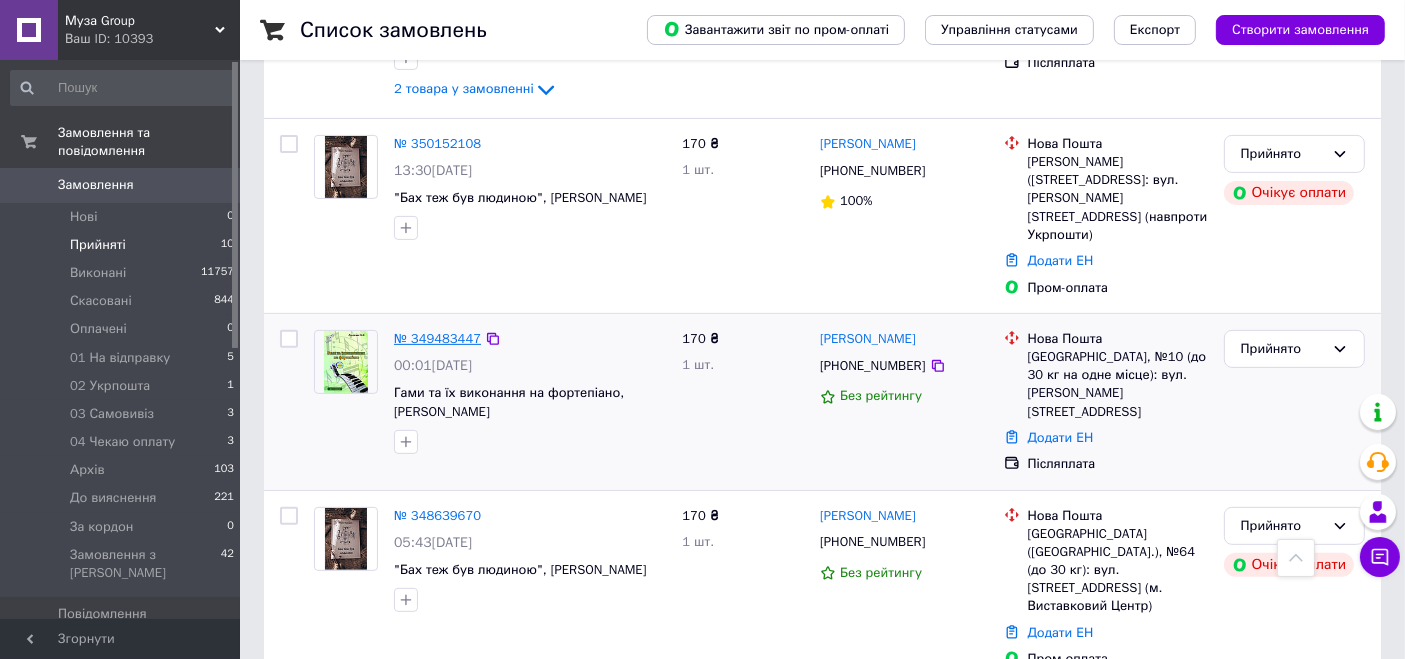 click on "№ 349483447" at bounding box center [437, 338] 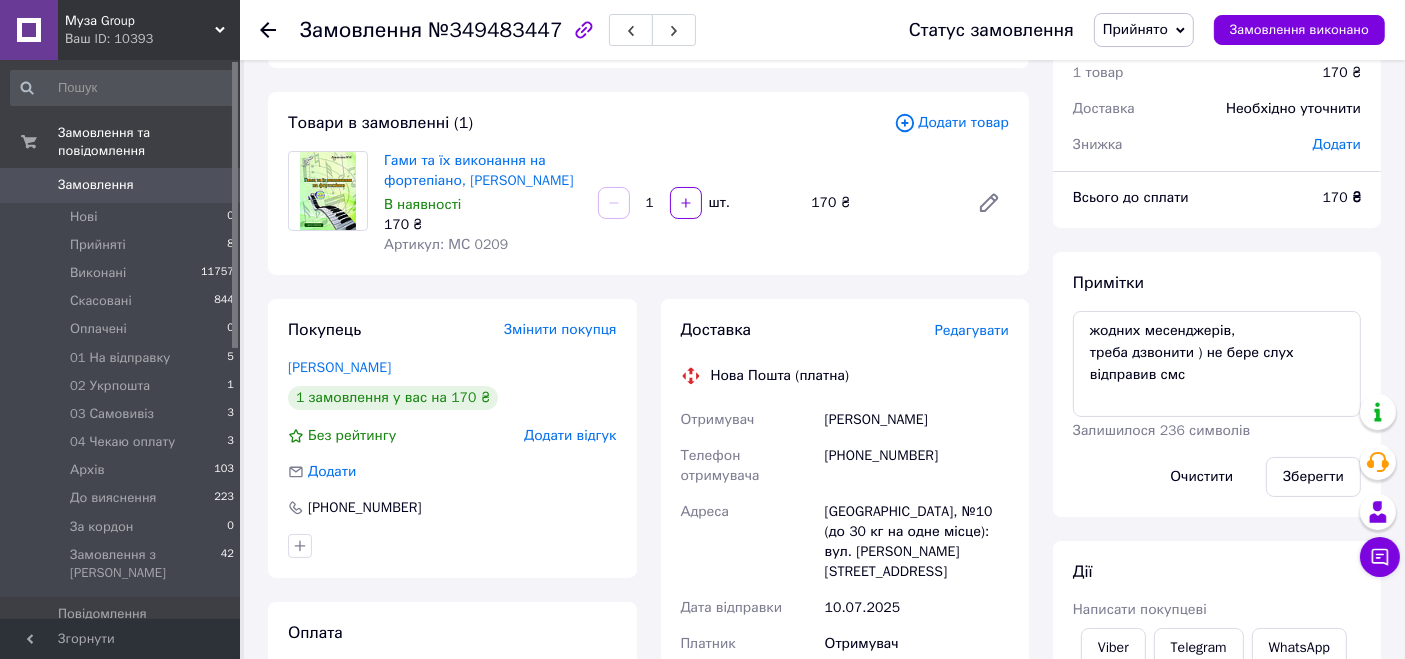 scroll, scrollTop: 0, scrollLeft: 0, axis: both 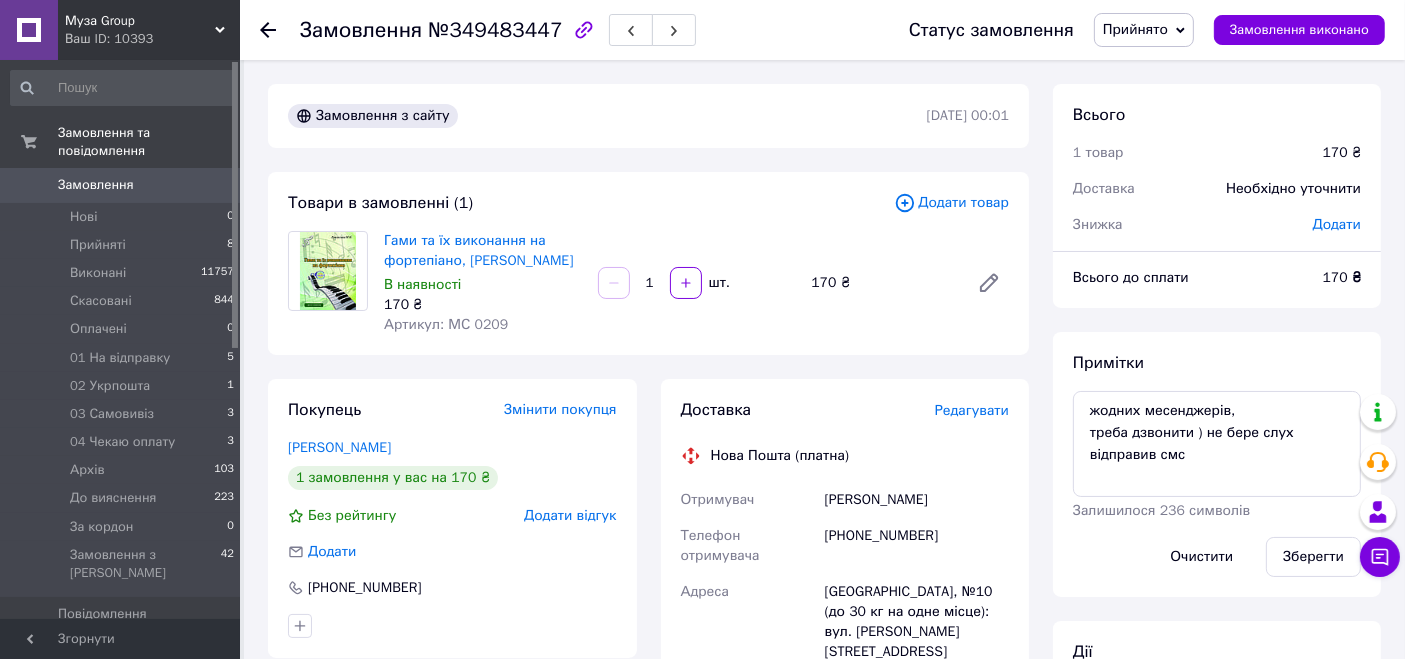 click 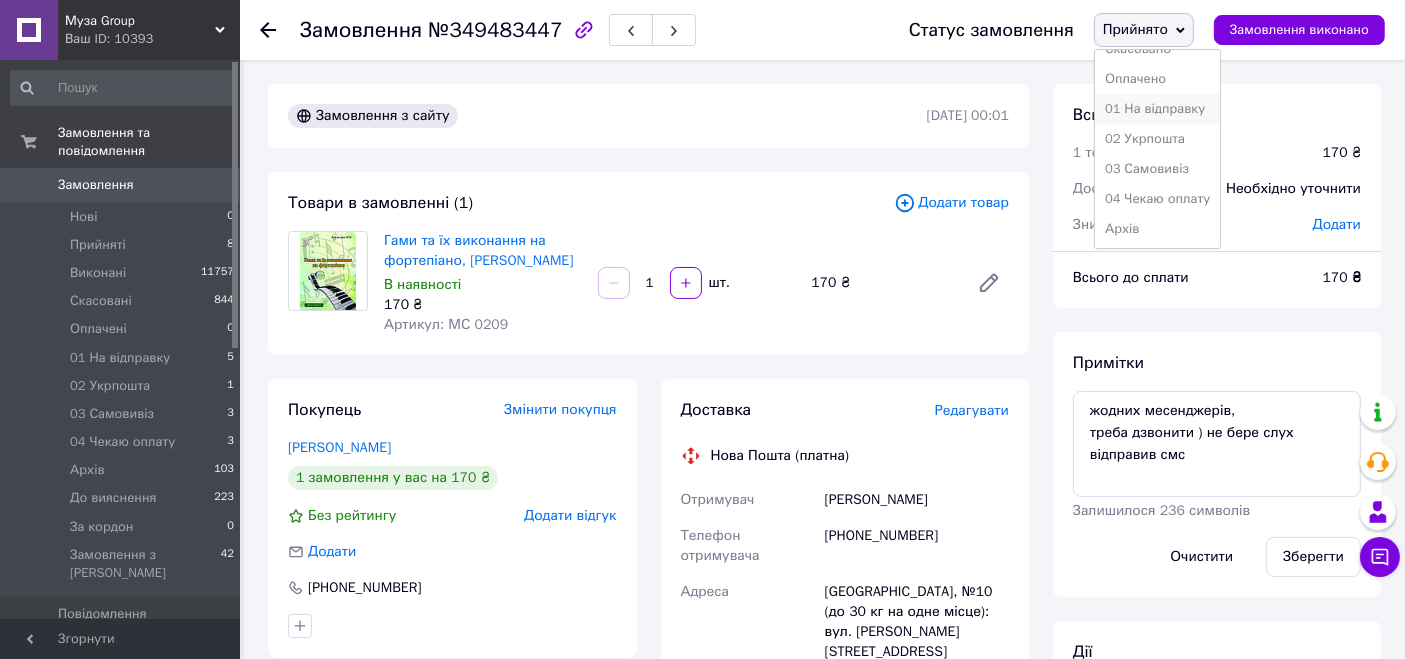 scroll, scrollTop: 111, scrollLeft: 0, axis: vertical 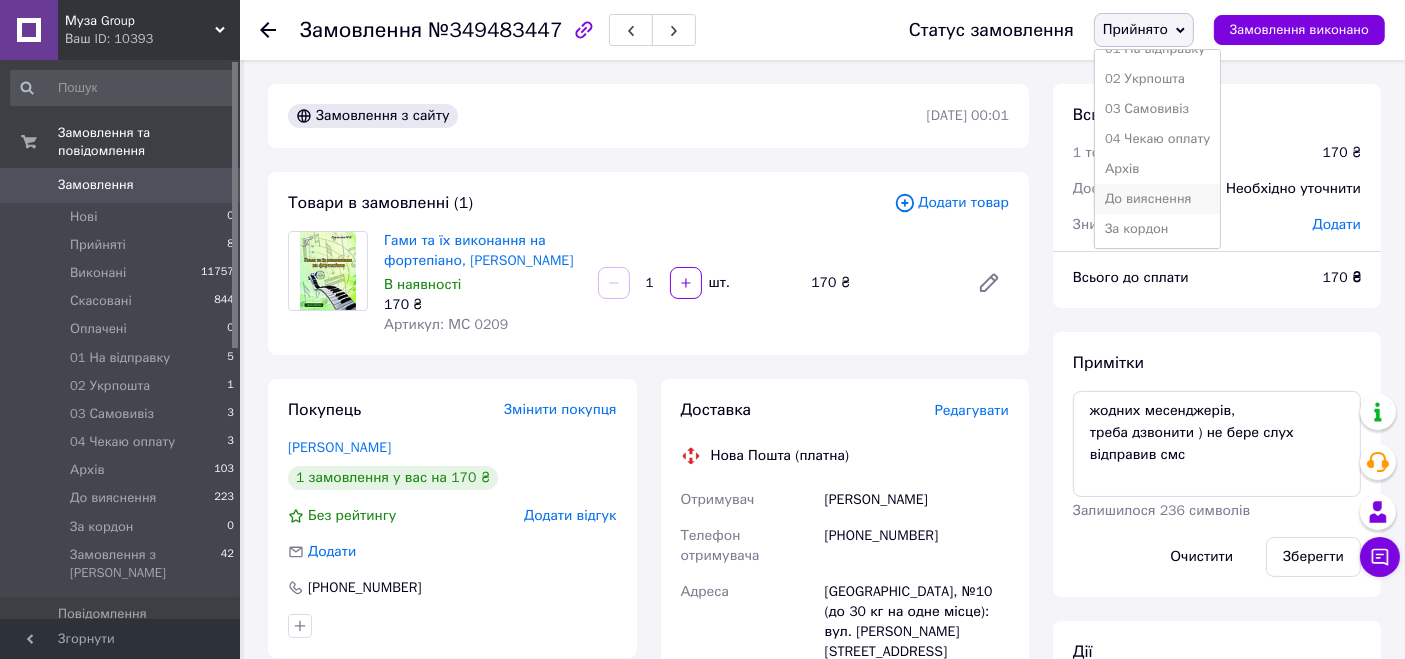 click on "До вияснення" at bounding box center (1157, 199) 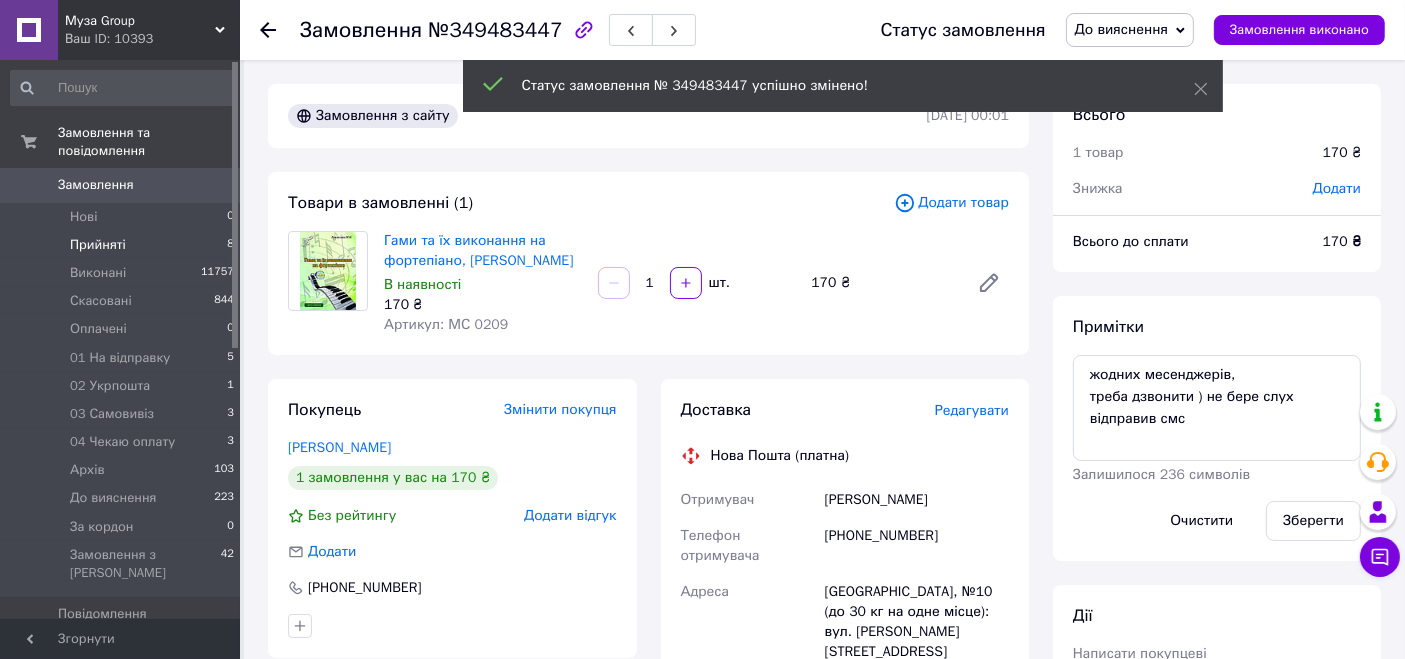 click on "Прийняті" at bounding box center [98, 245] 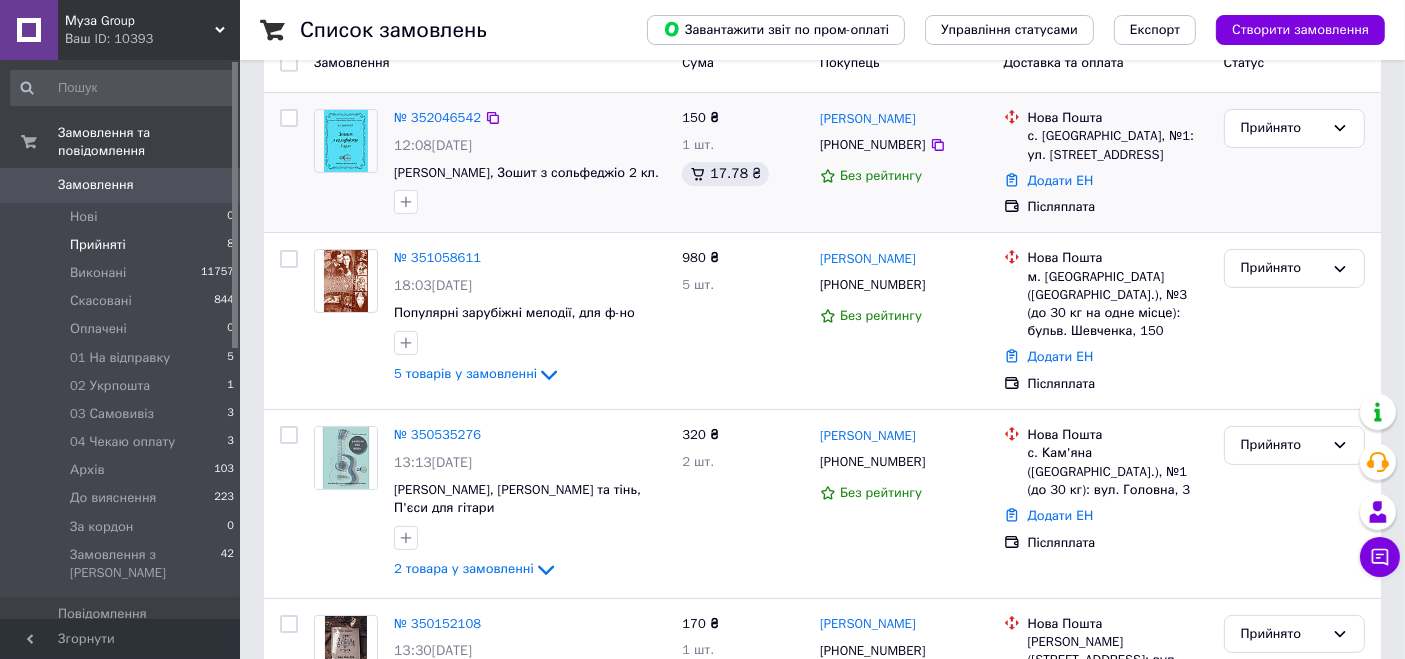 scroll, scrollTop: 259, scrollLeft: 0, axis: vertical 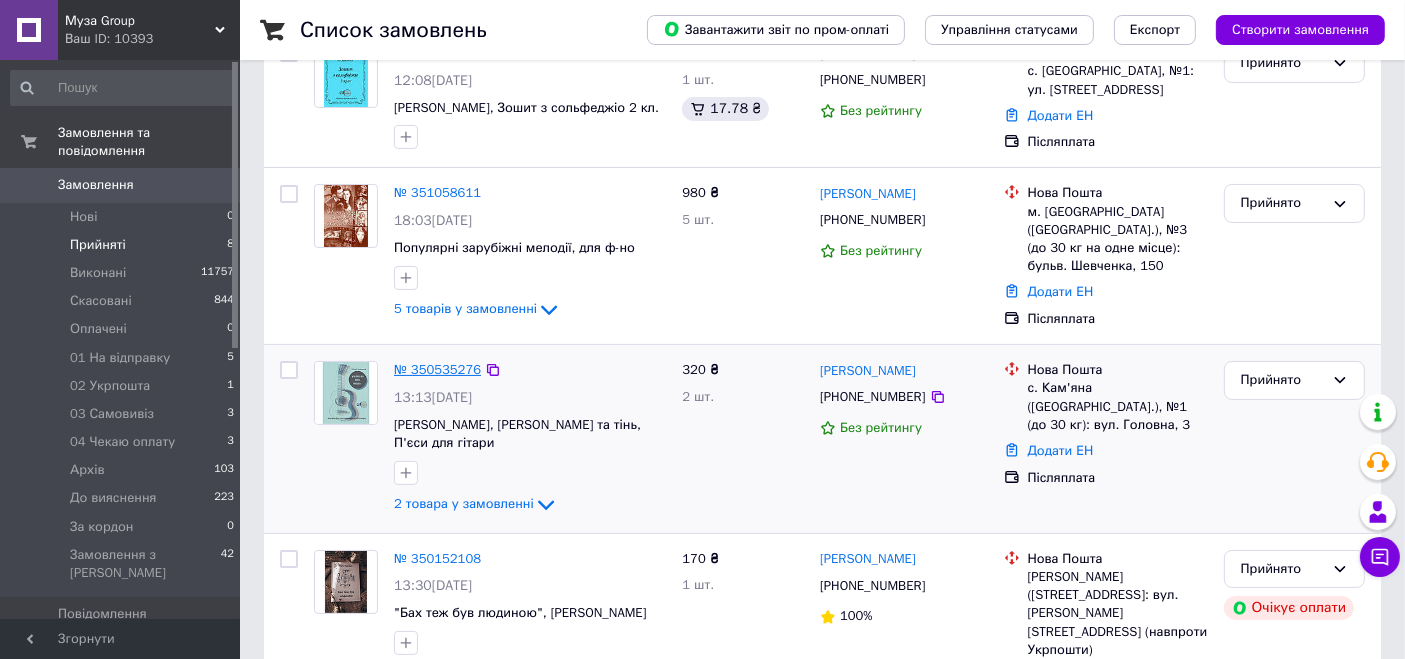 click on "№ 350535276" at bounding box center [437, 369] 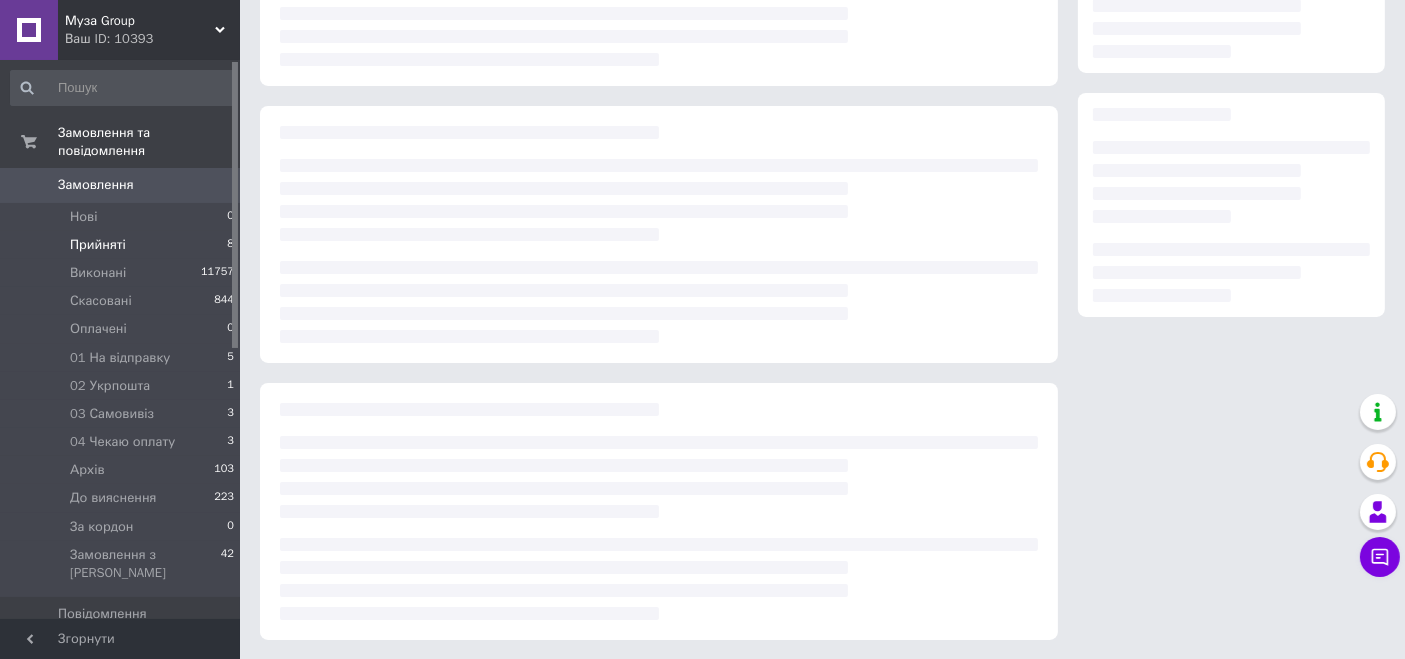 scroll, scrollTop: 259, scrollLeft: 0, axis: vertical 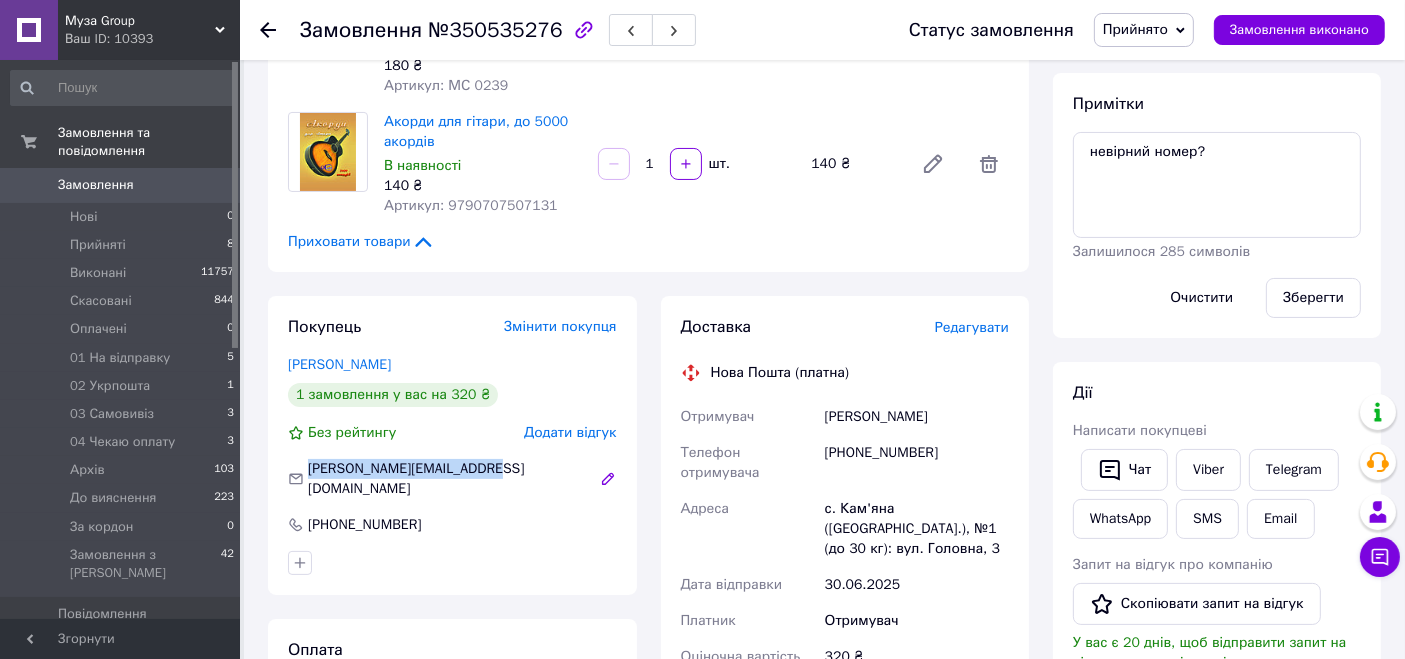 drag, startPoint x: 309, startPoint y: 447, endPoint x: 491, endPoint y: 451, distance: 182.04395 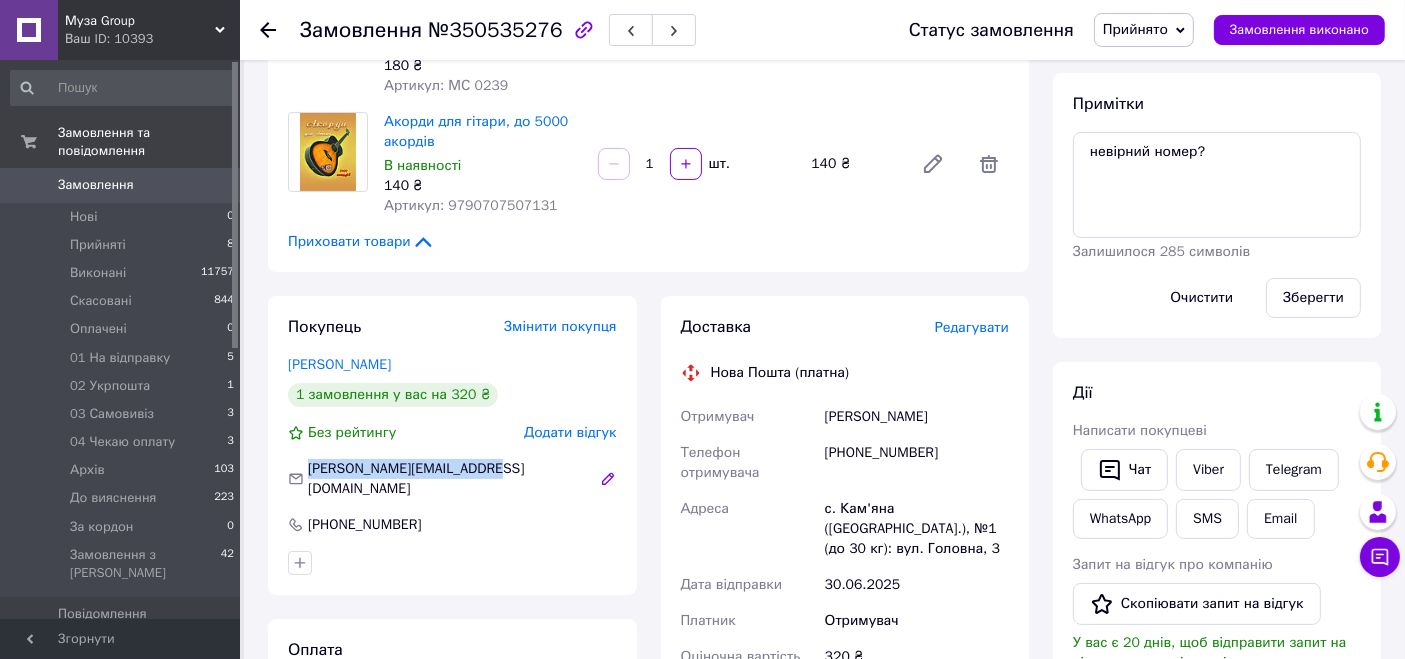 copy on "[PERSON_NAME][EMAIL_ADDRESS][DOMAIN_NAME]" 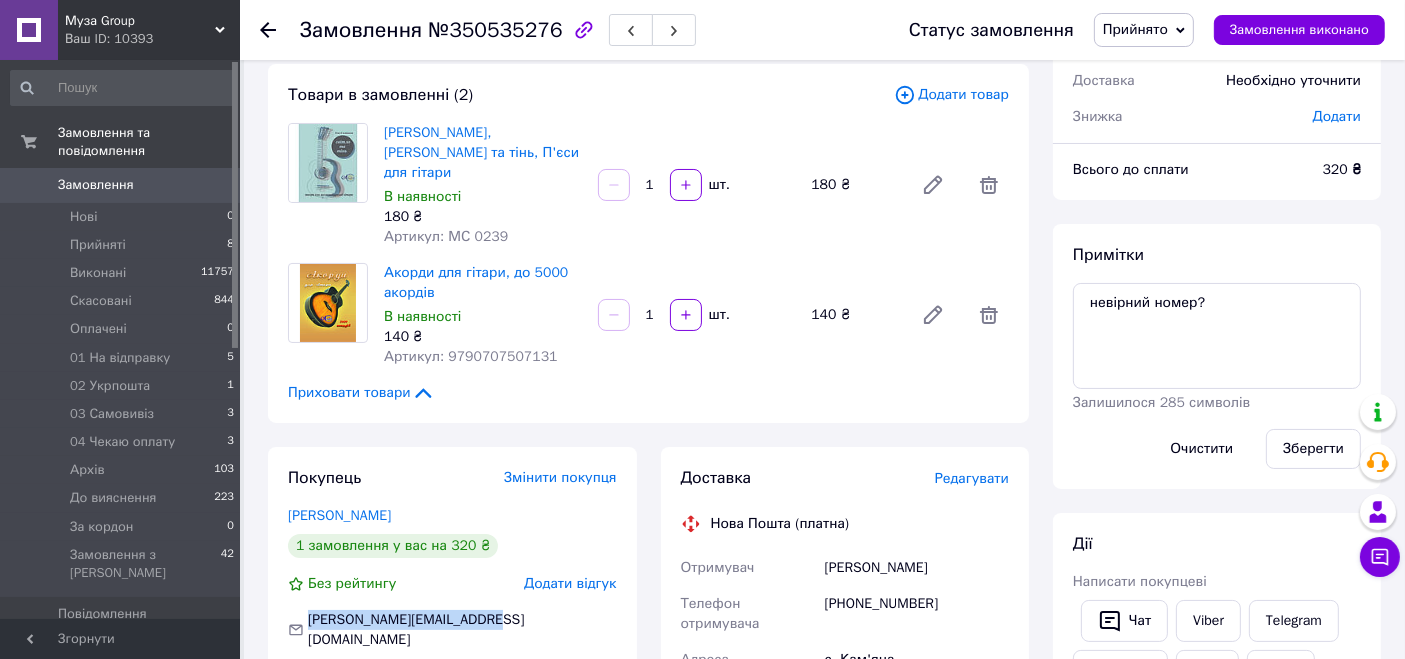 scroll, scrollTop: 74, scrollLeft: 0, axis: vertical 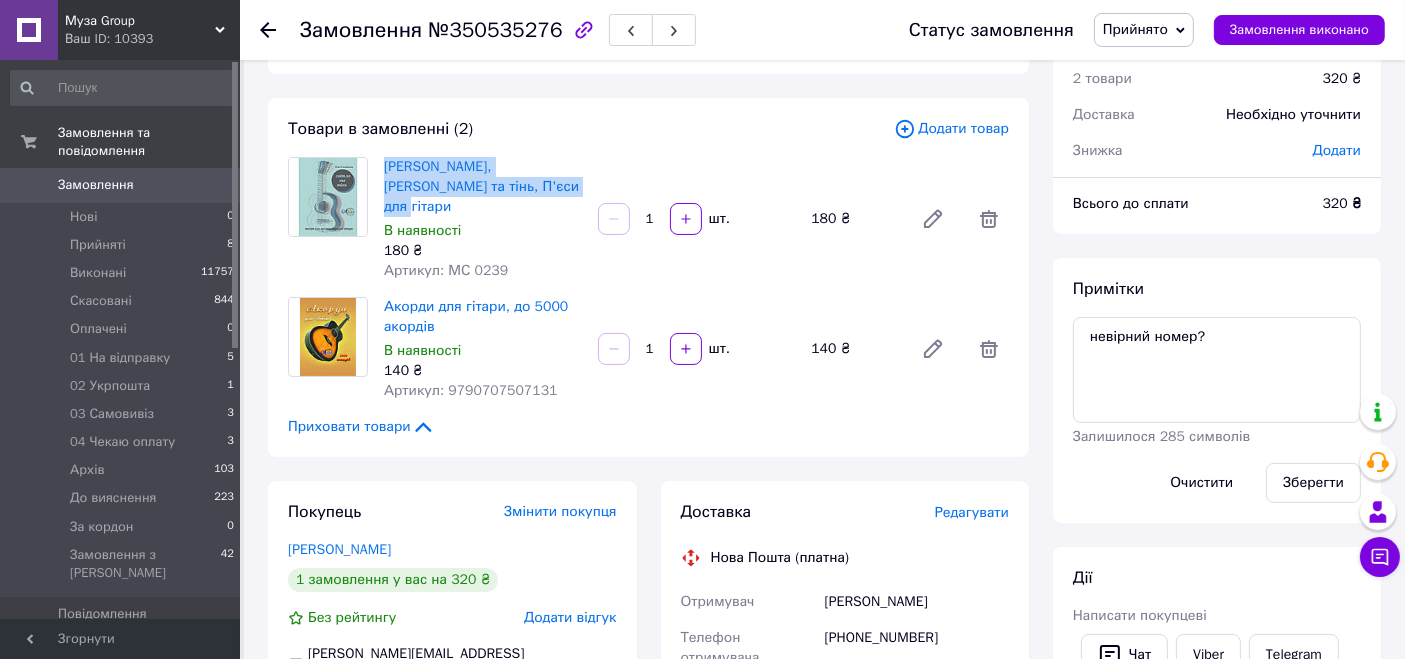 drag, startPoint x: 380, startPoint y: 164, endPoint x: 496, endPoint y: 190, distance: 118.87809 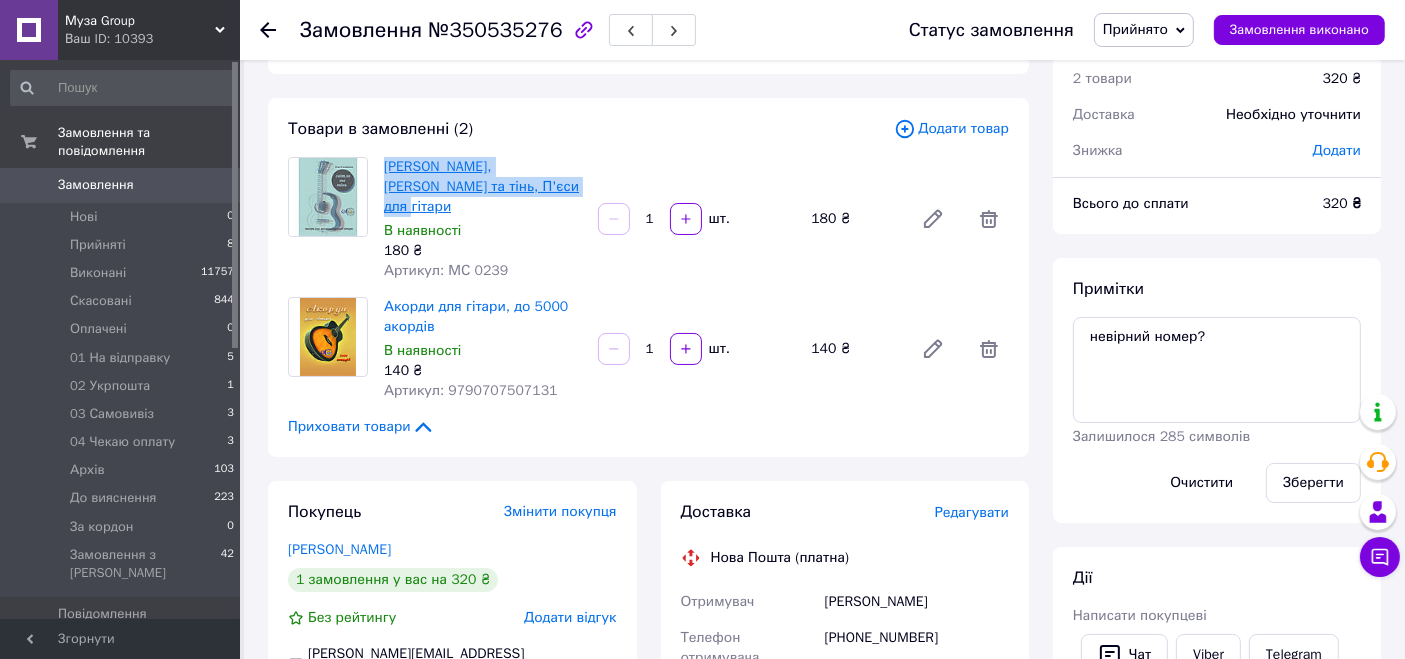 copy on "[PERSON_NAME], [PERSON_NAME] та тінь, П'єси для гітари" 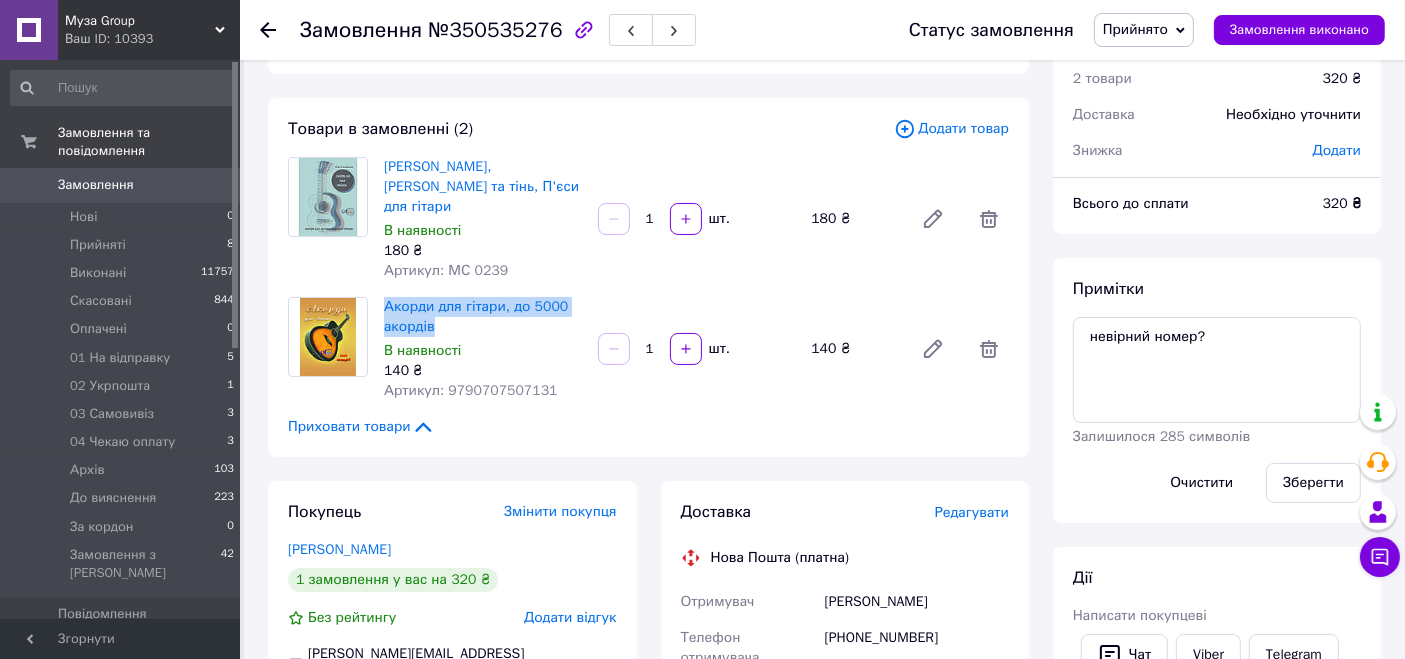 drag, startPoint x: 380, startPoint y: 286, endPoint x: 456, endPoint y: 307, distance: 78.84795 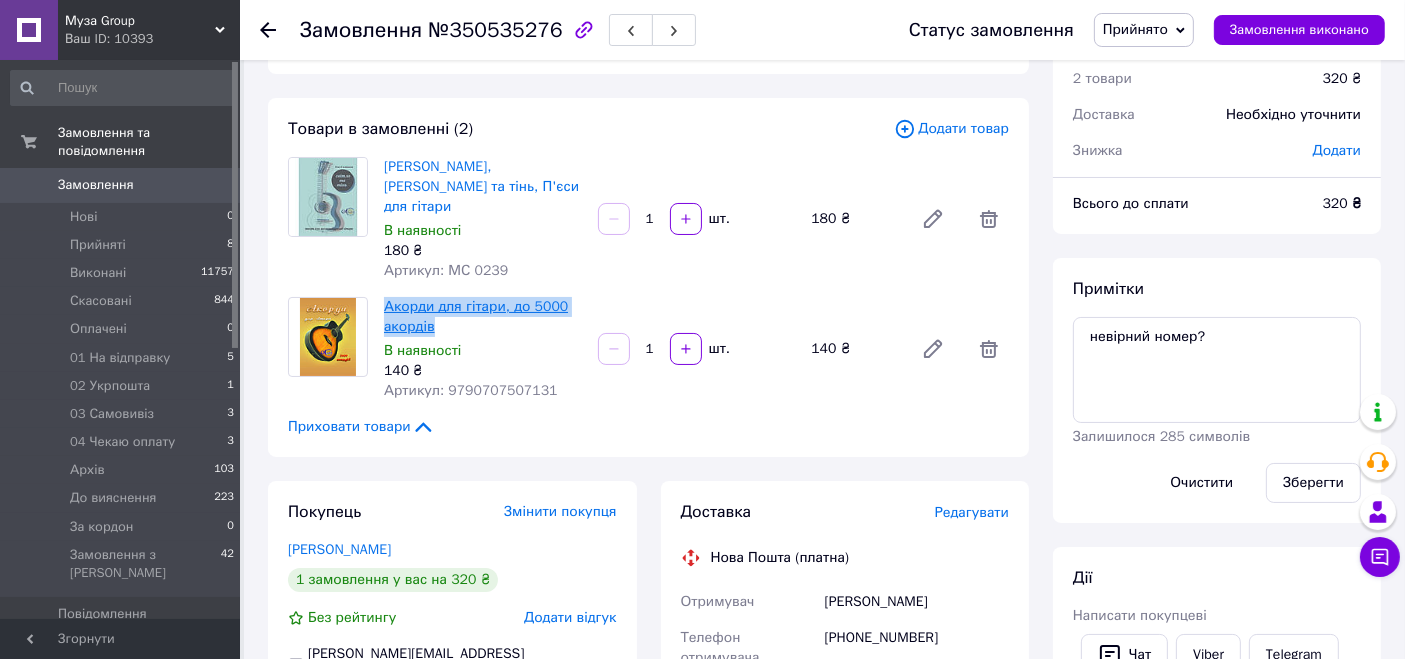 copy on "Акорди для гітари, до 5000 акордів" 